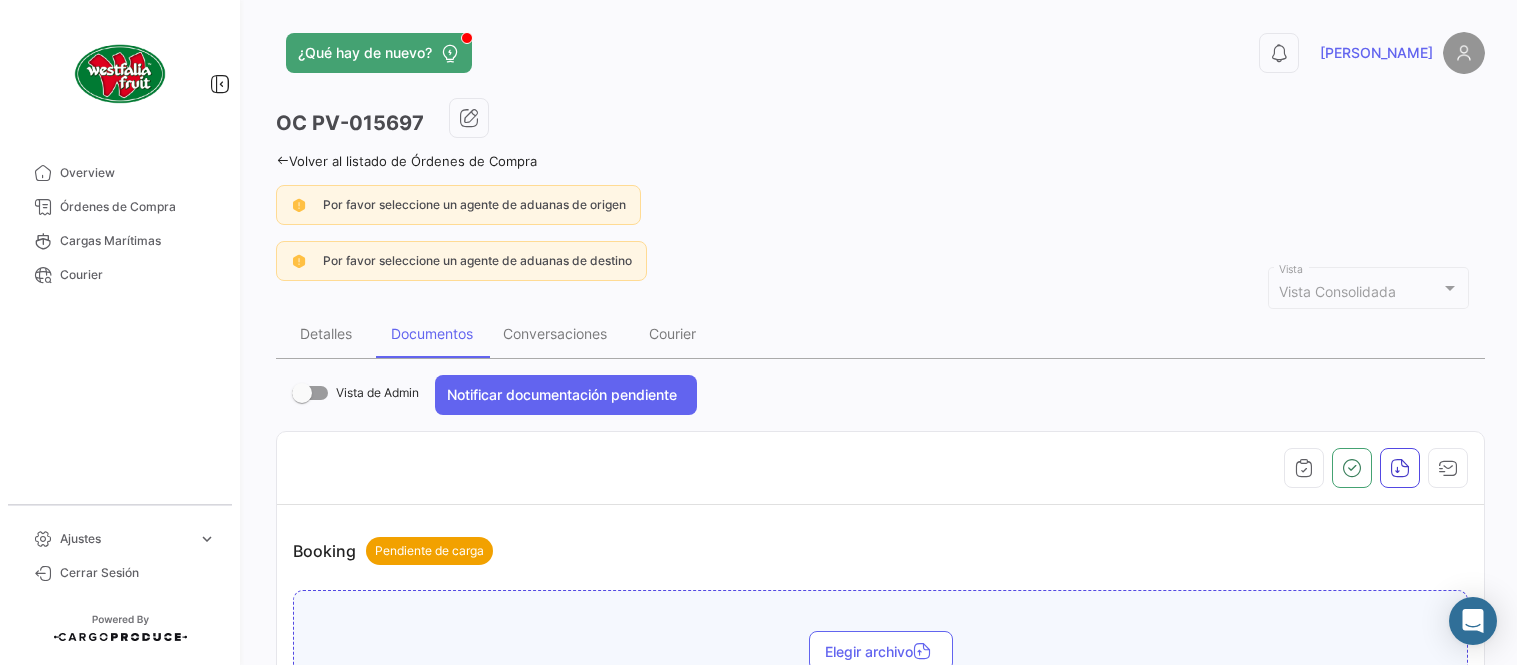 scroll, scrollTop: 0, scrollLeft: 0, axis: both 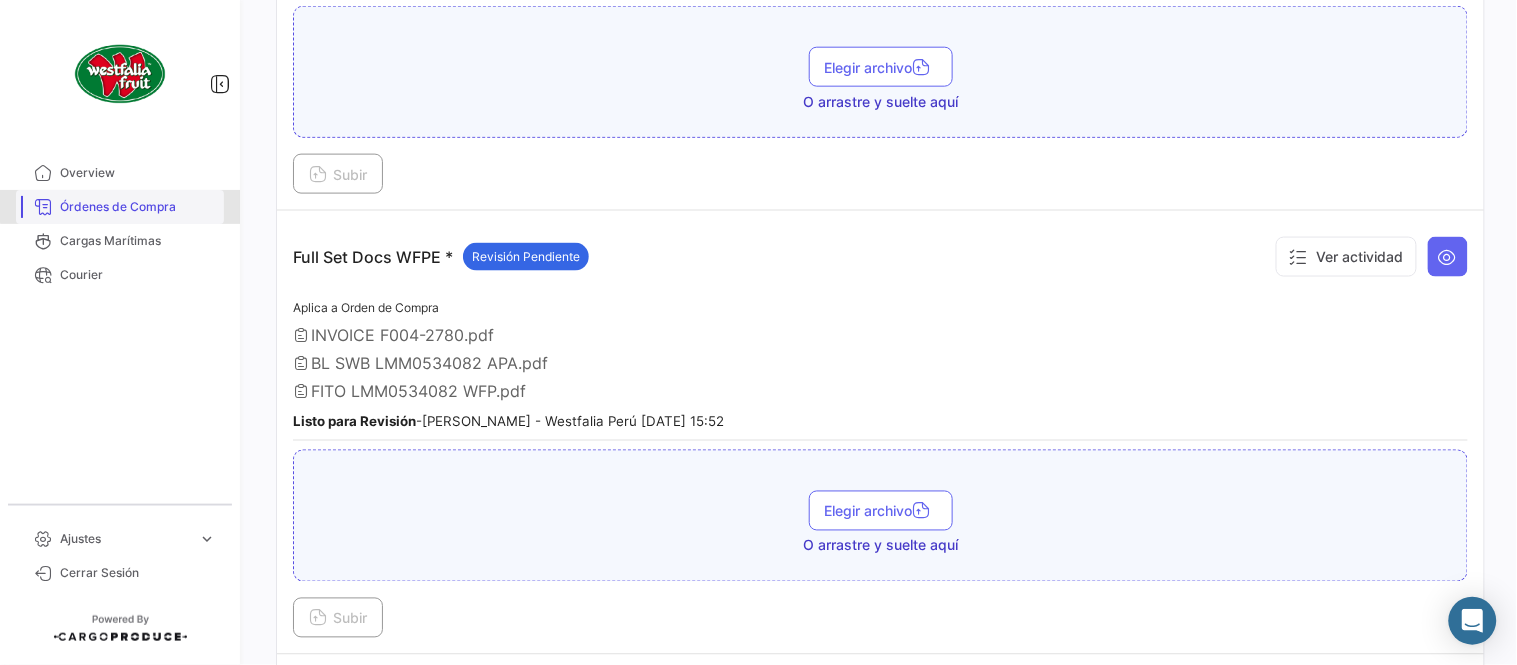 click on "Órdenes de Compra" at bounding box center (138, 207) 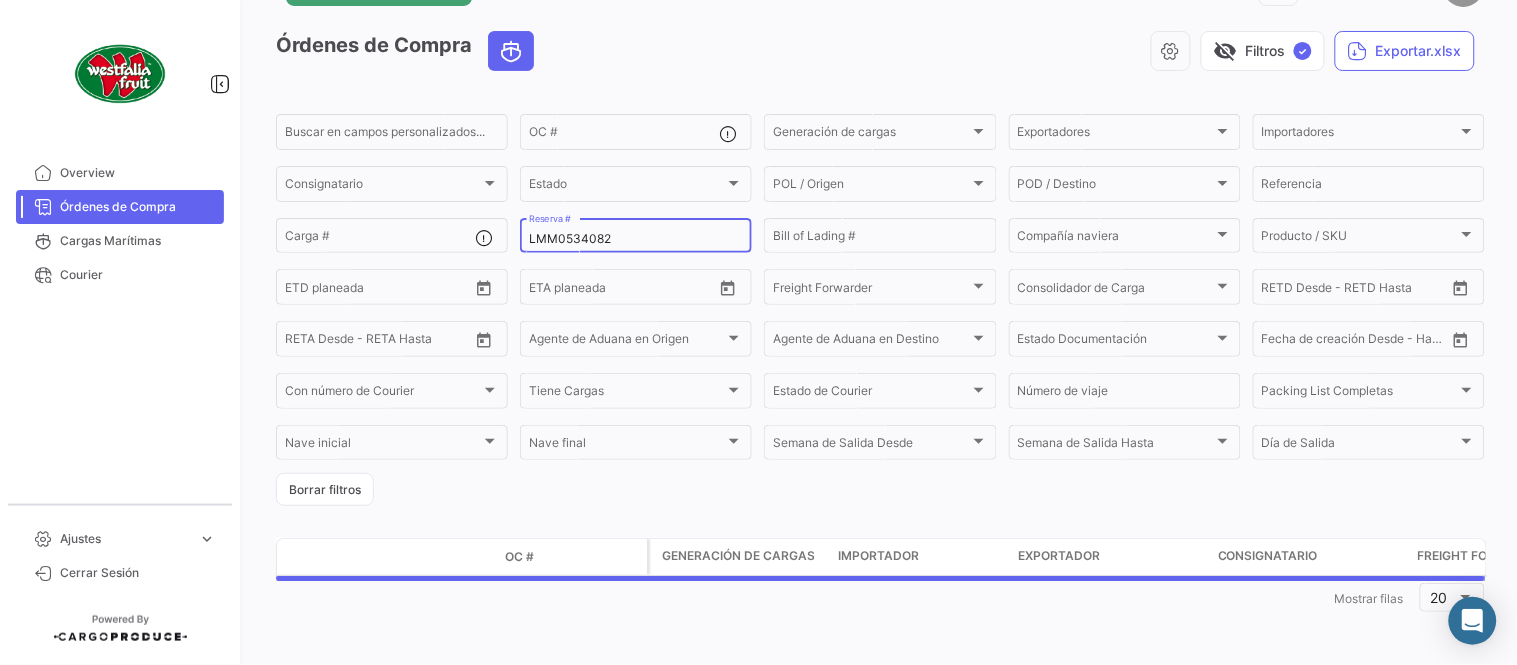 scroll, scrollTop: 0, scrollLeft: 0, axis: both 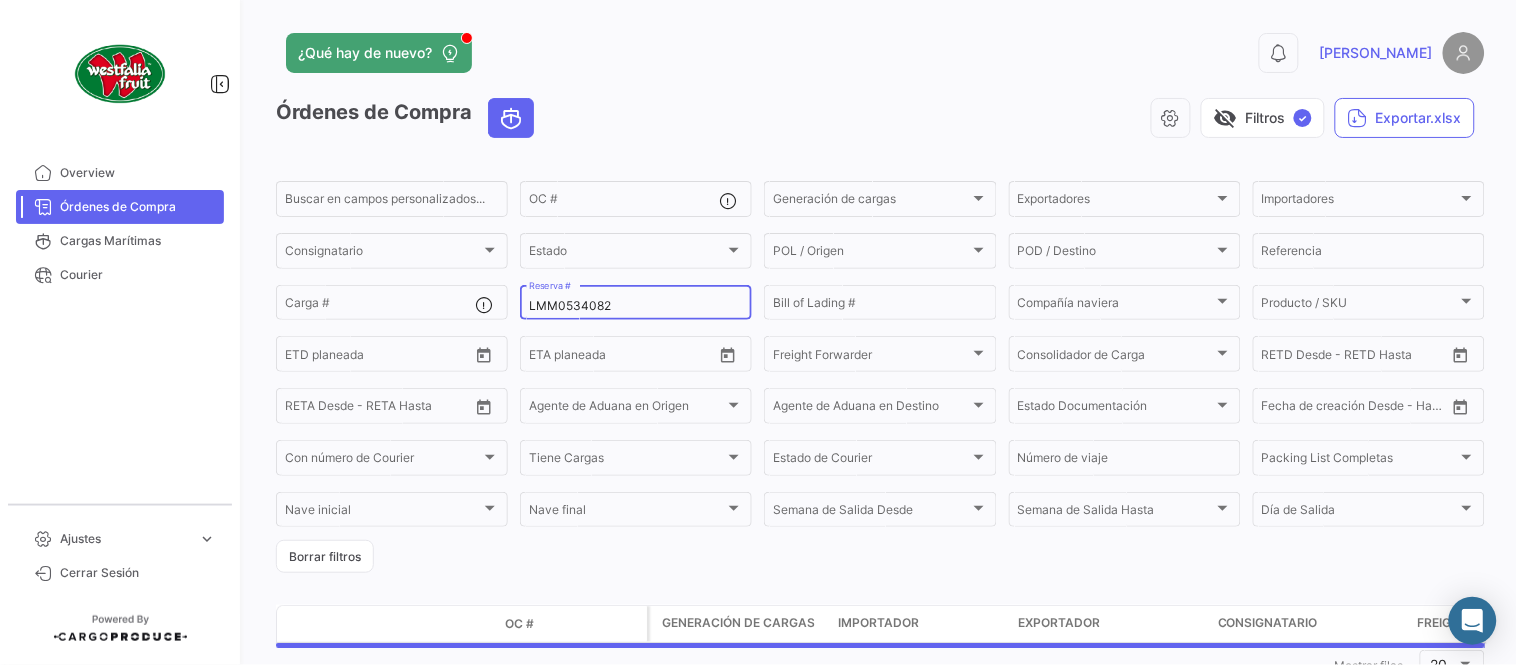 click on "LMM0534082 Reserva #" 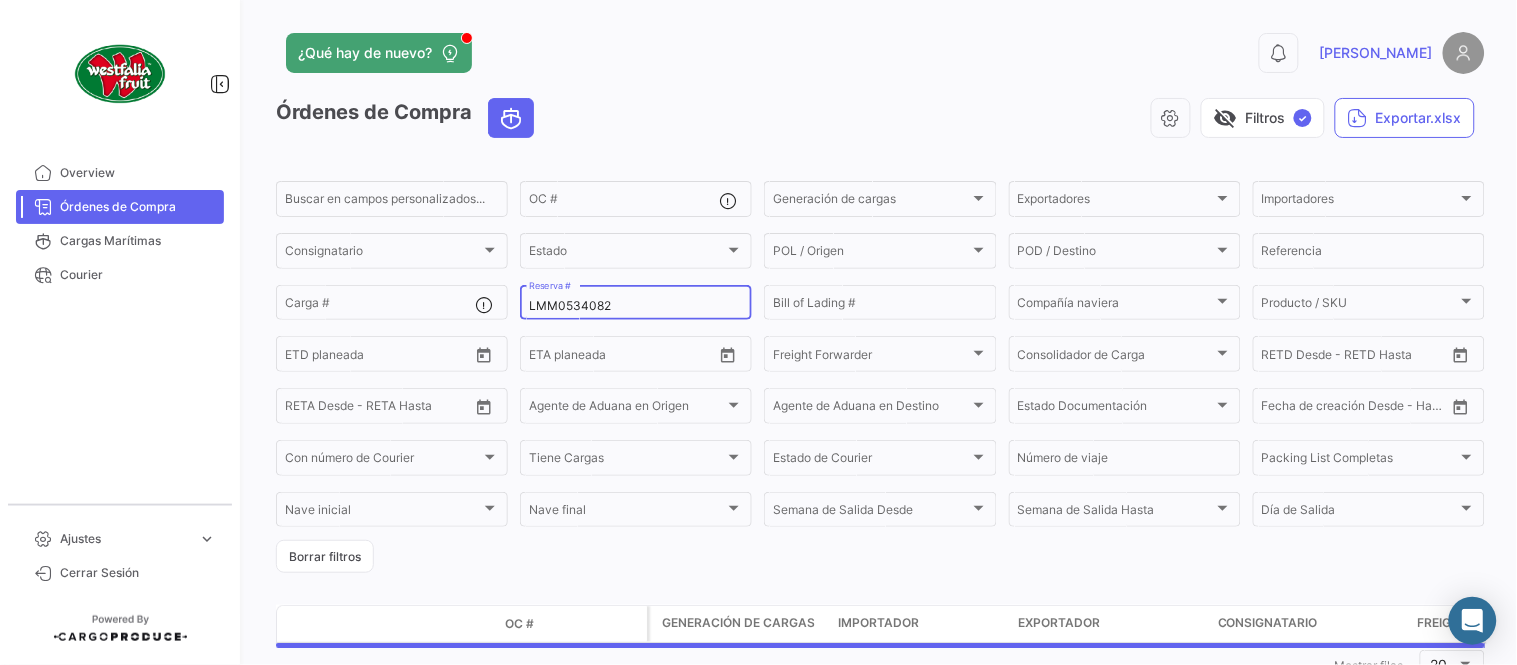 click on "LMM0534082" at bounding box center (636, 306) 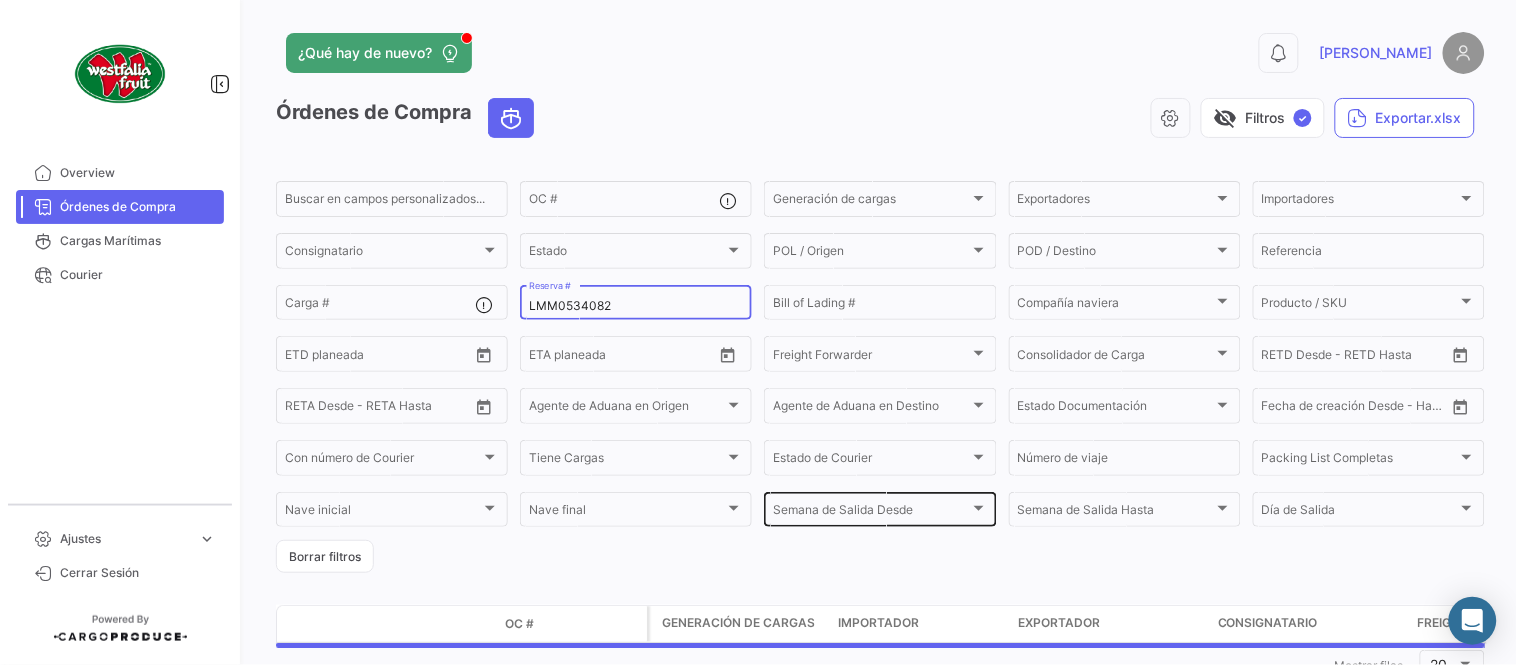paste on "3826" 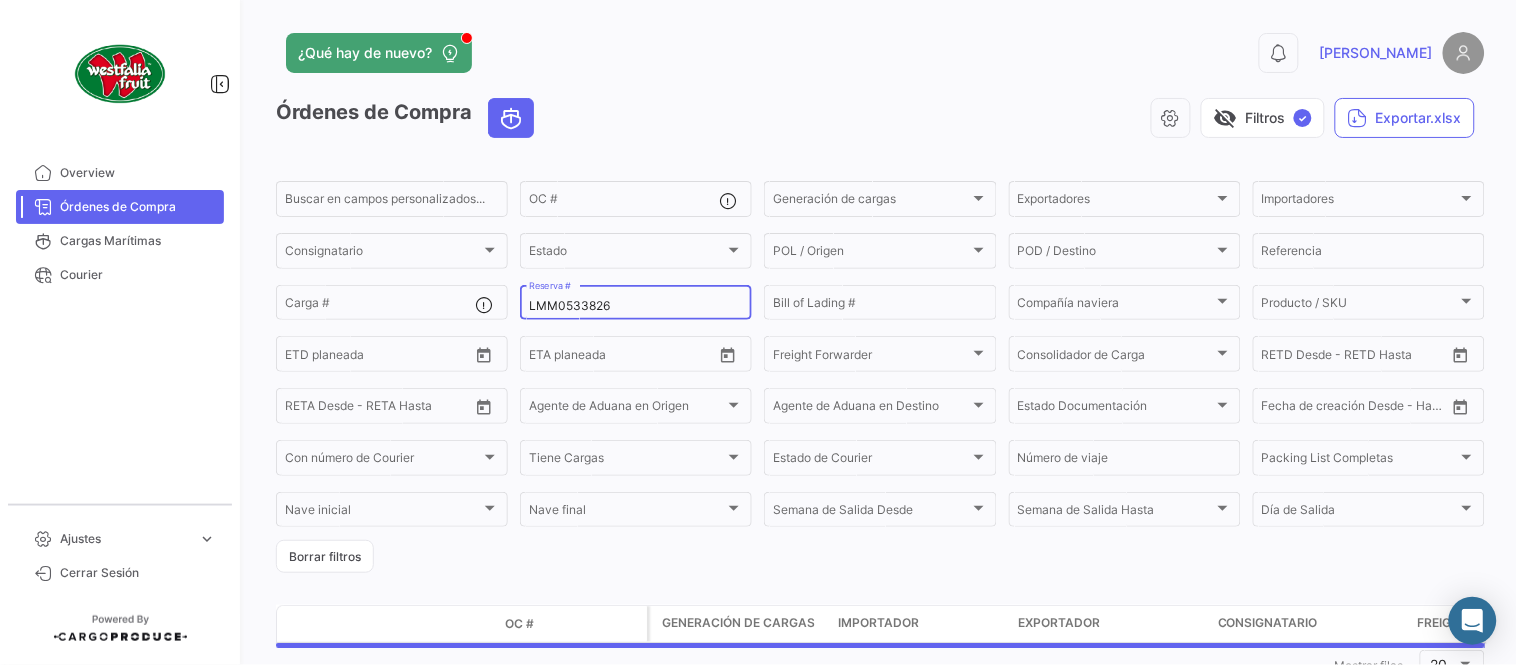 type on "LMM0533826" 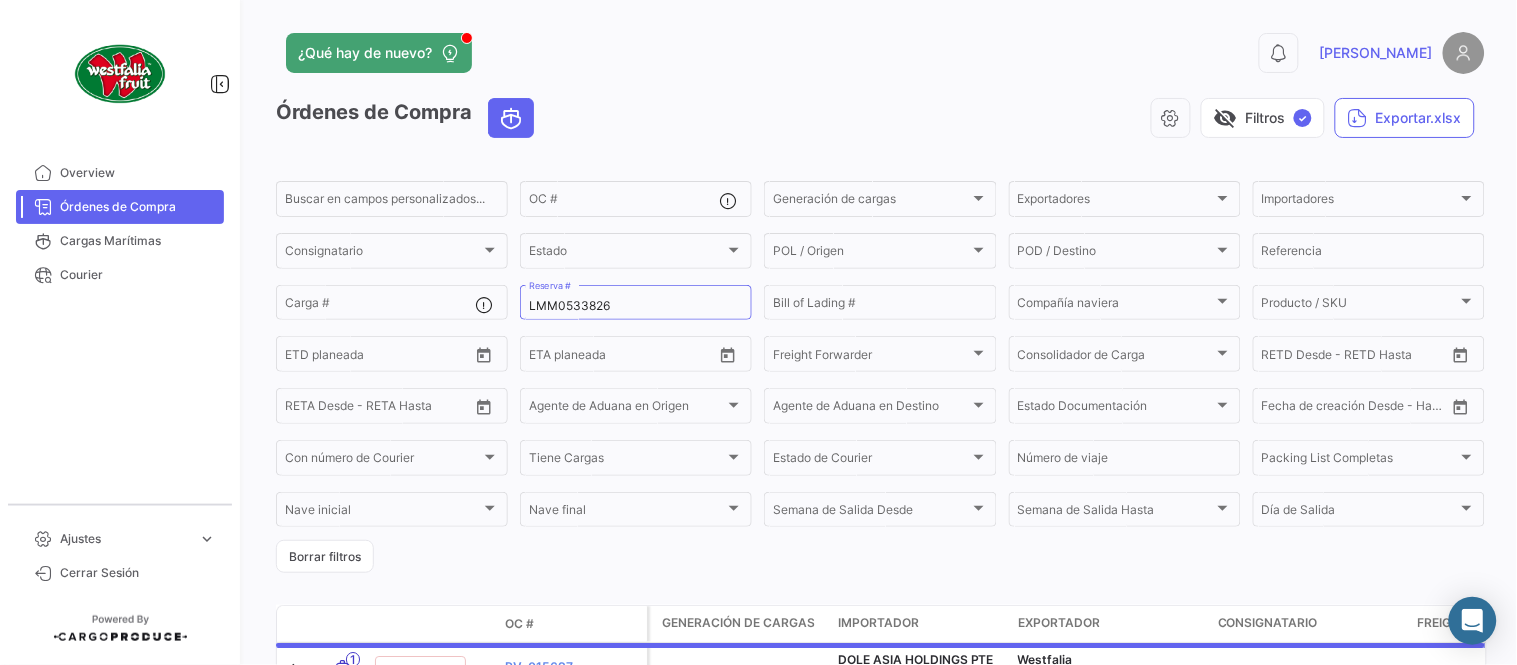 drag, startPoint x: 864, startPoint y: 56, endPoint x: 762, endPoint y: 124, distance: 122.588745 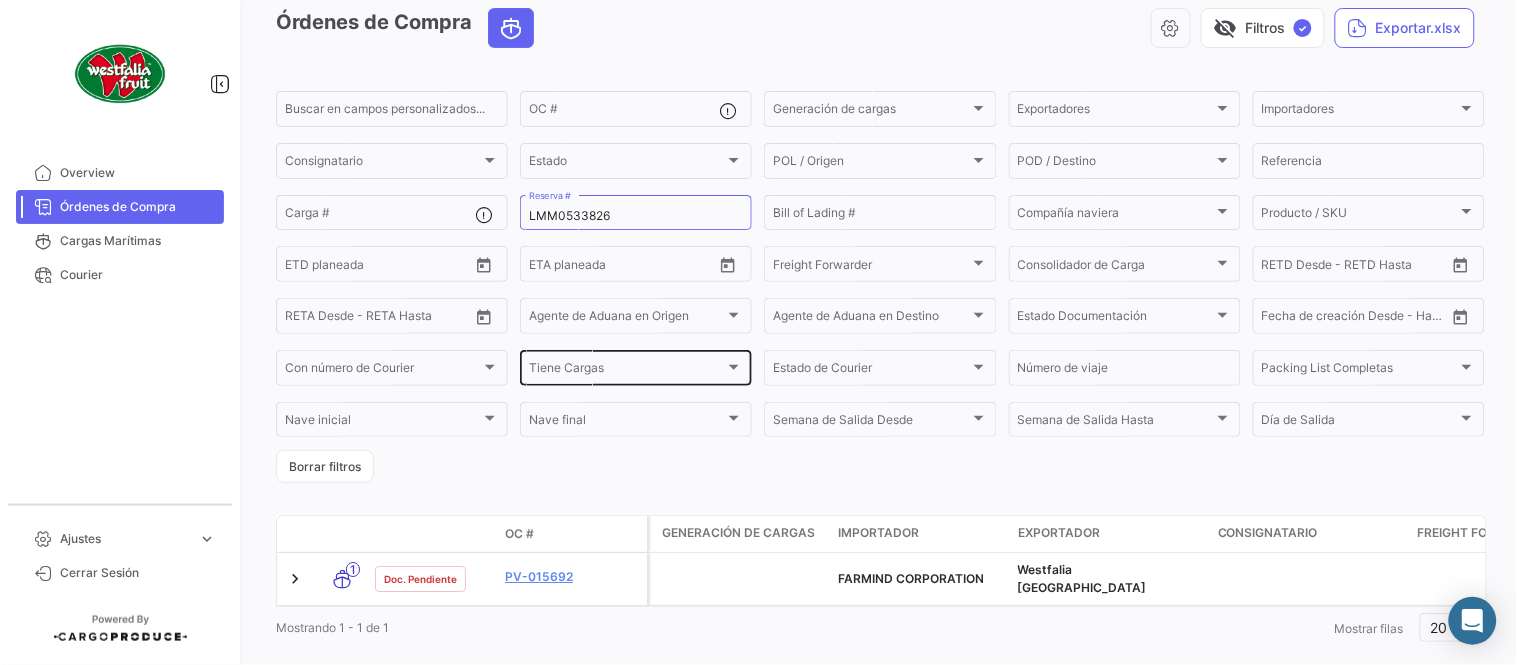 scroll, scrollTop: 128, scrollLeft: 0, axis: vertical 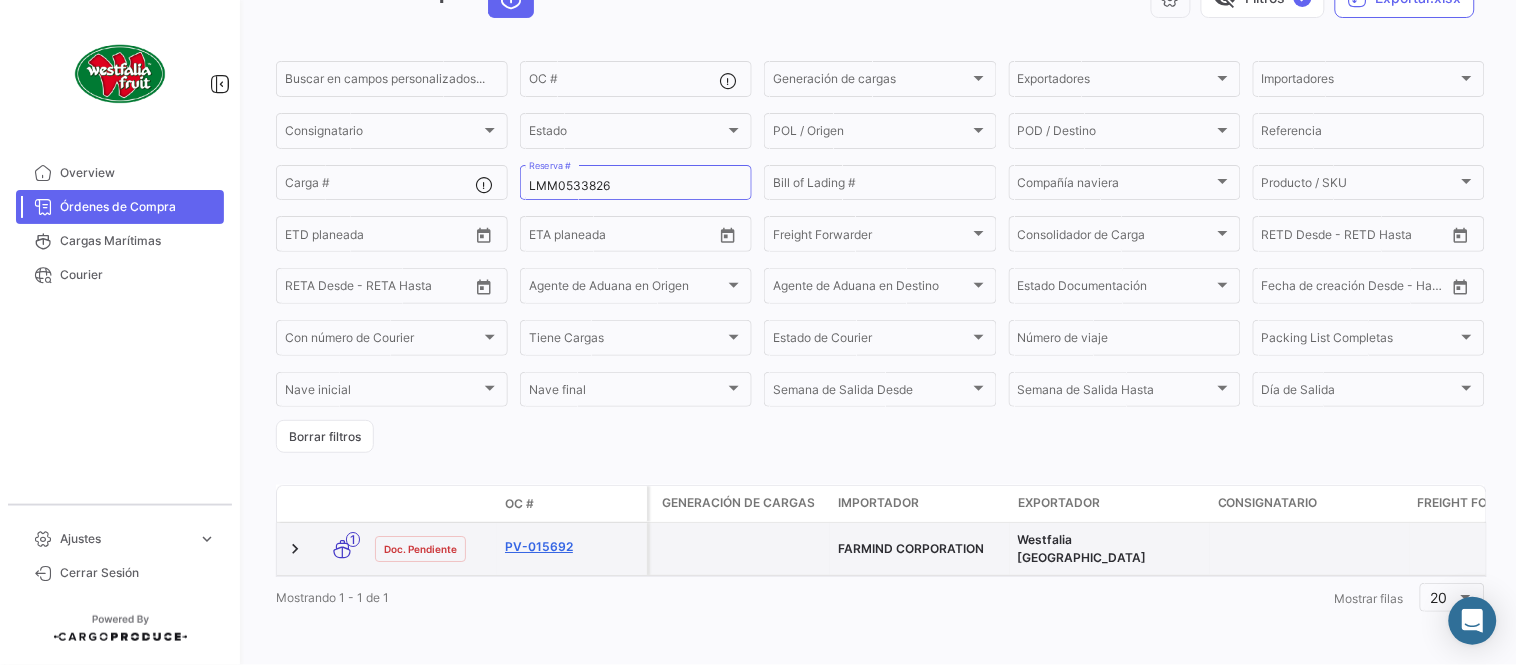 click on "PV-015692" 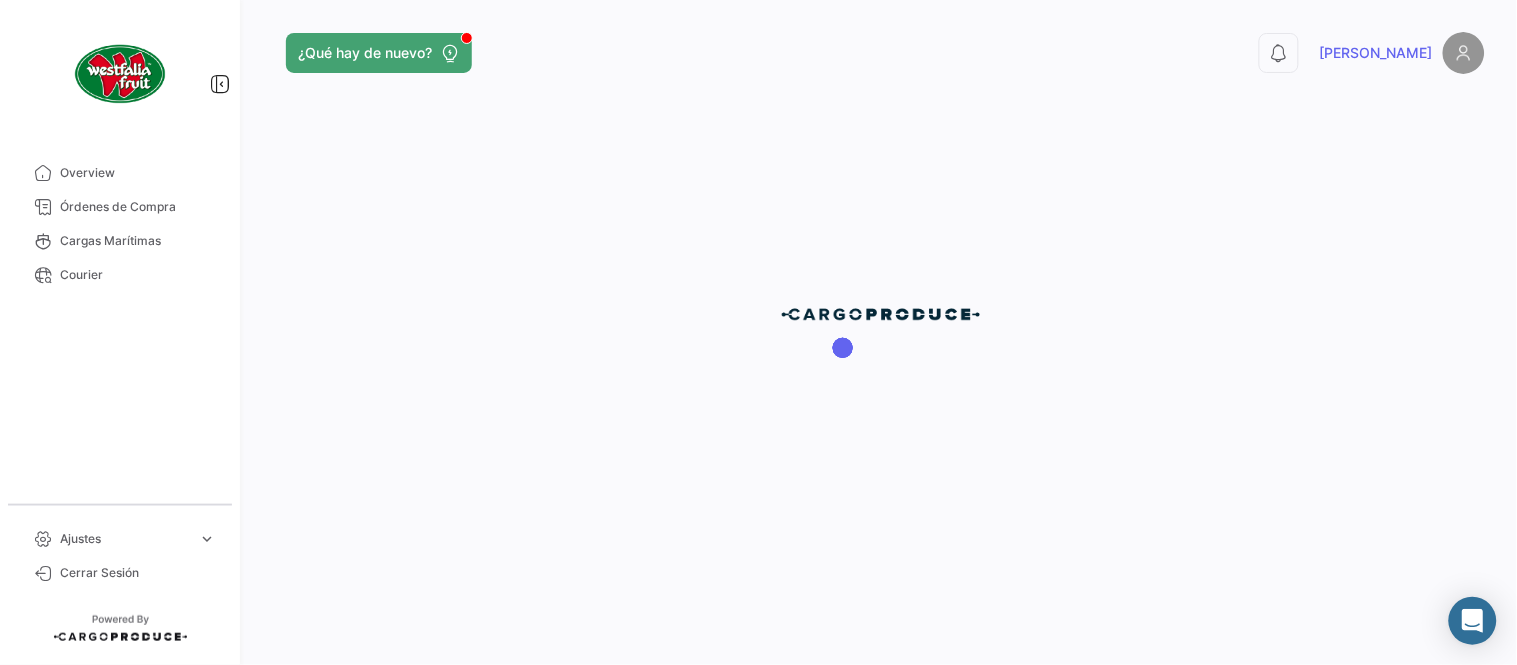 scroll, scrollTop: 0, scrollLeft: 0, axis: both 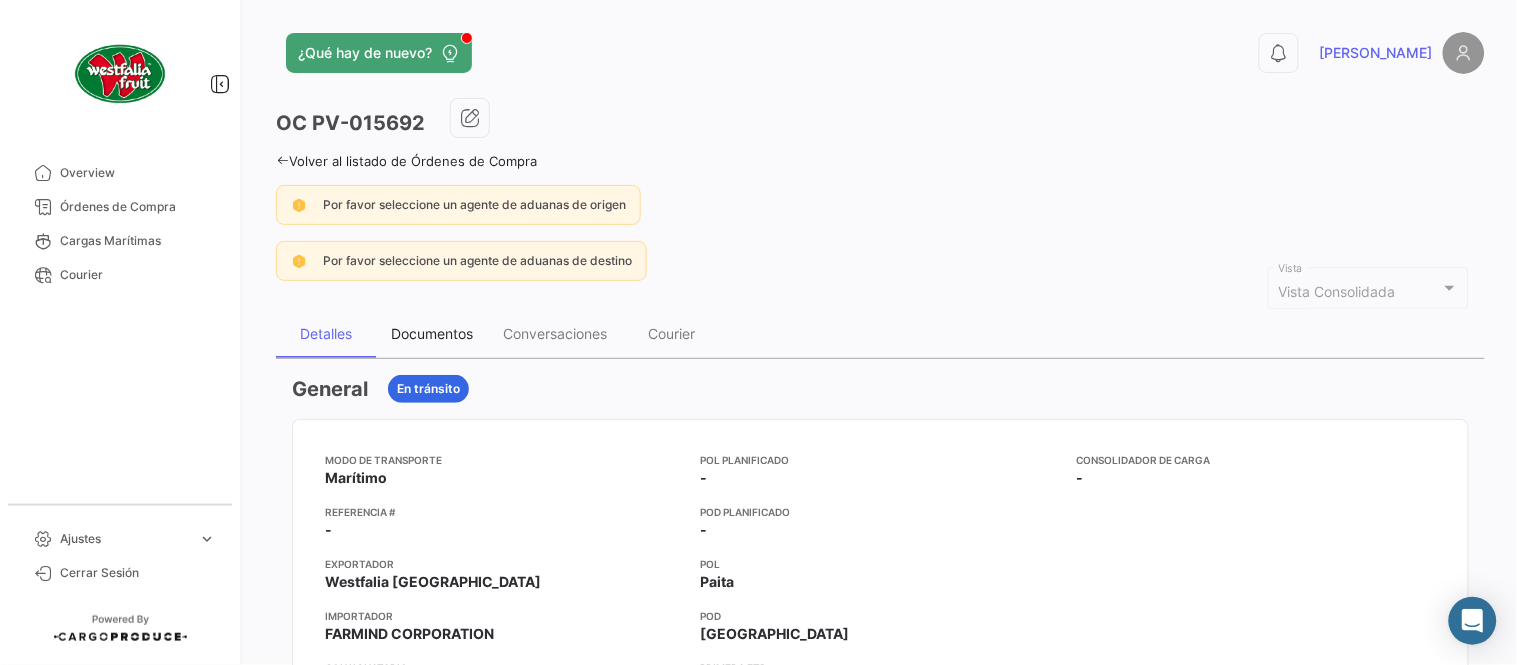 click on "Documentos" at bounding box center [432, 333] 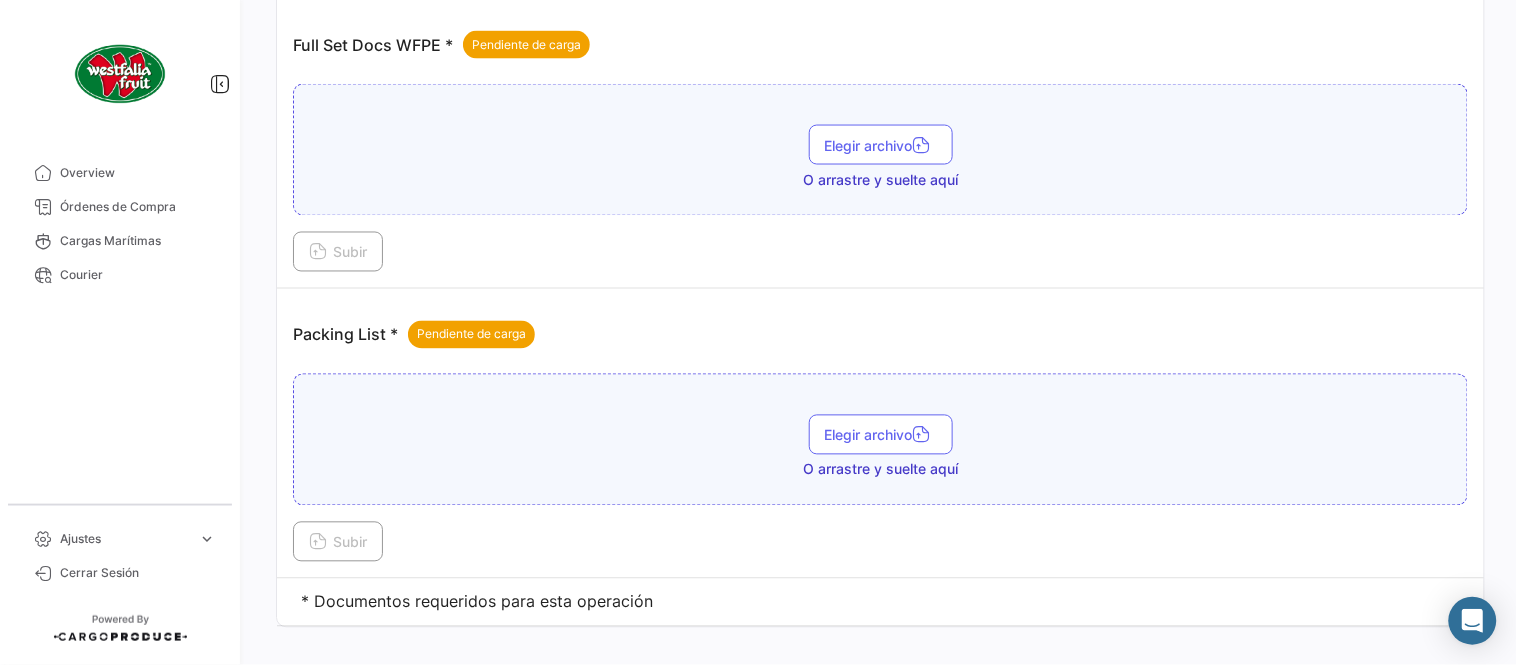 scroll, scrollTop: 806, scrollLeft: 0, axis: vertical 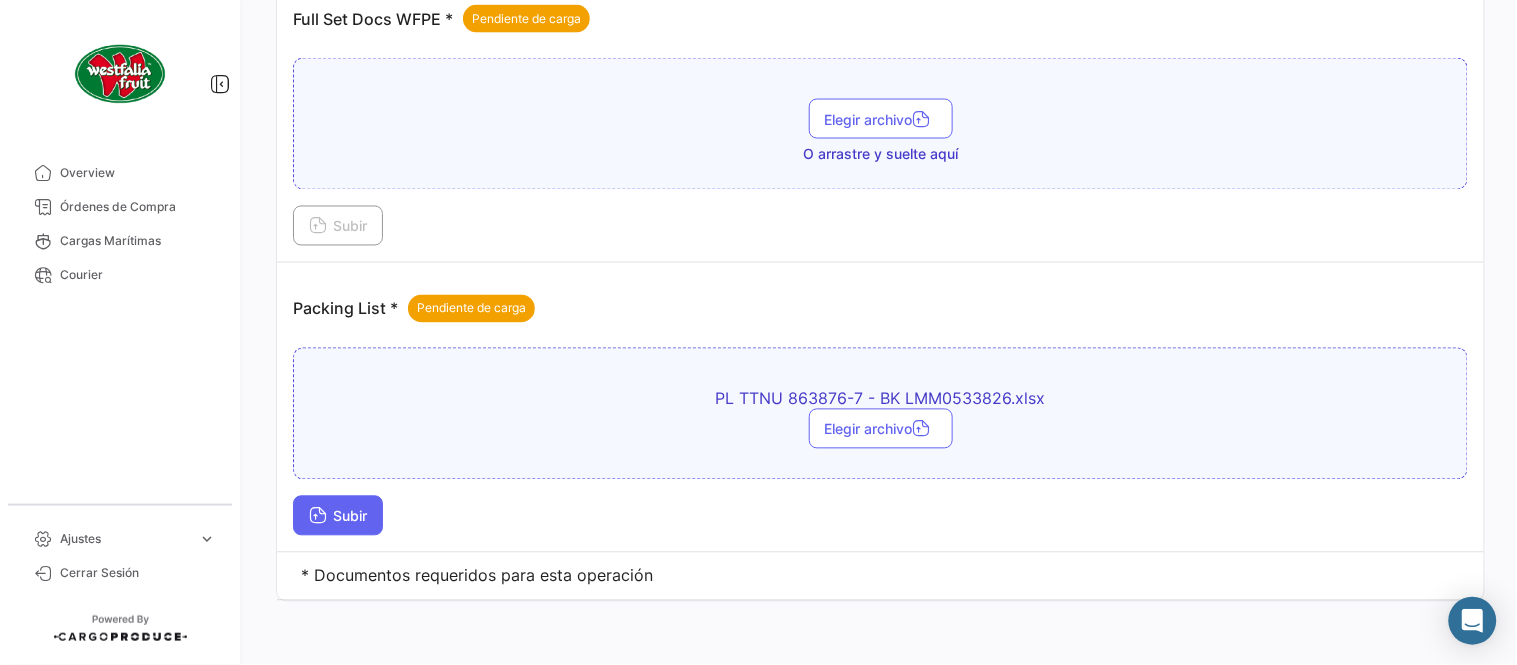 click on "Subir" at bounding box center (338, 516) 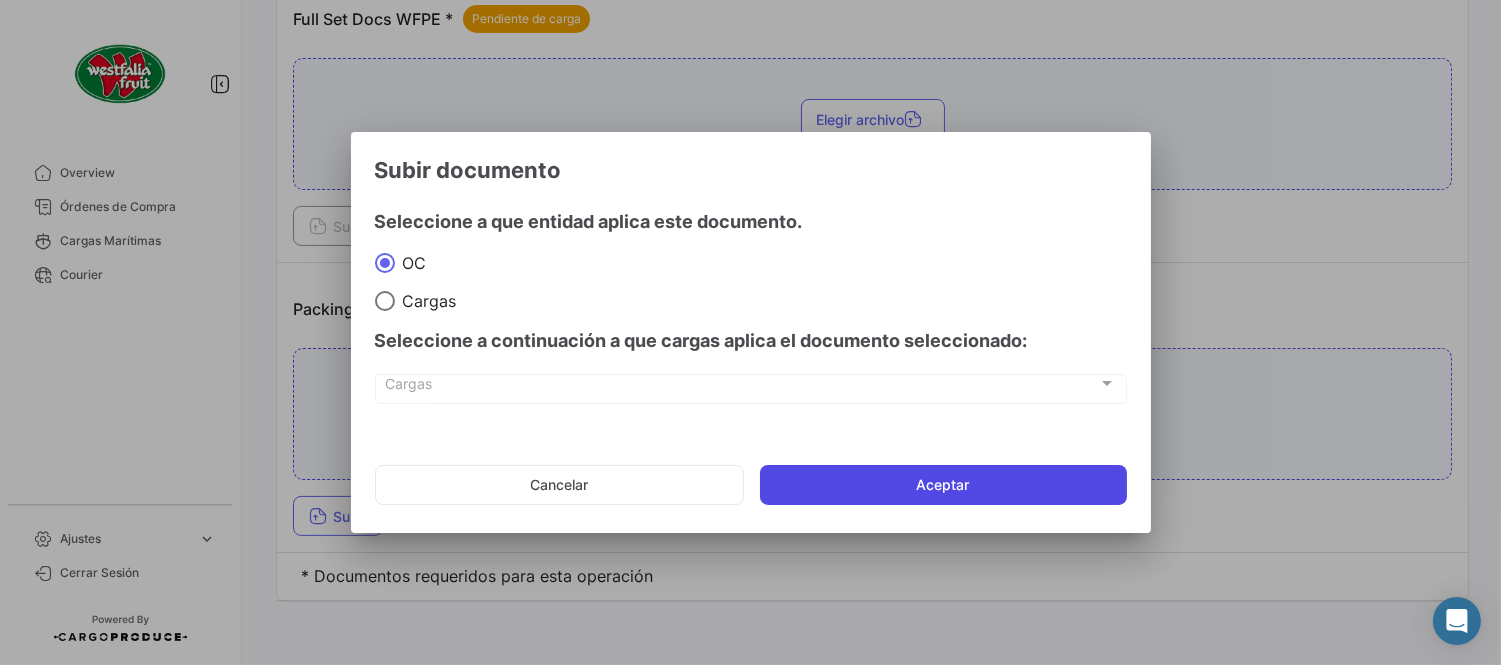 click on "Aceptar" 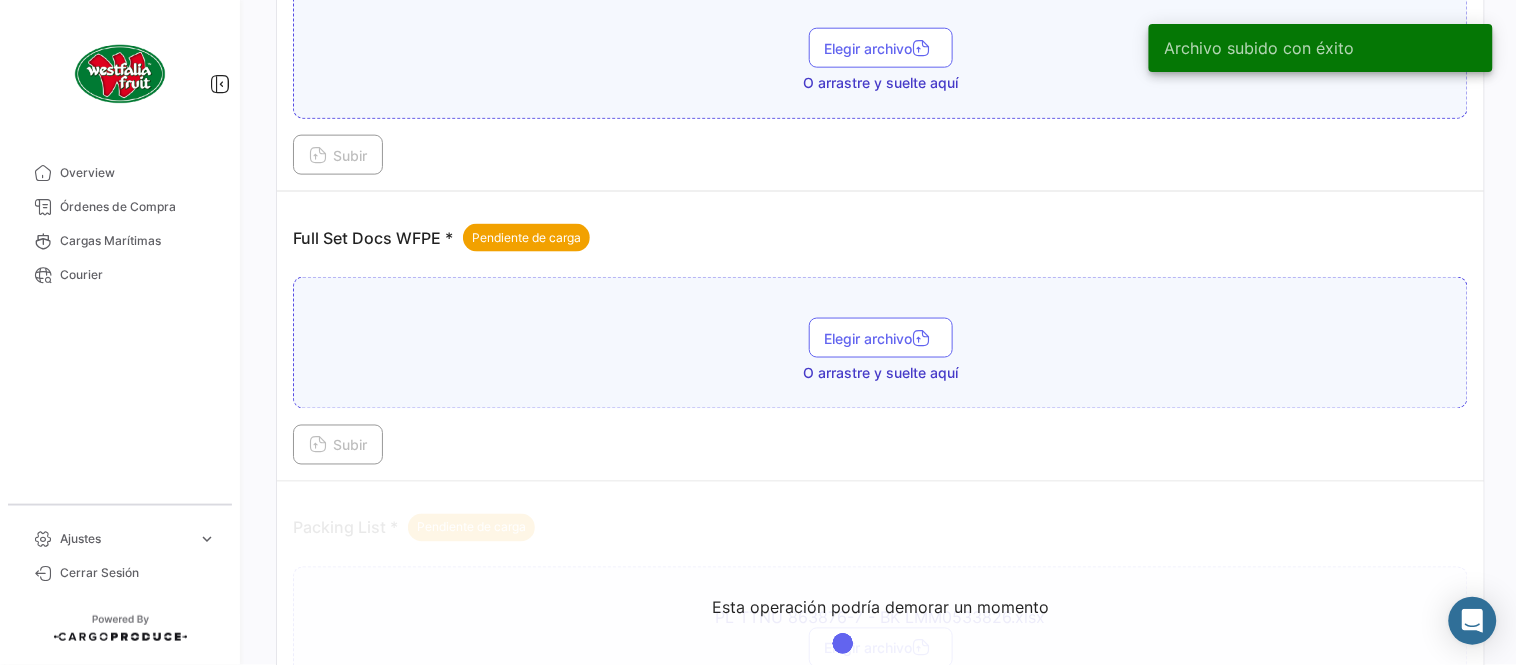 scroll, scrollTop: 695, scrollLeft: 0, axis: vertical 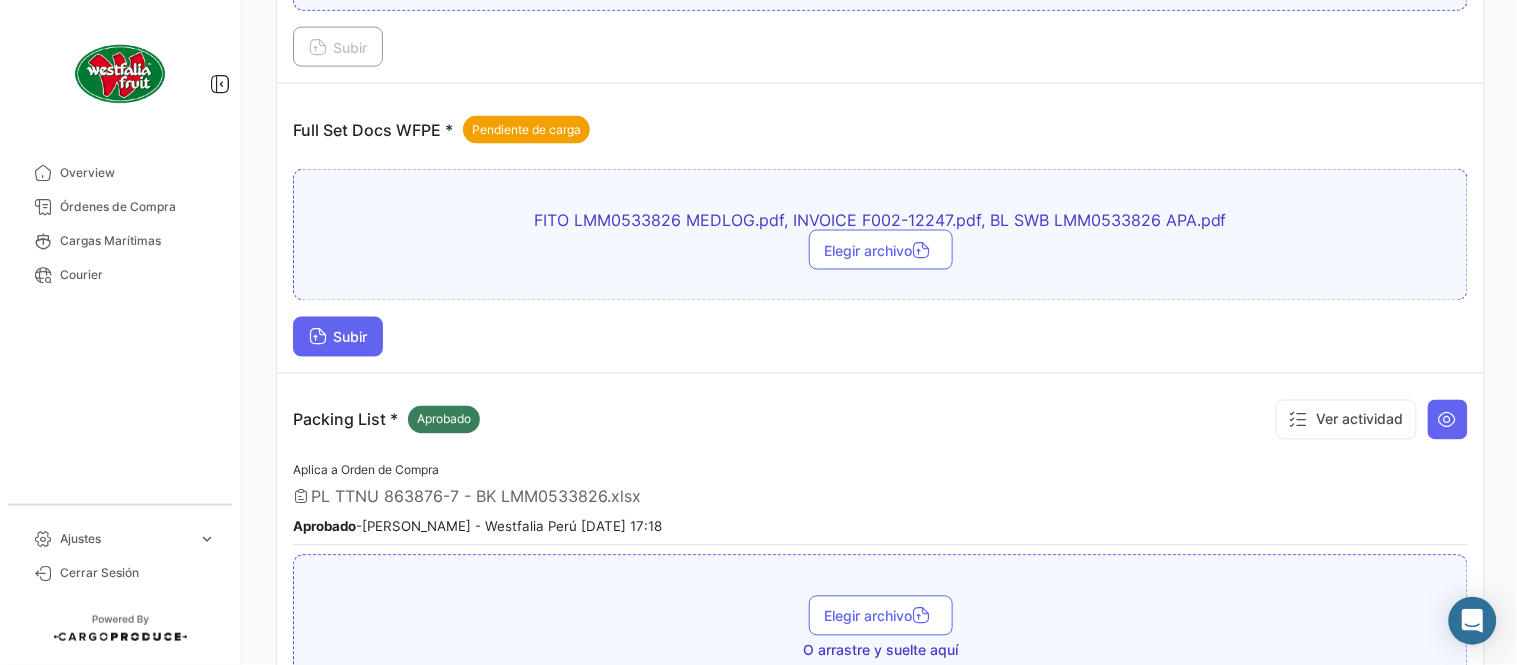 click on "Subir" at bounding box center [338, 337] 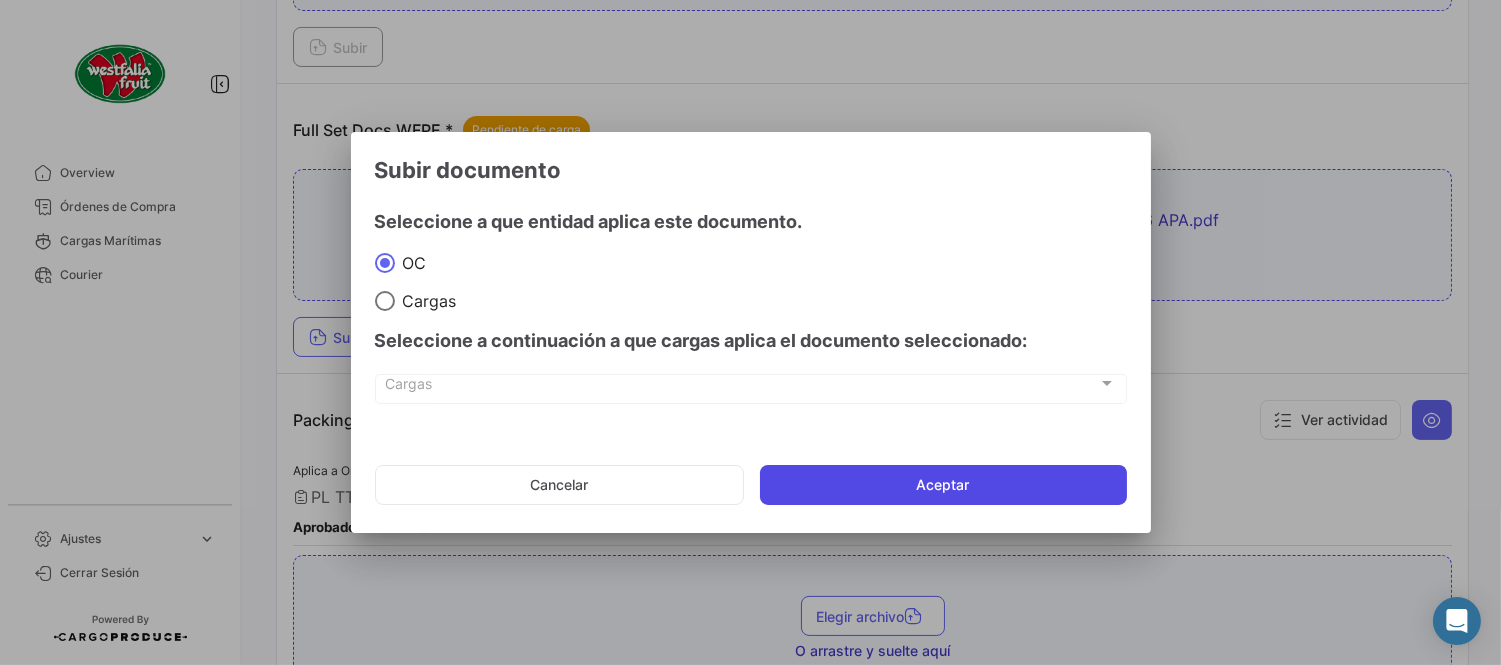 click on "Aceptar" 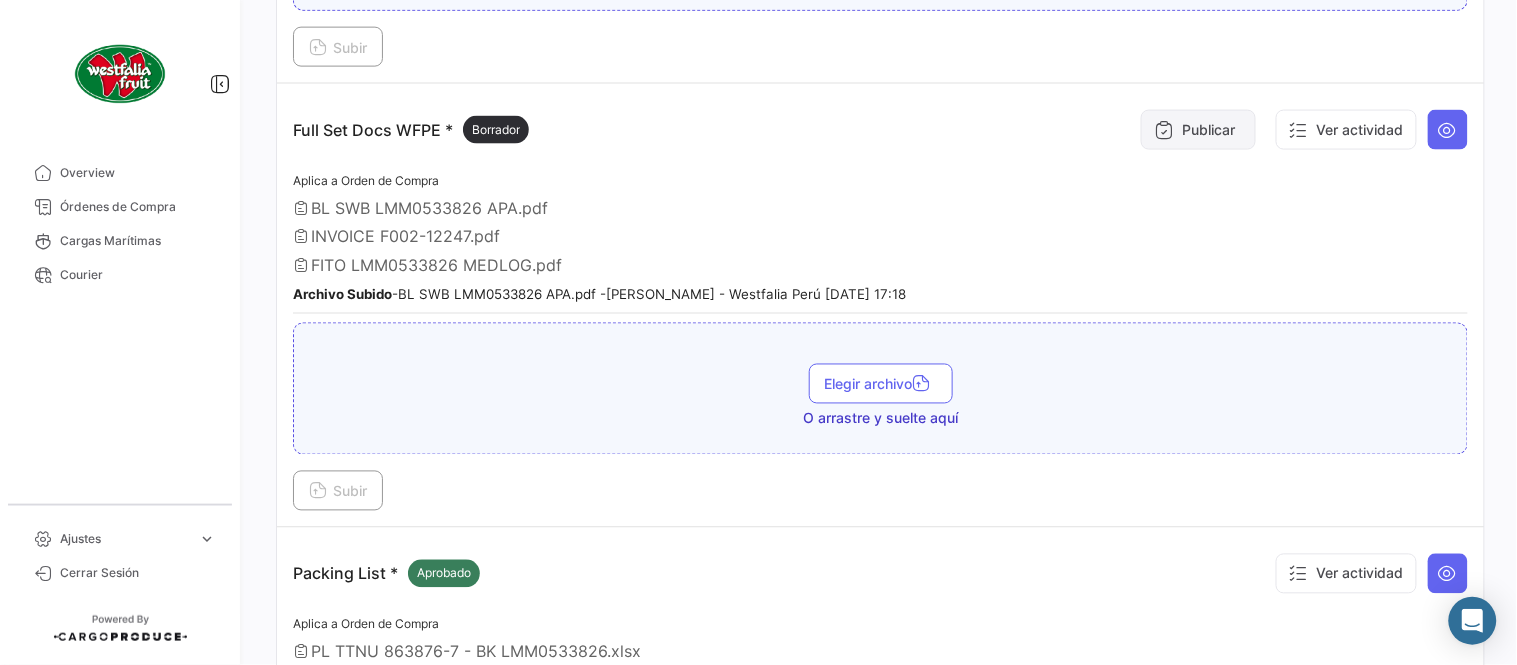 click on "Publicar" at bounding box center [1198, 130] 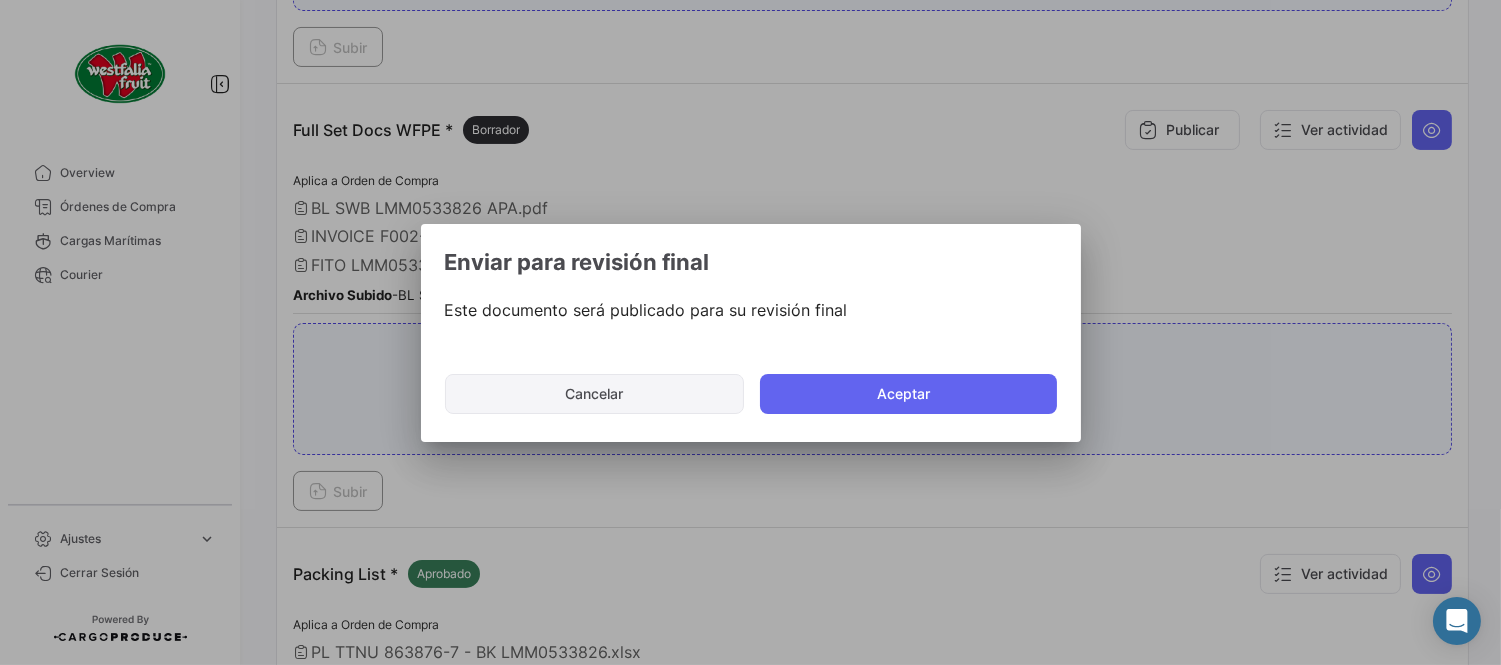 click on "Cancelar" 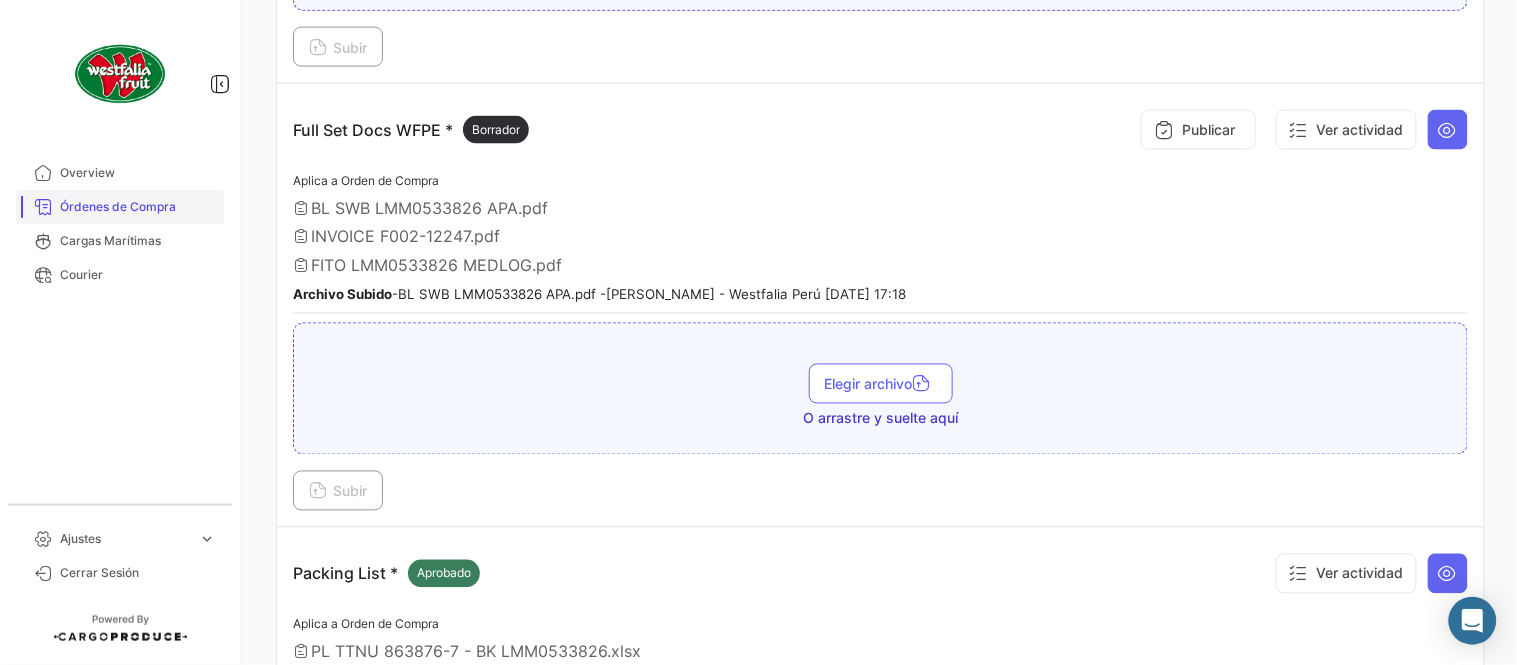 click on "Órdenes de Compra" at bounding box center [120, 207] 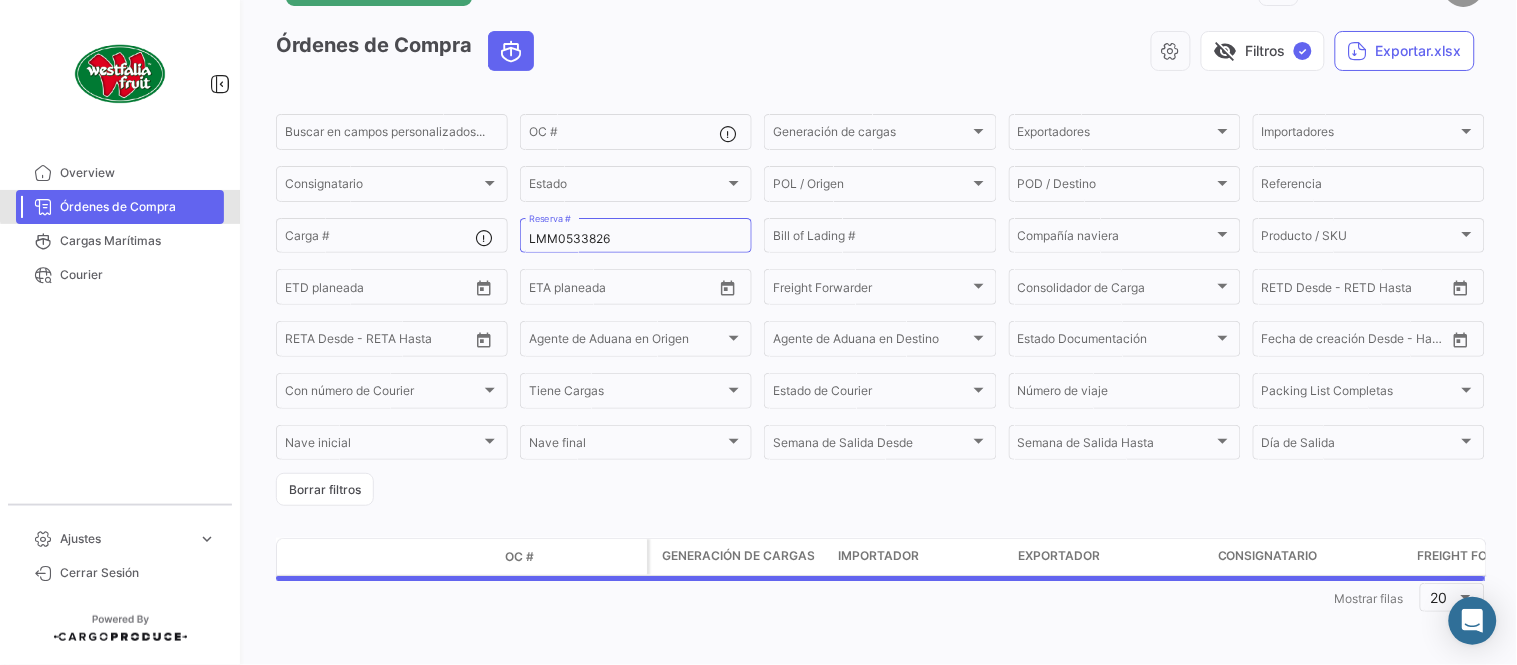 scroll, scrollTop: 0, scrollLeft: 0, axis: both 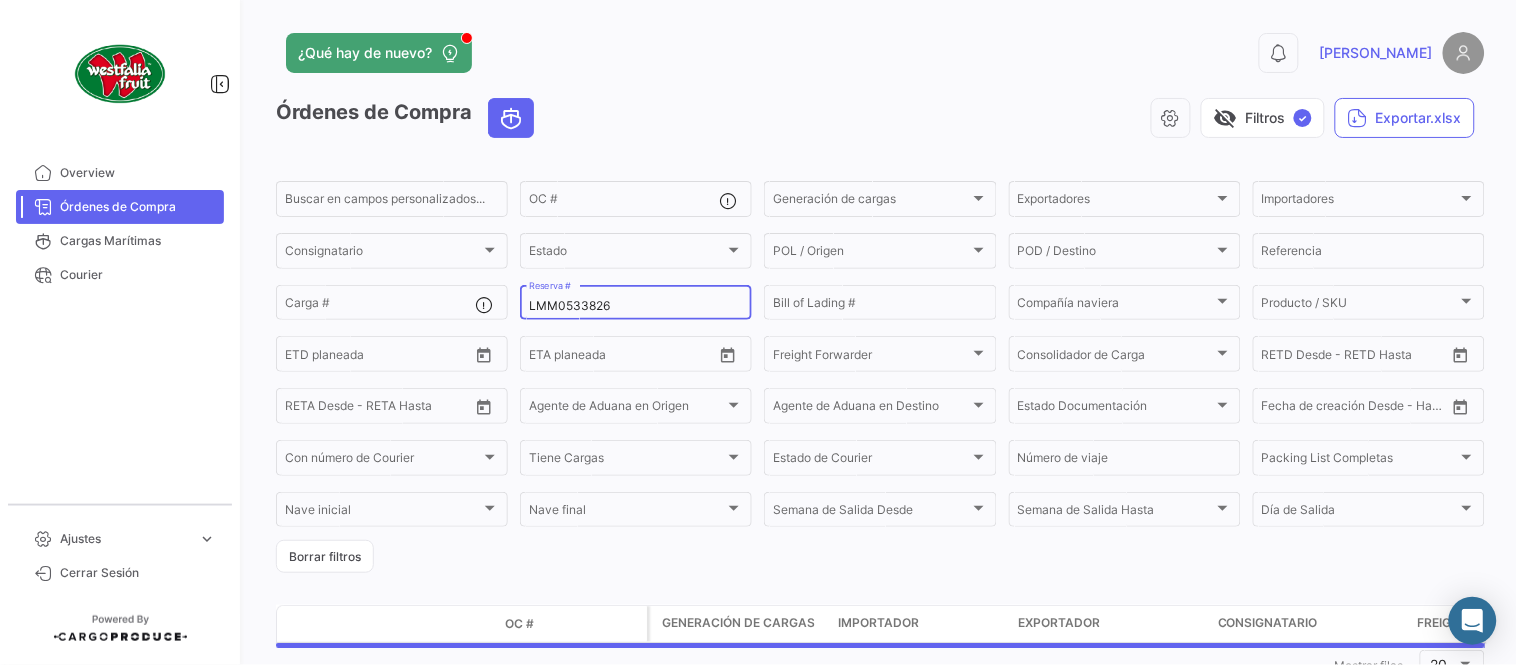 click on "LMM0533826 Reserva #" 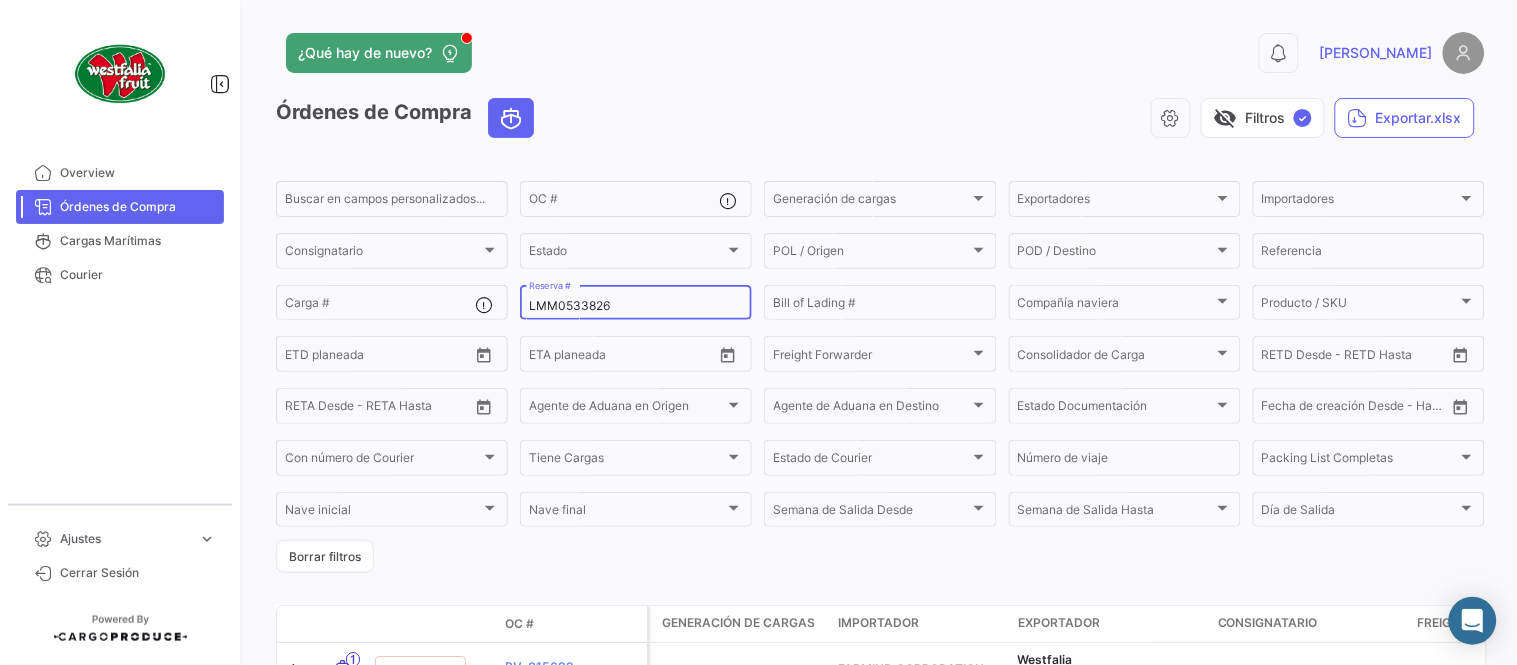 paste on "31" 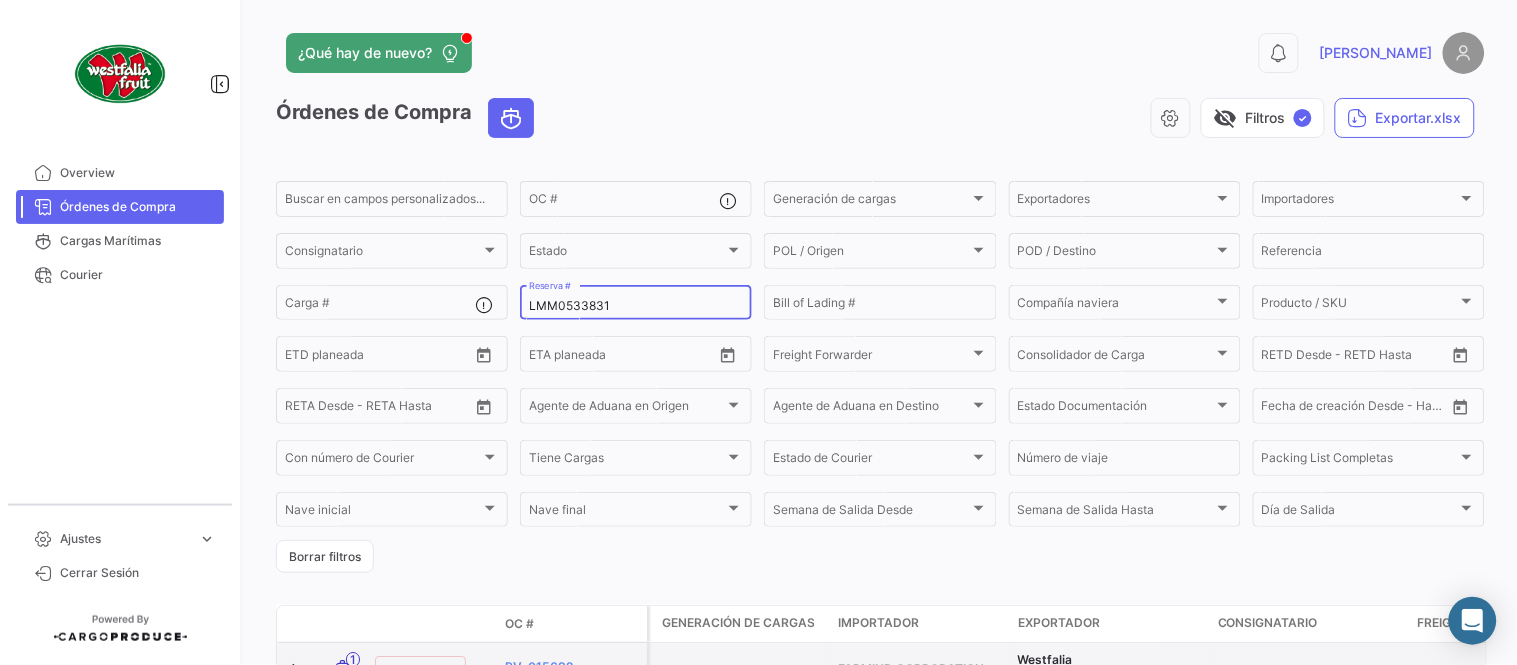 type on "LMM0533831" 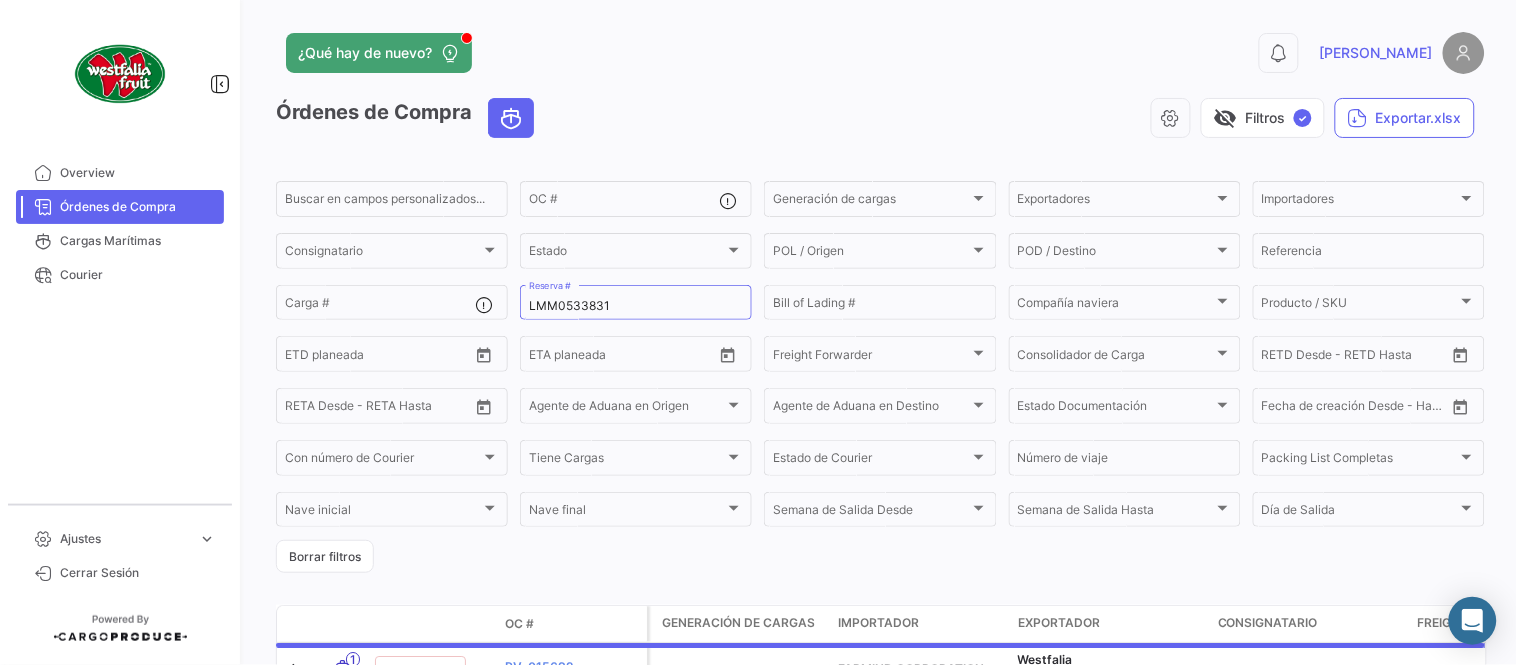 drag, startPoint x: 867, startPoint y: 55, endPoint x: 853, endPoint y: 61, distance: 15.231546 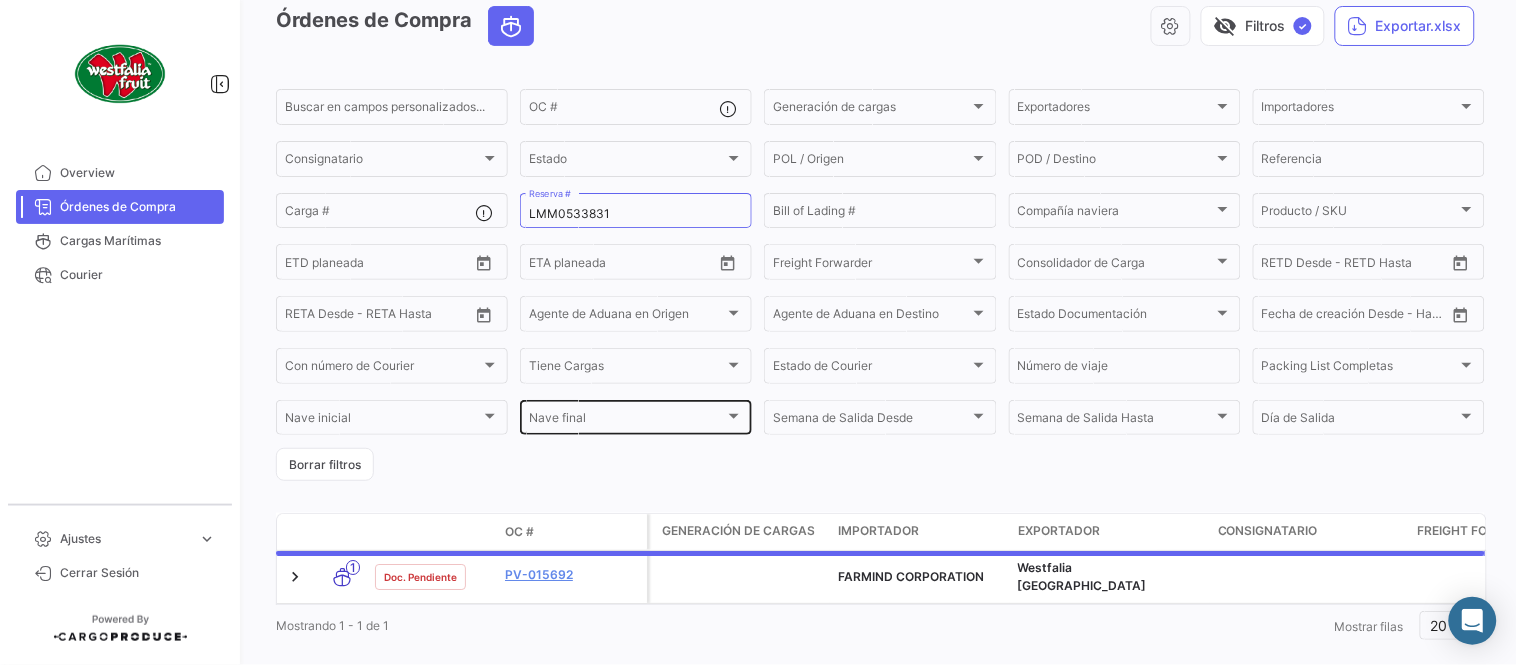 scroll, scrollTop: 128, scrollLeft: 0, axis: vertical 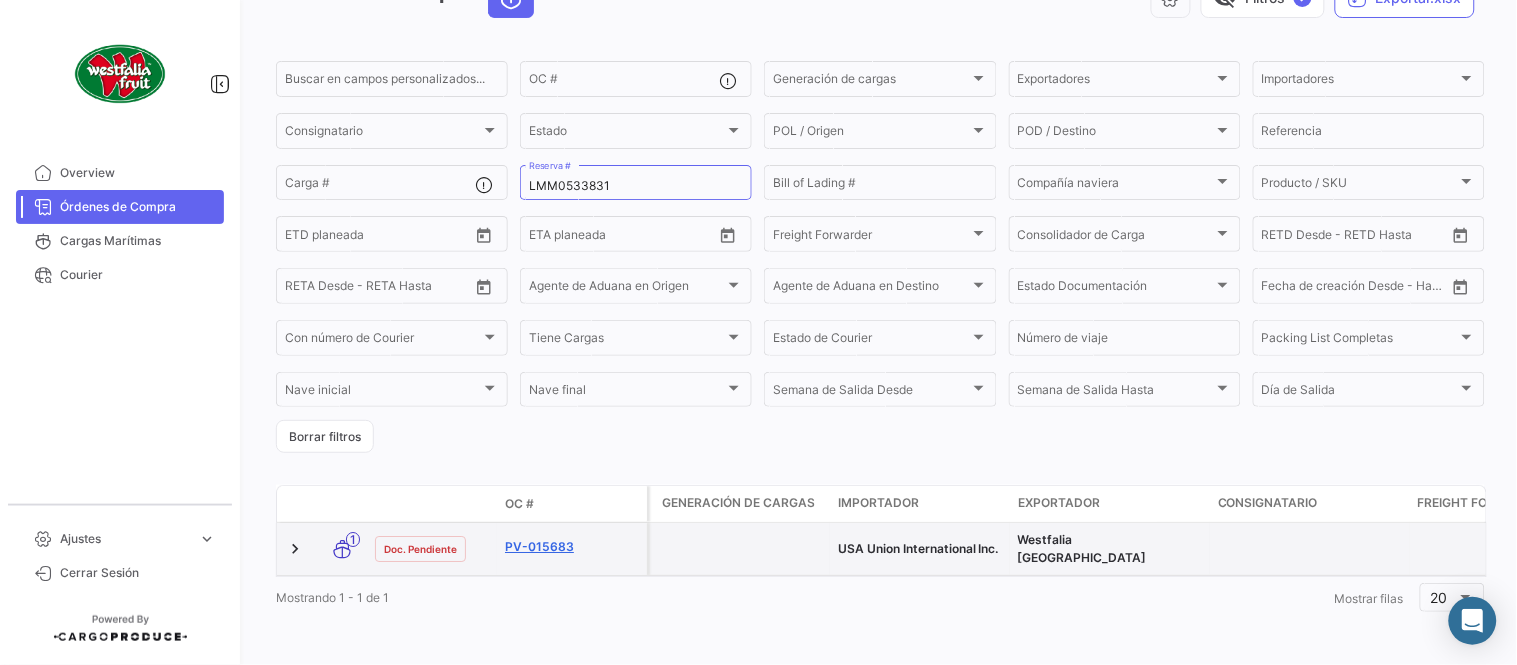 click on "PV-015683" 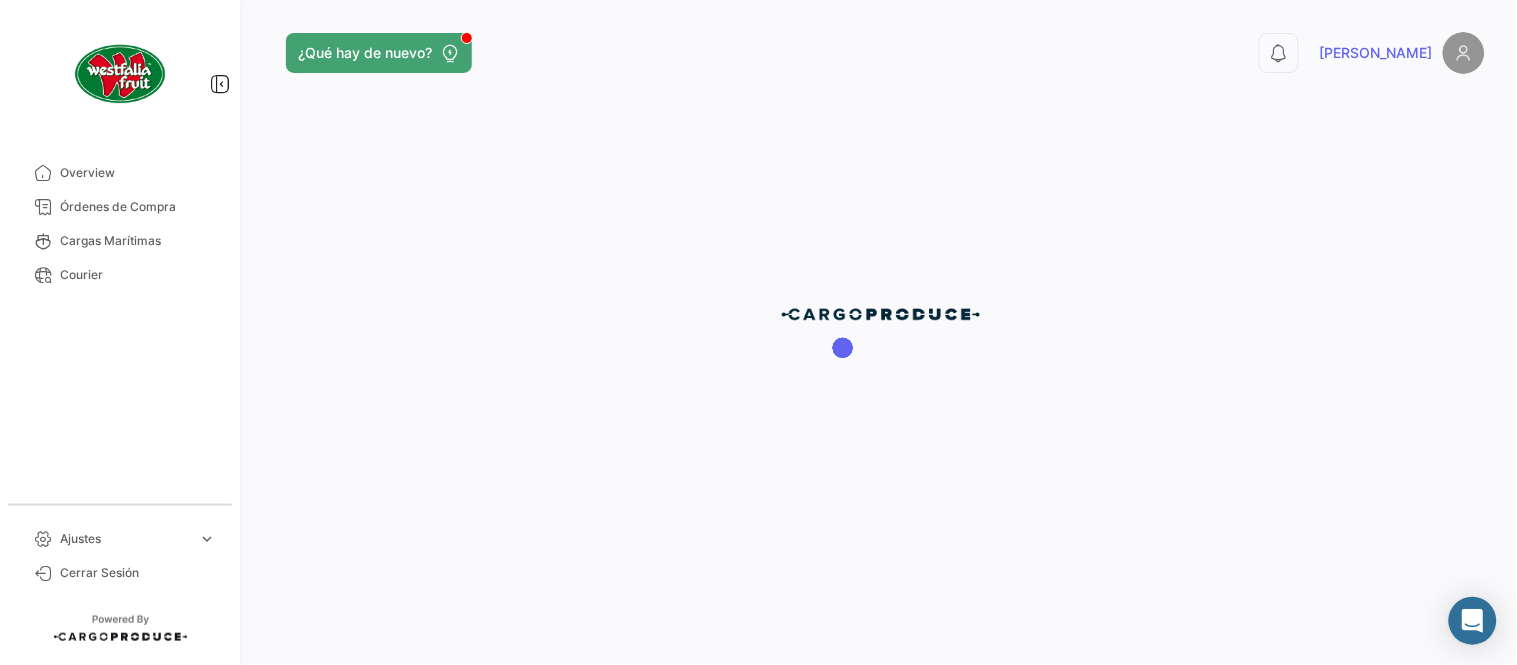 scroll, scrollTop: 0, scrollLeft: 0, axis: both 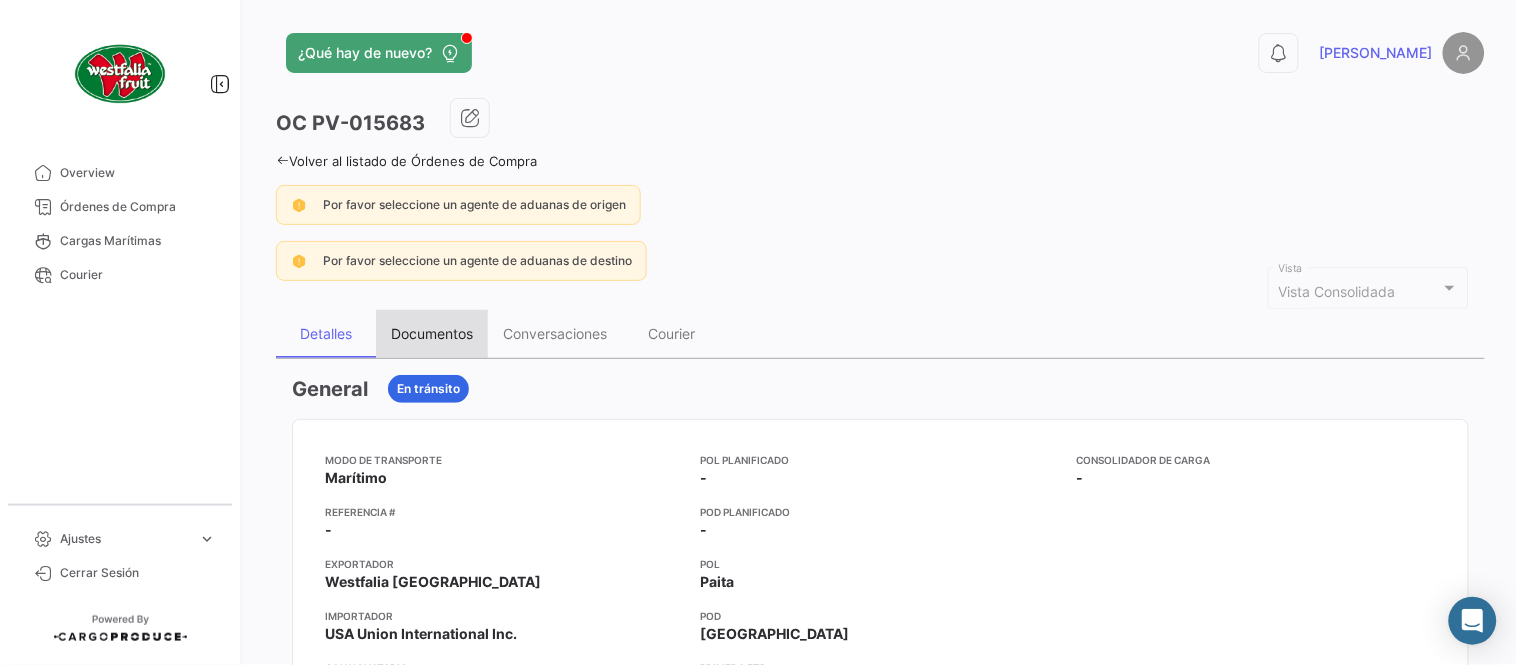 click on "Documentos" at bounding box center [432, 333] 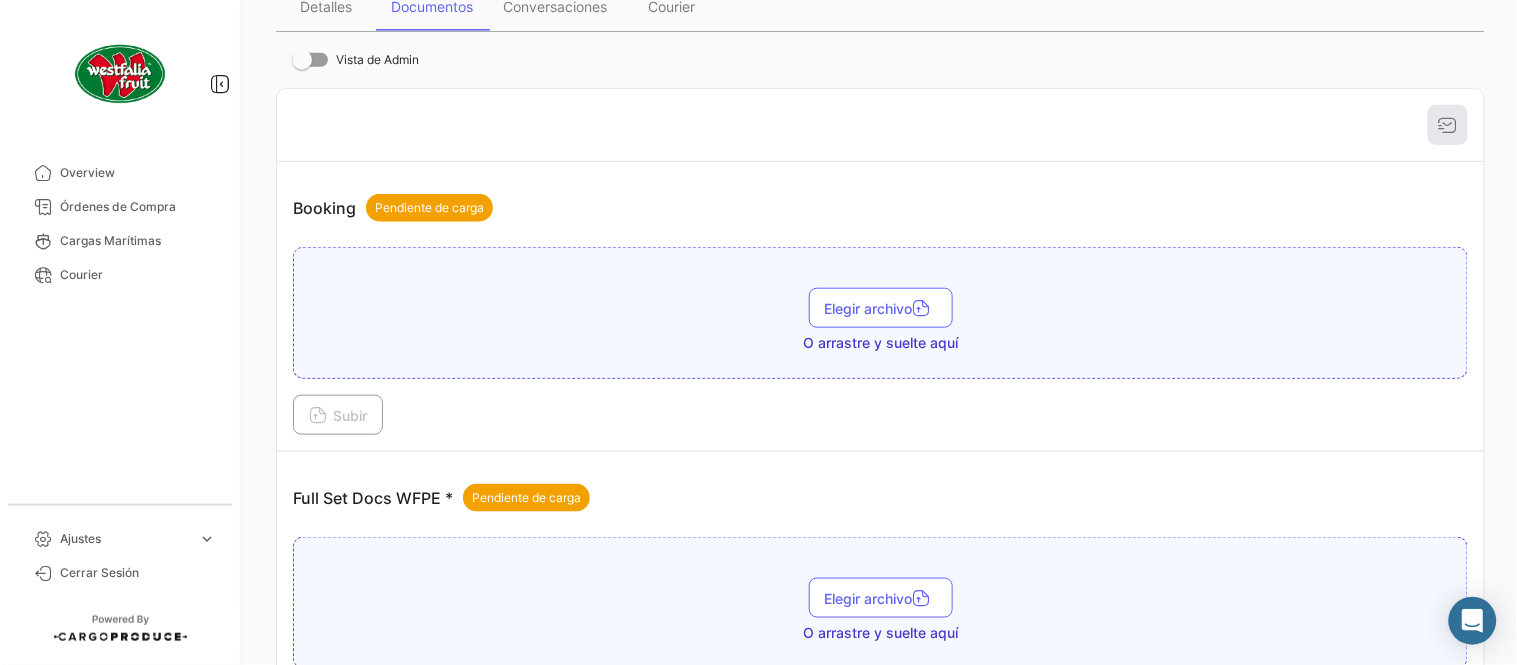scroll, scrollTop: 555, scrollLeft: 0, axis: vertical 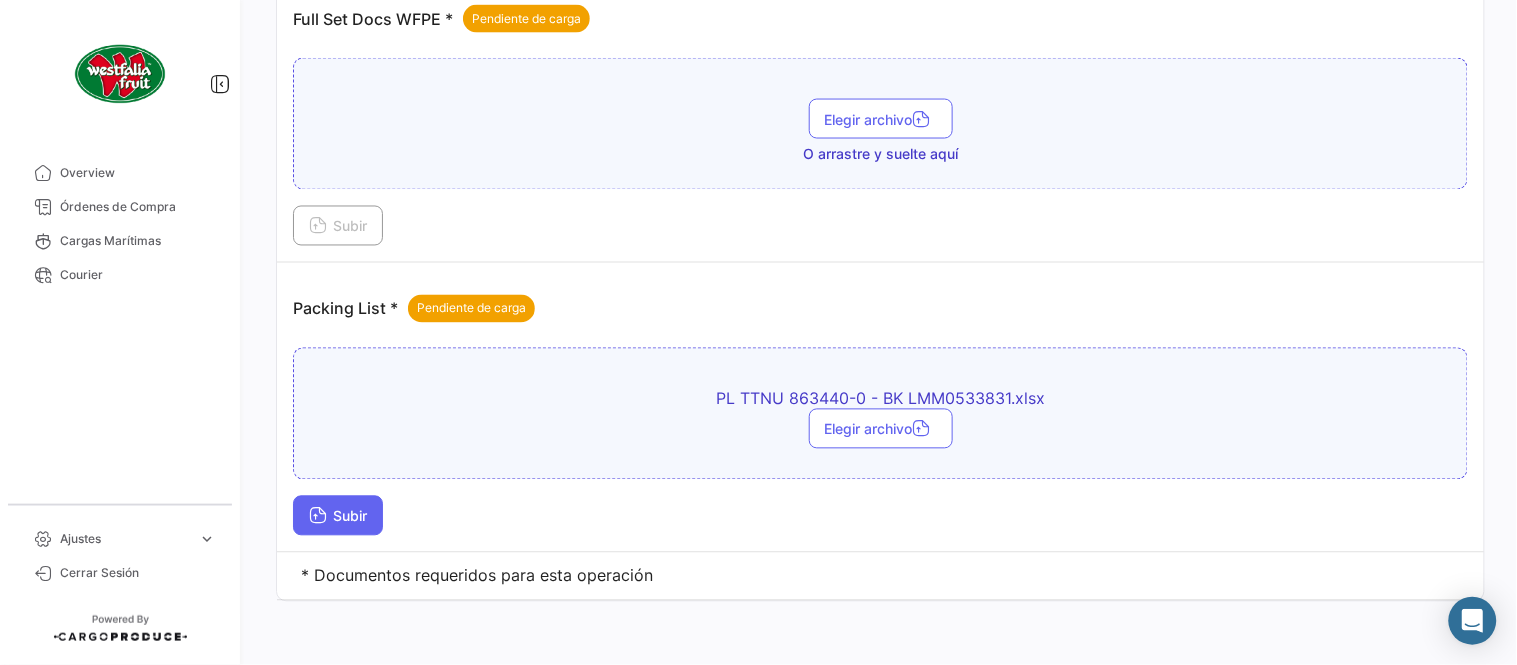 click on "Subir" at bounding box center (338, 516) 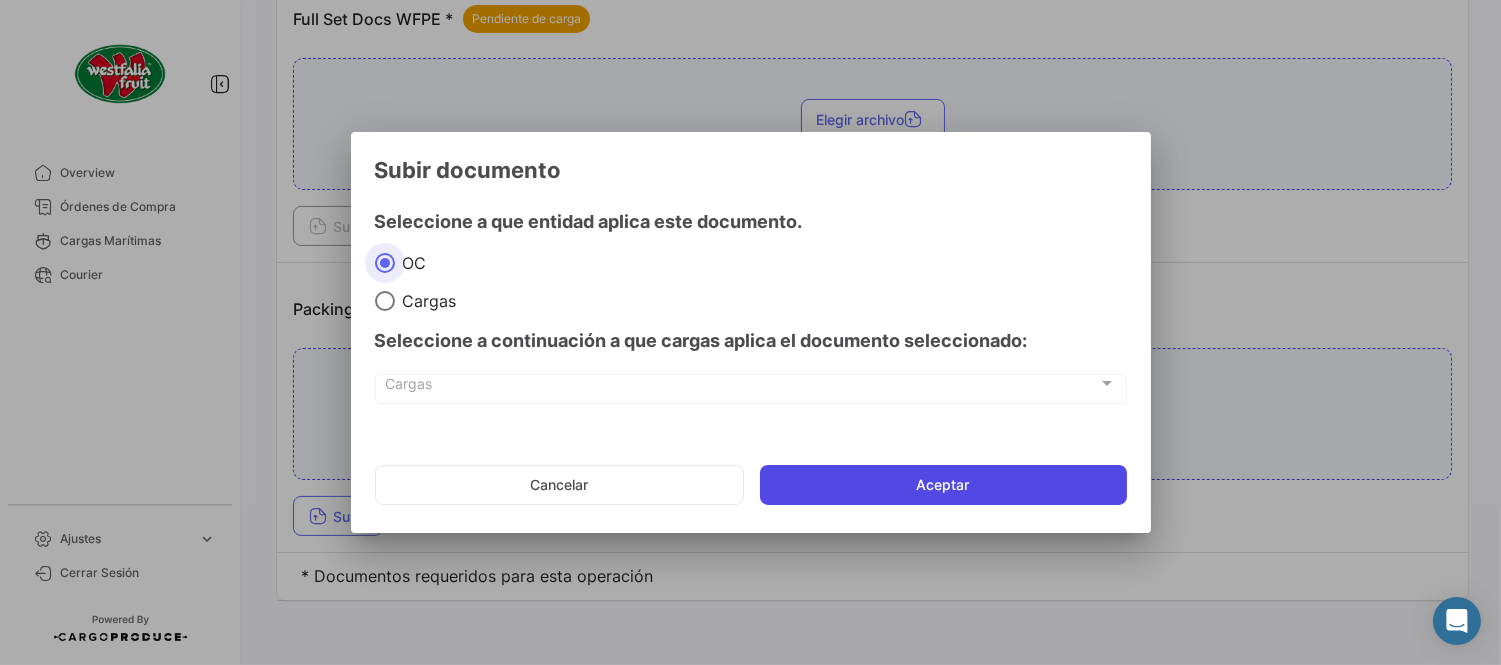 click on "Aceptar" 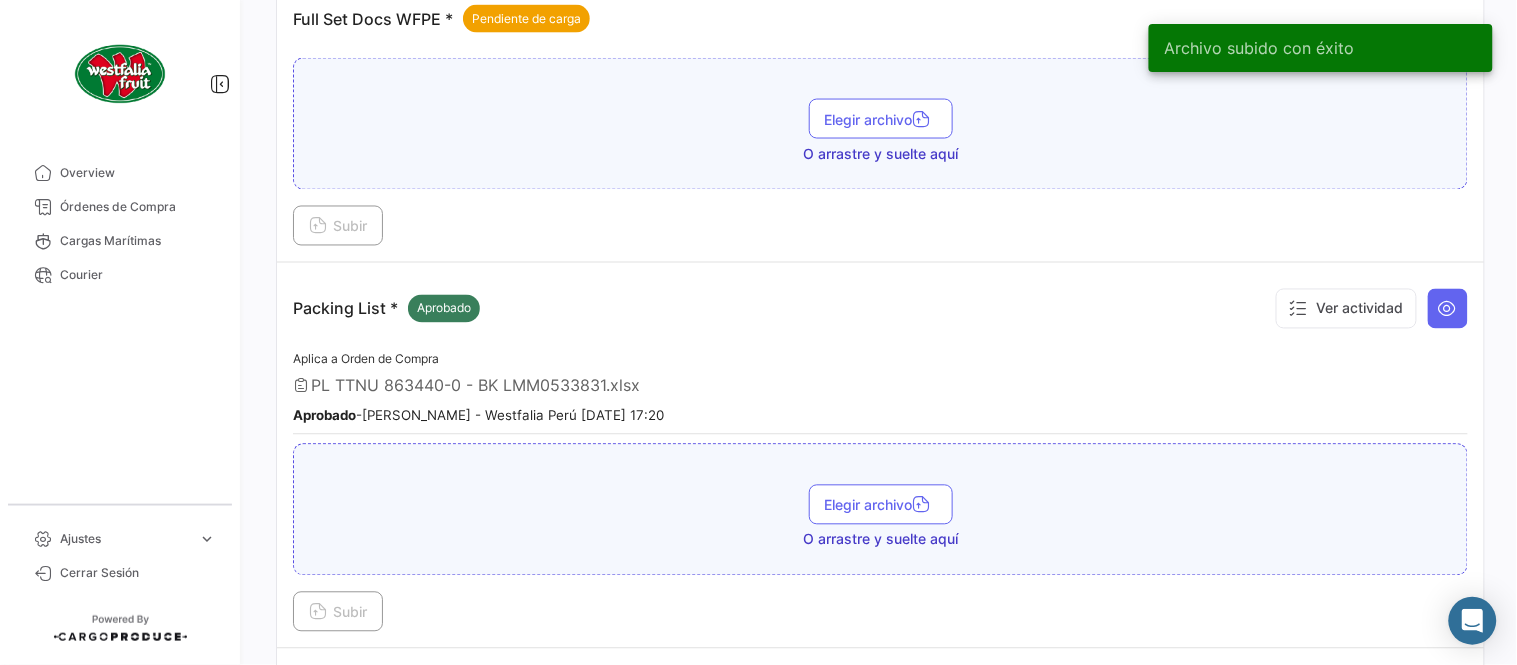 scroll, scrollTop: 584, scrollLeft: 0, axis: vertical 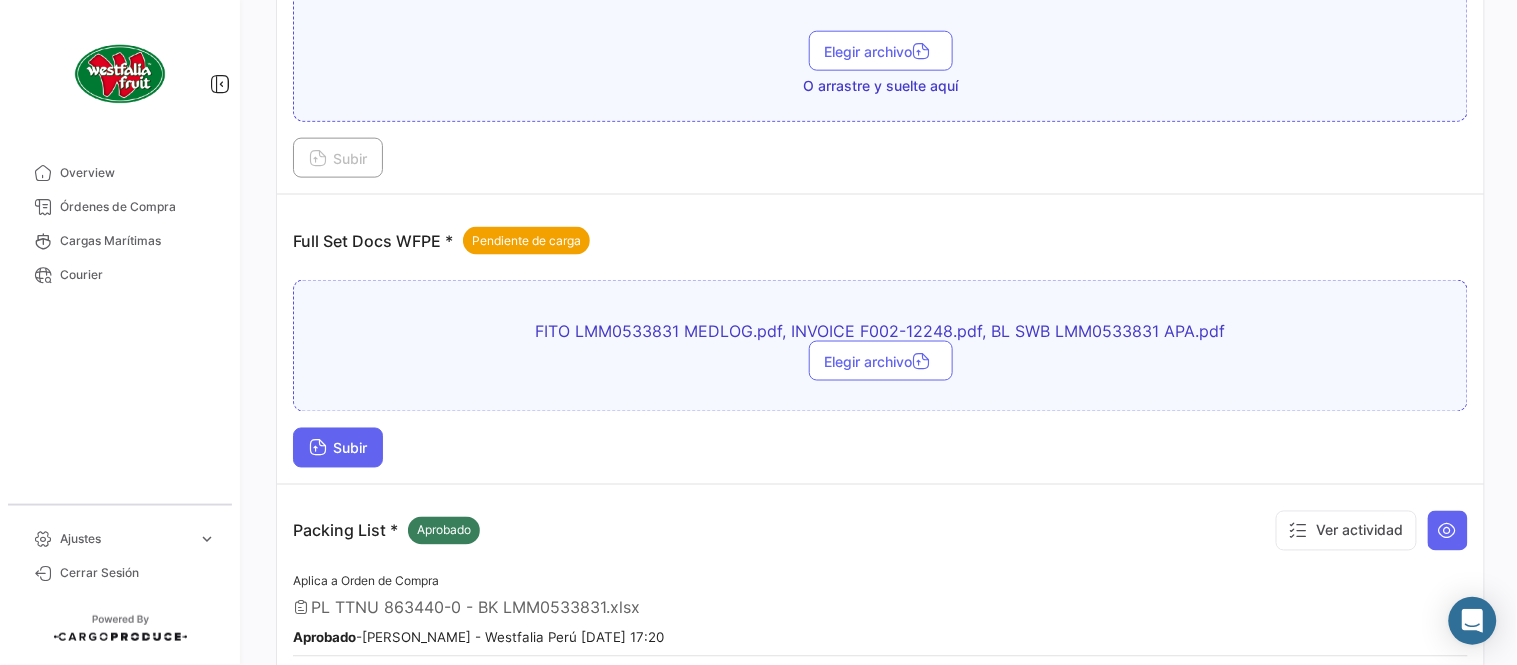 click on "Subir" at bounding box center (338, 448) 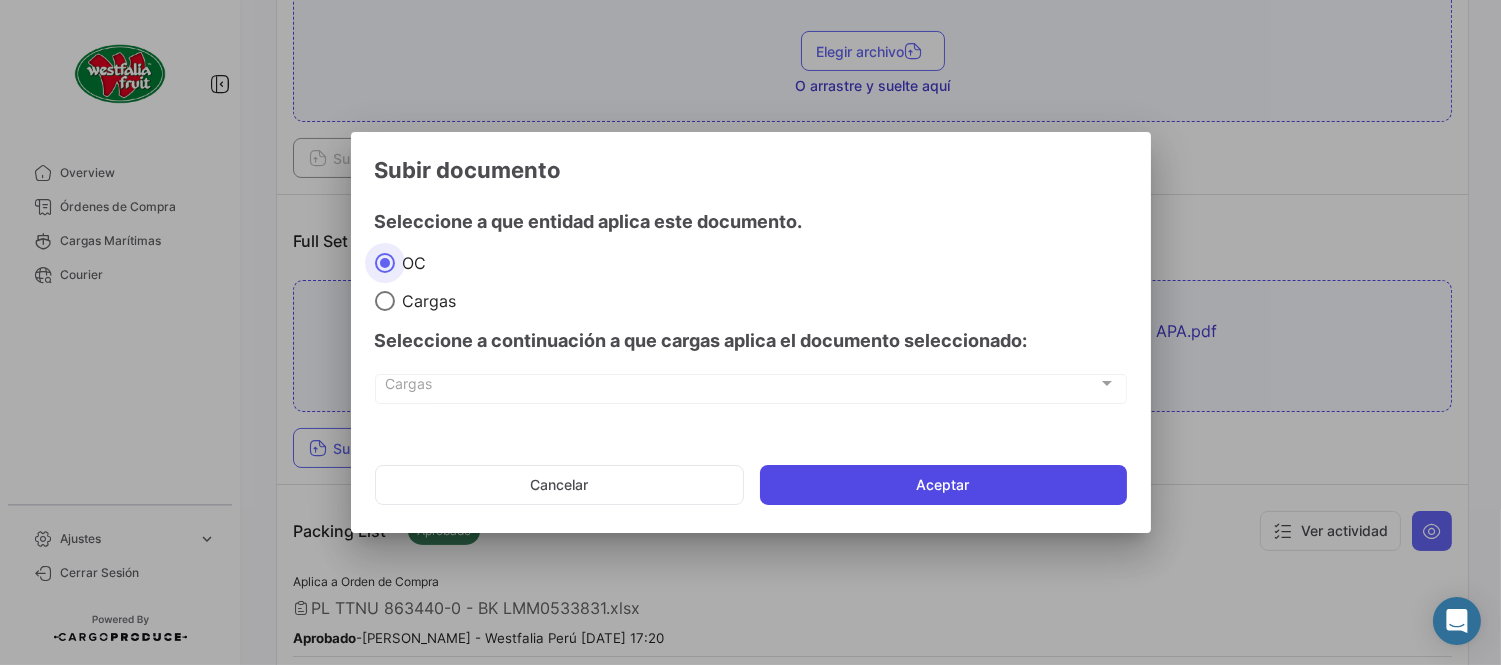 click on "Aceptar" 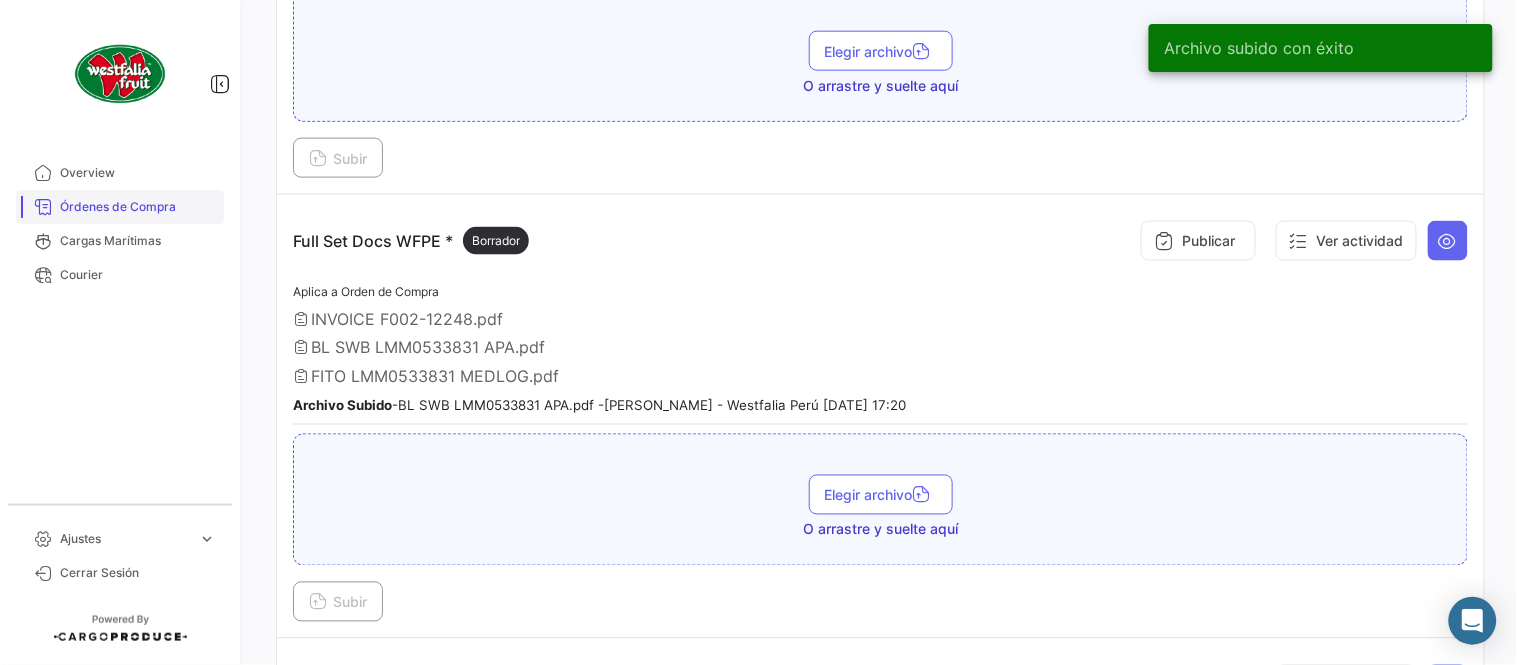 click on "Órdenes de Compra" at bounding box center (138, 207) 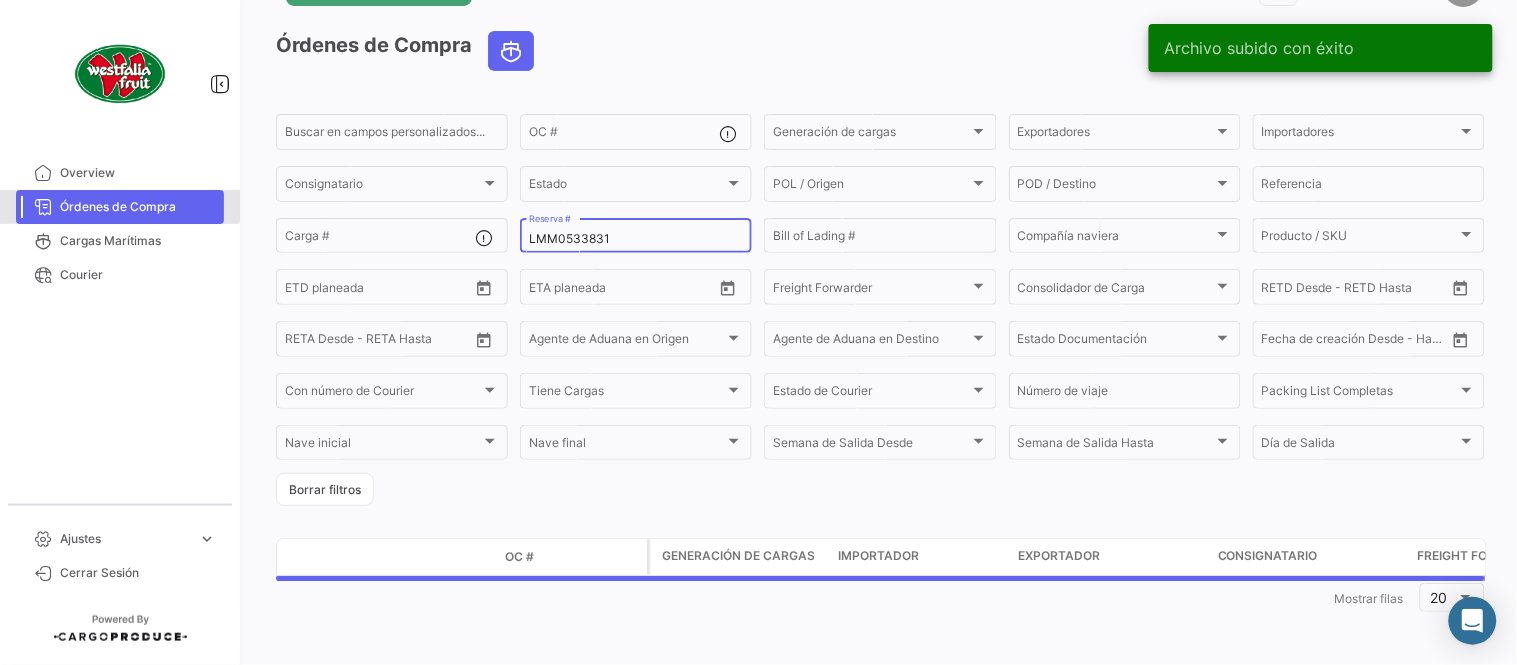 scroll, scrollTop: 0, scrollLeft: 0, axis: both 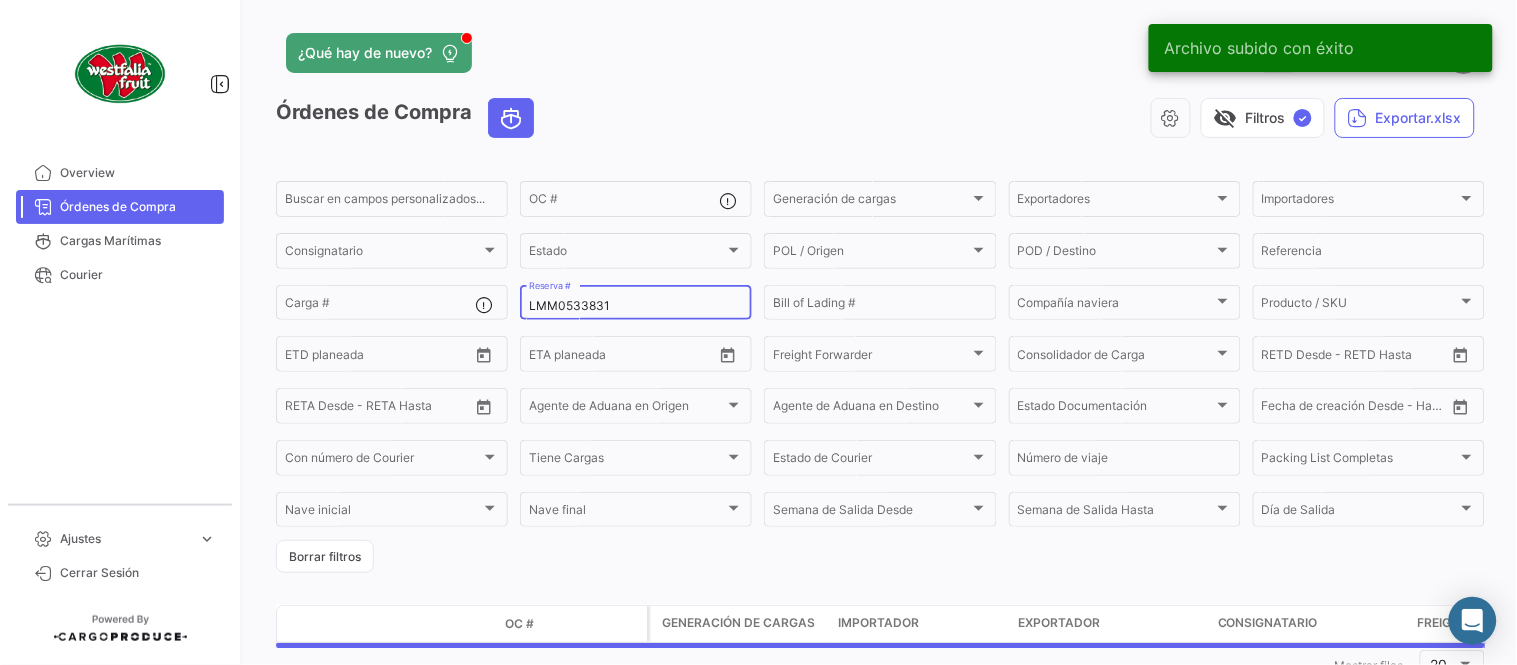 click on "LMM0533831" at bounding box center [636, 306] 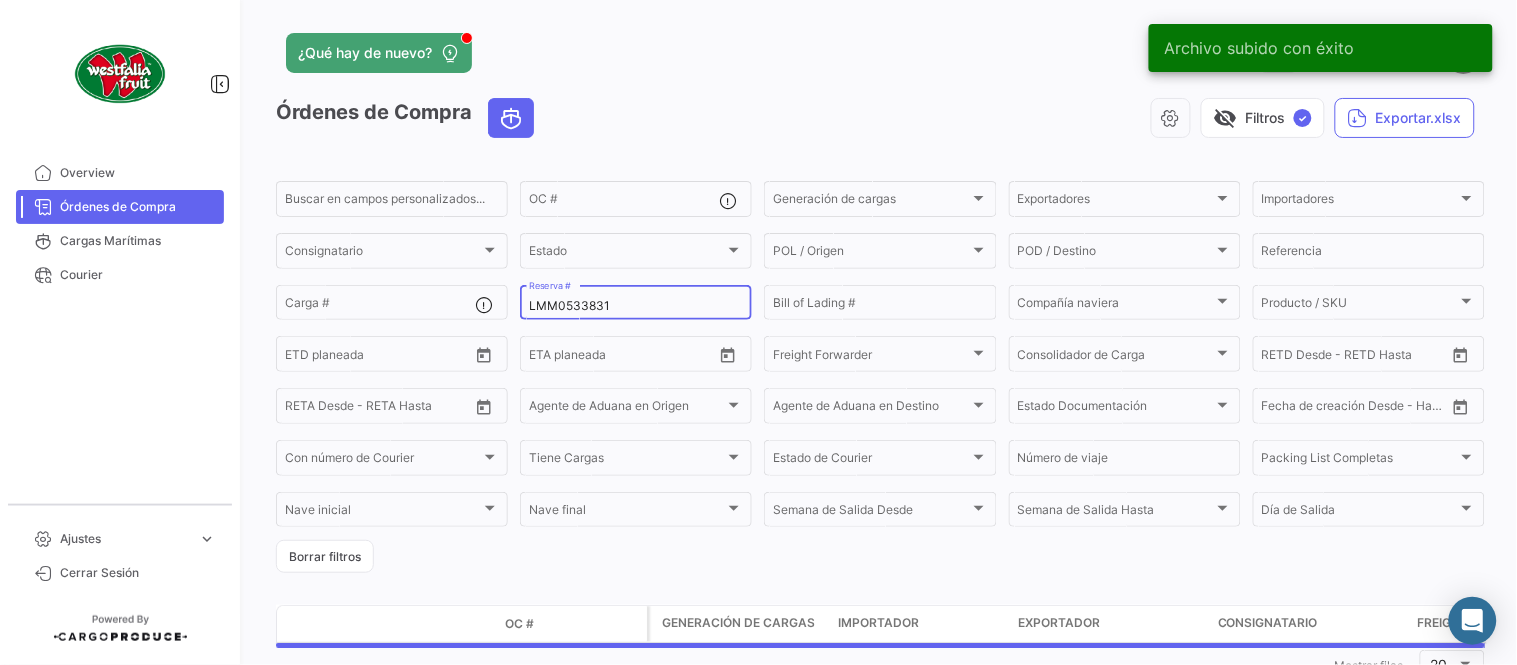 click on "LMM0533831" at bounding box center (636, 306) 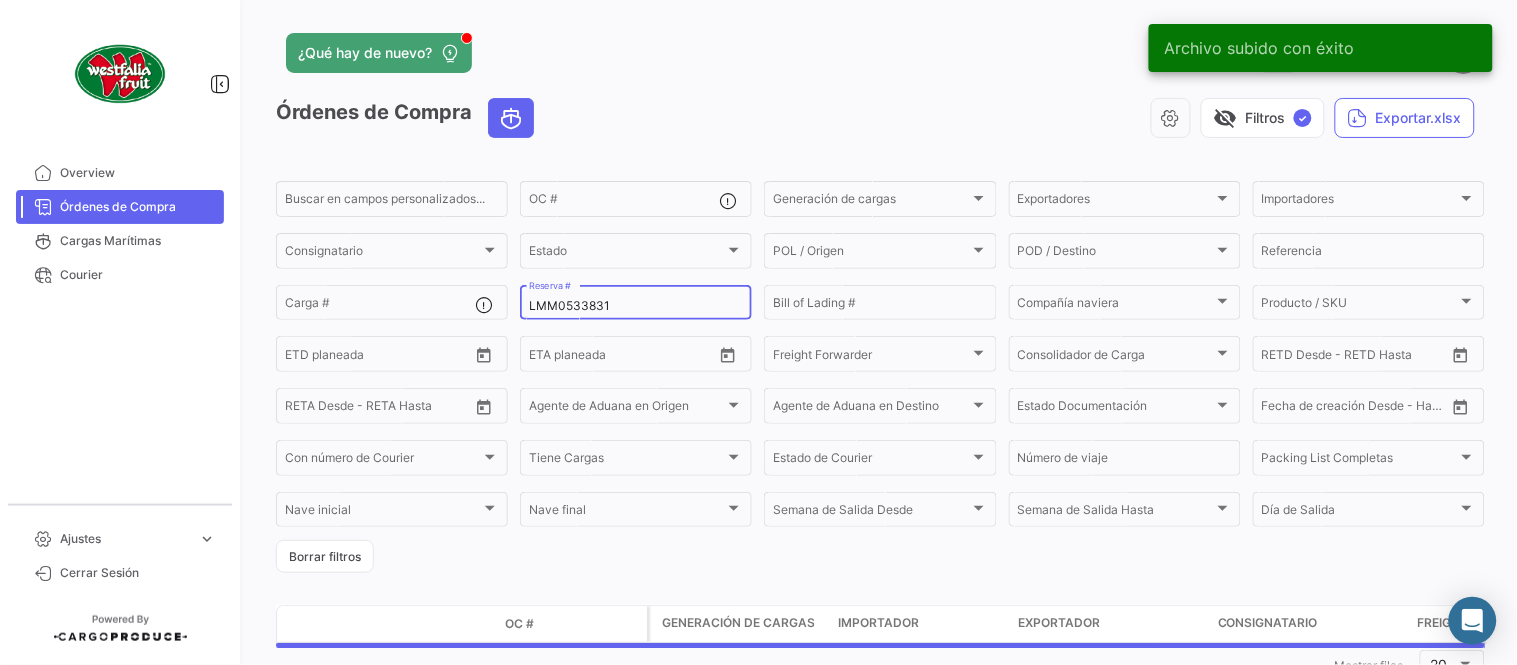 paste on "8" 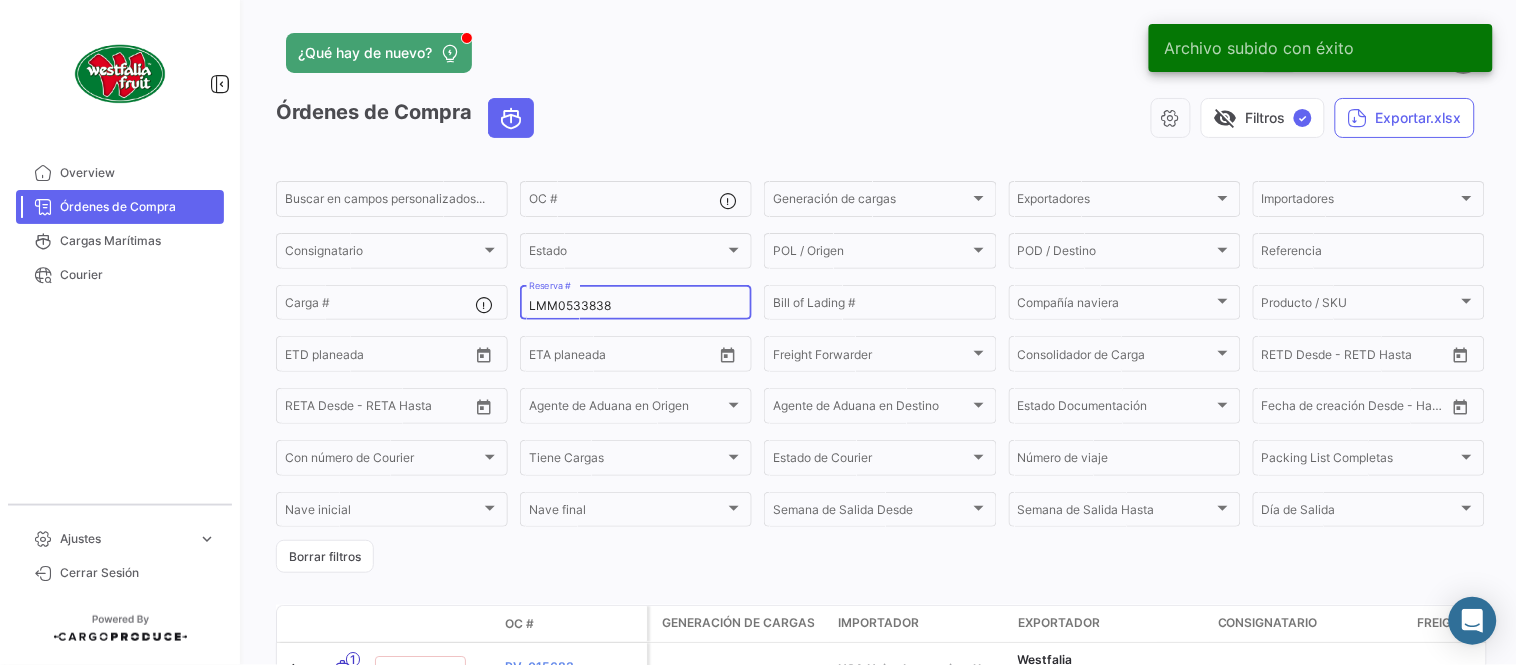 type on "LMM0533838" 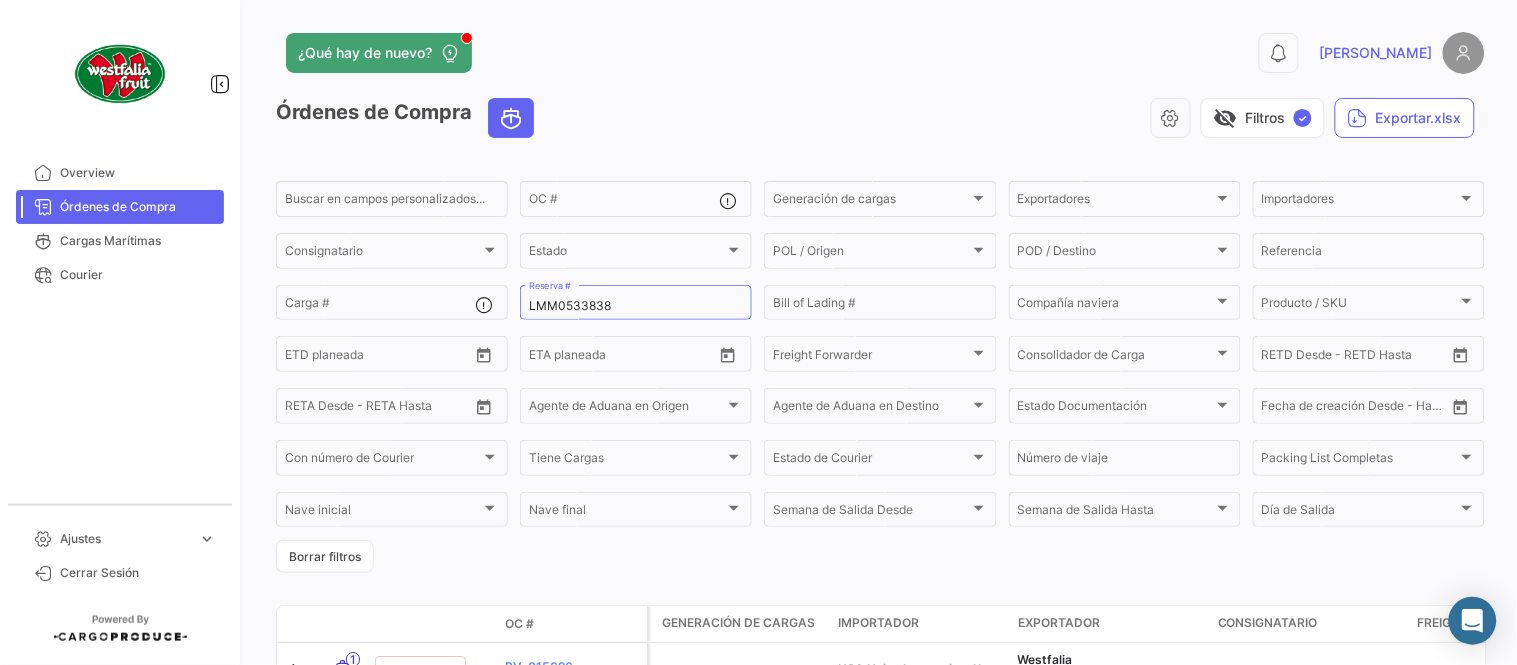 drag, startPoint x: 1064, startPoint y: 61, endPoint x: 981, endPoint y: 37, distance: 86.40023 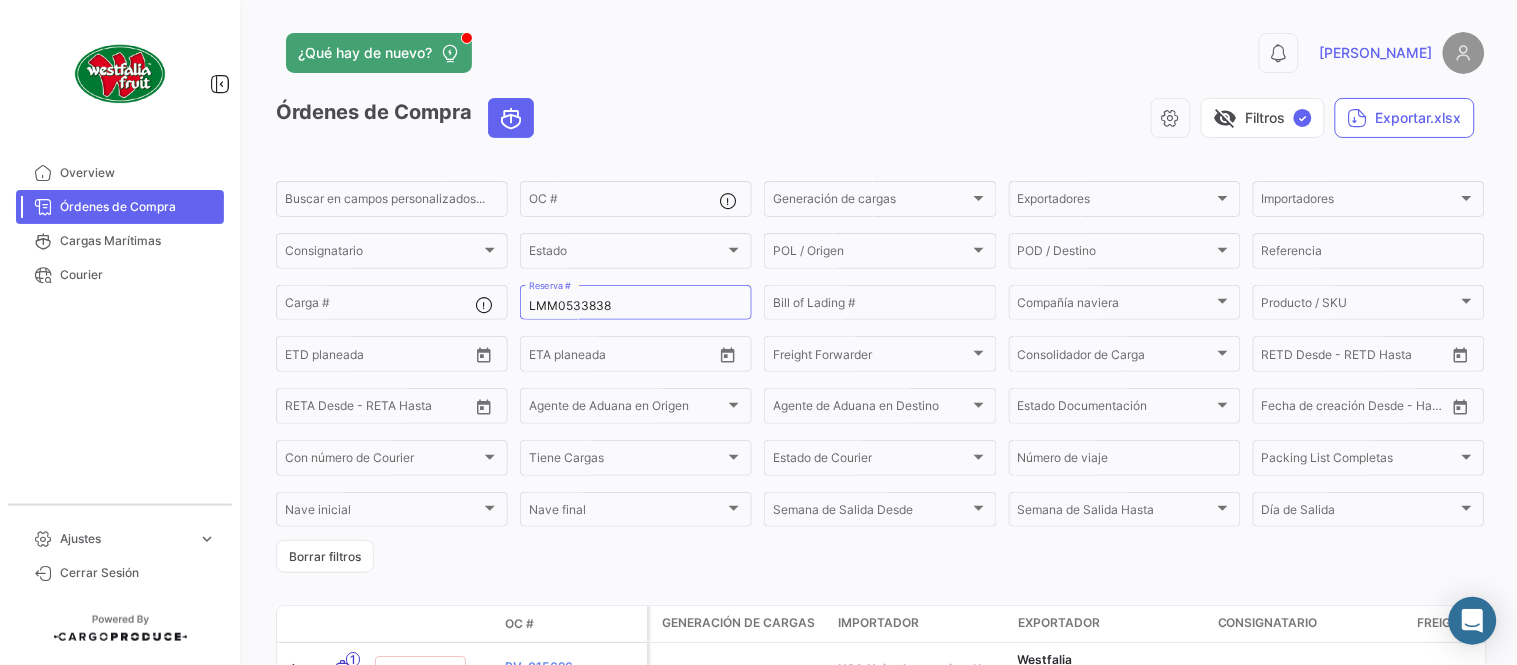 click on "0  [PERSON_NAME]" 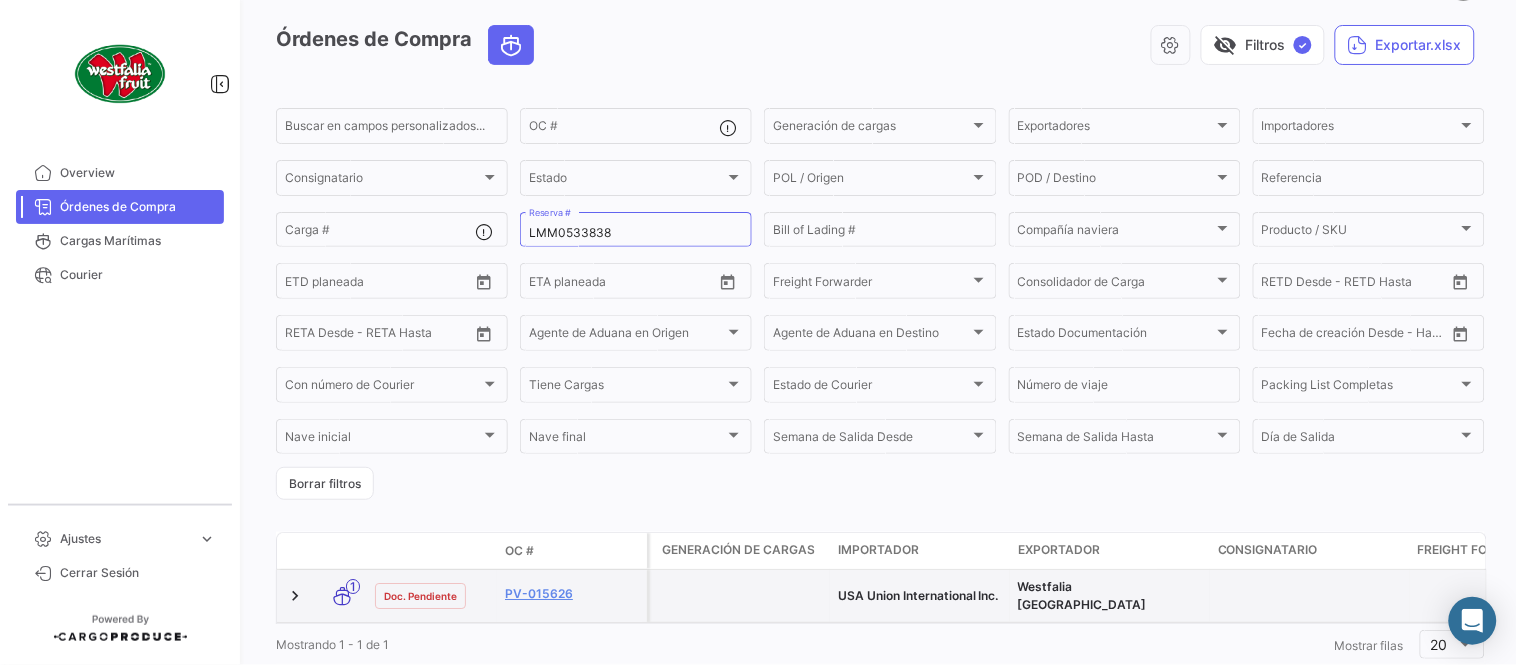 scroll, scrollTop: 128, scrollLeft: 0, axis: vertical 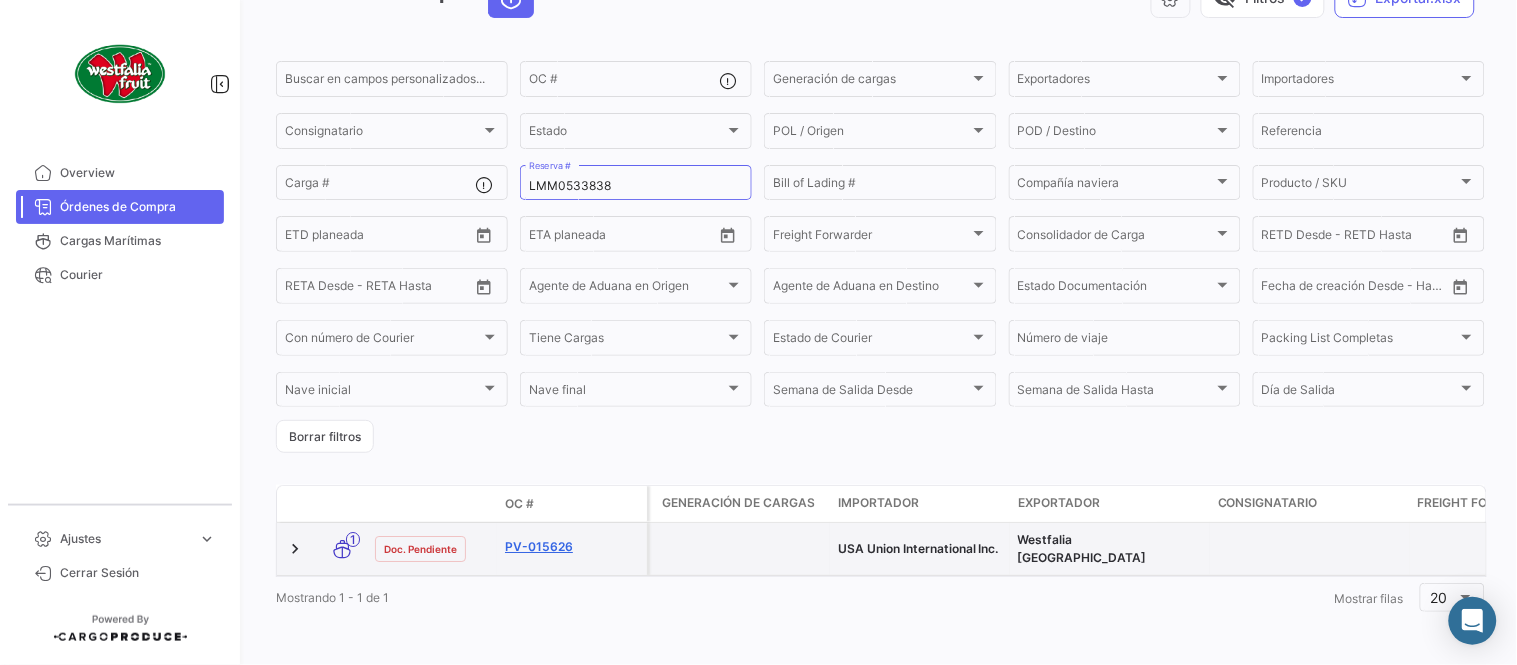 click on "PV-015626" 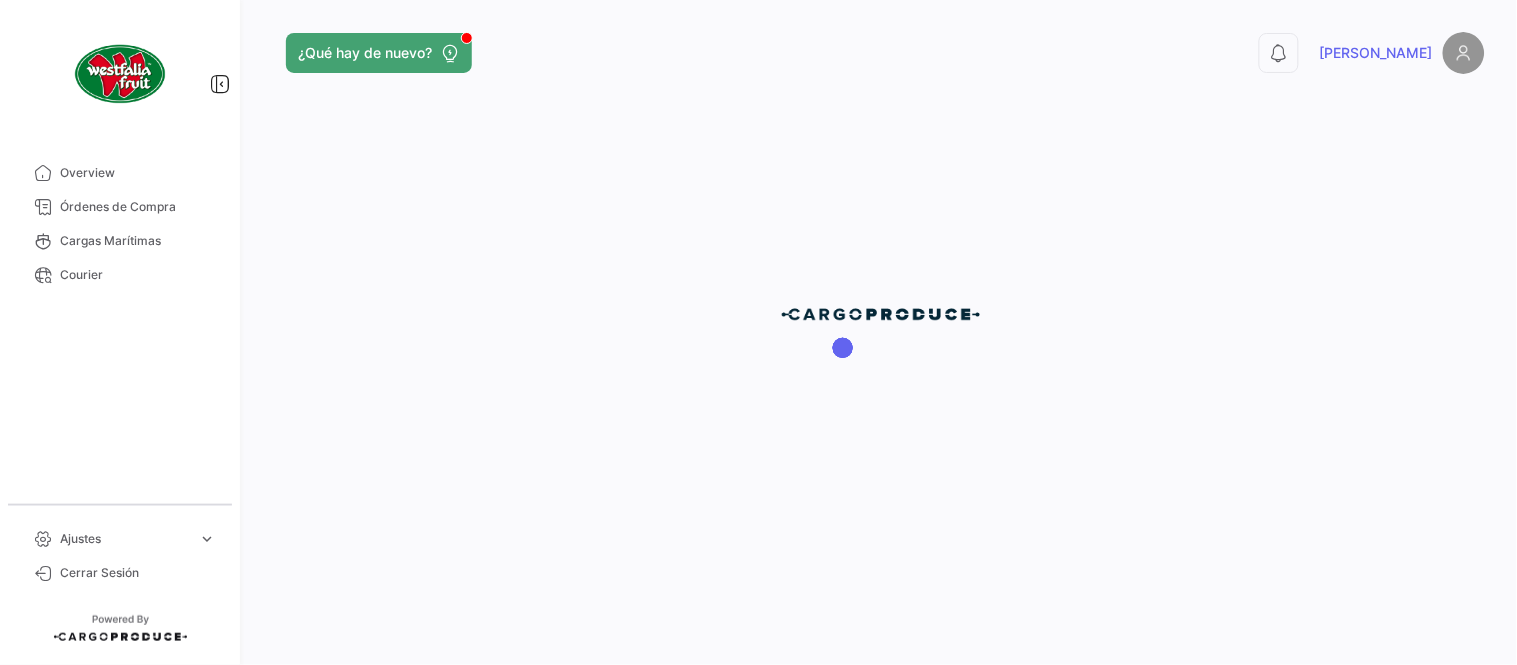 scroll, scrollTop: 0, scrollLeft: 0, axis: both 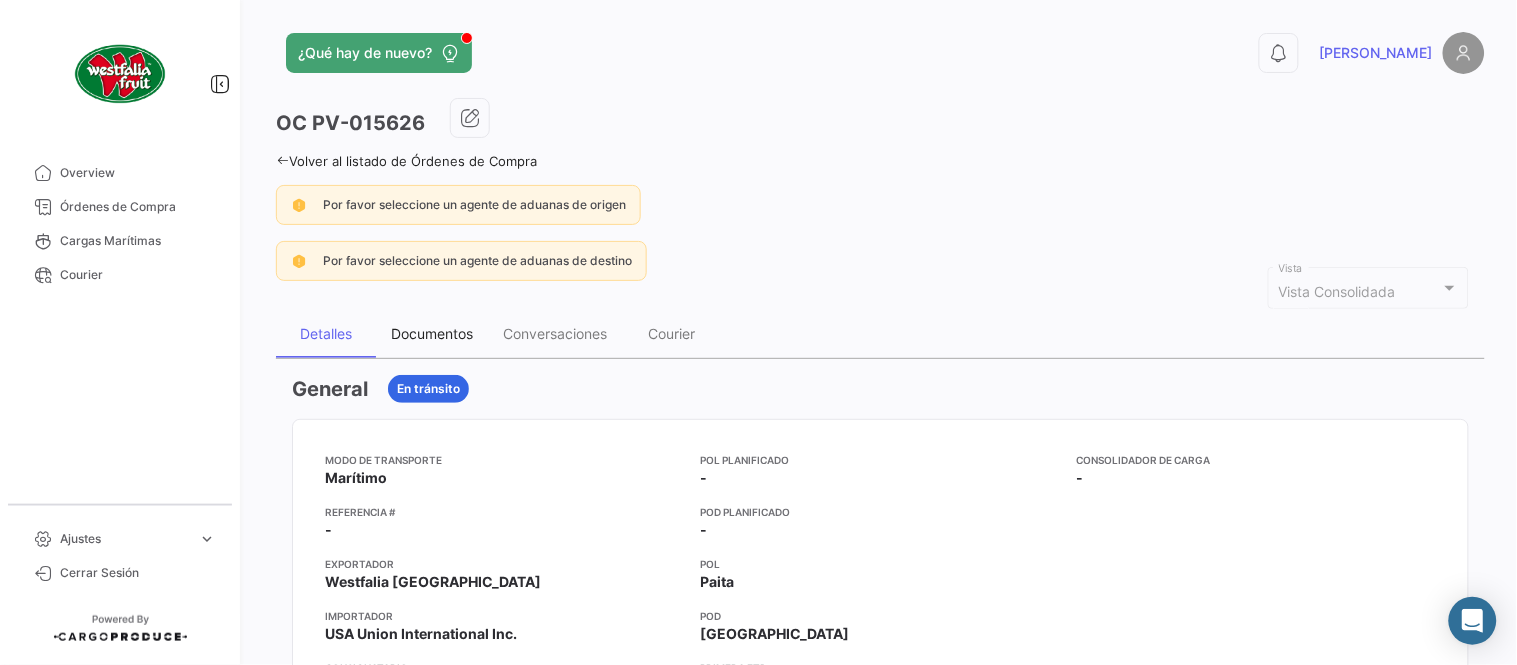 click on "Documentos" at bounding box center (432, 334) 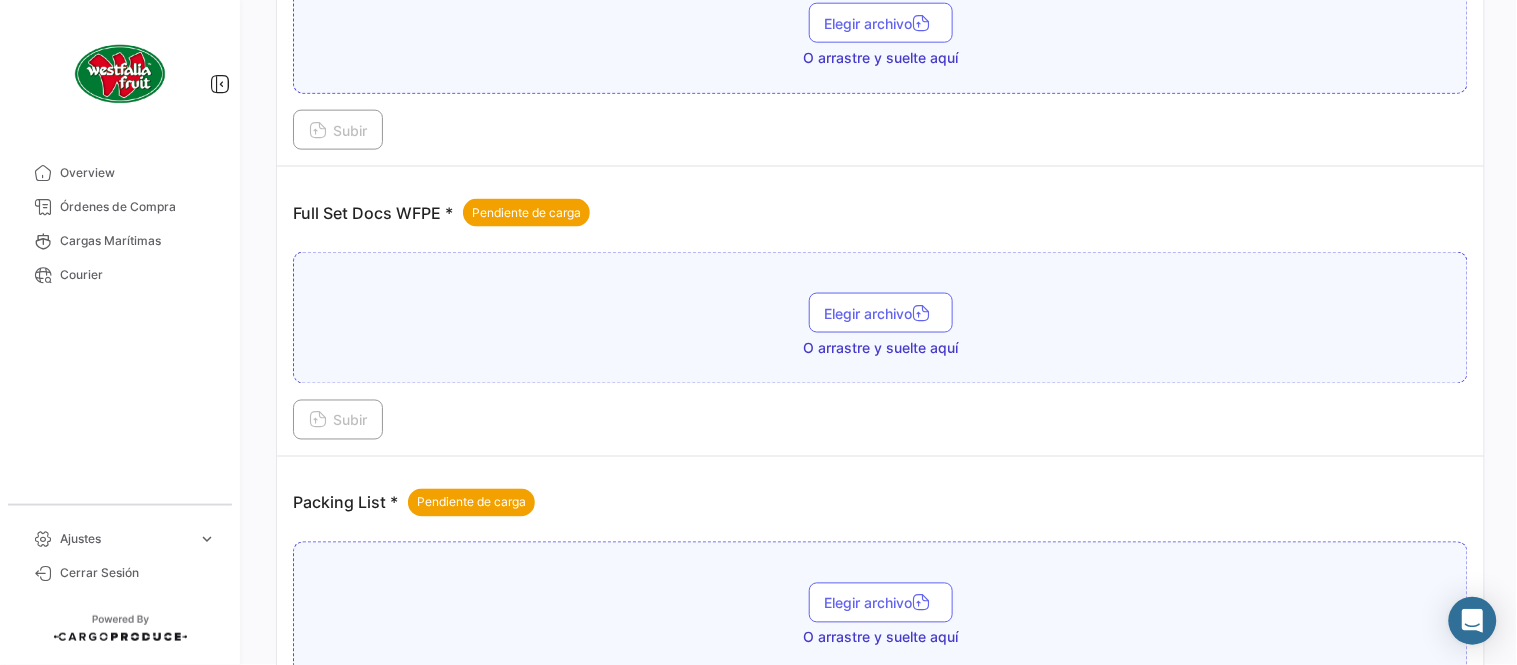 scroll, scrollTop: 806, scrollLeft: 0, axis: vertical 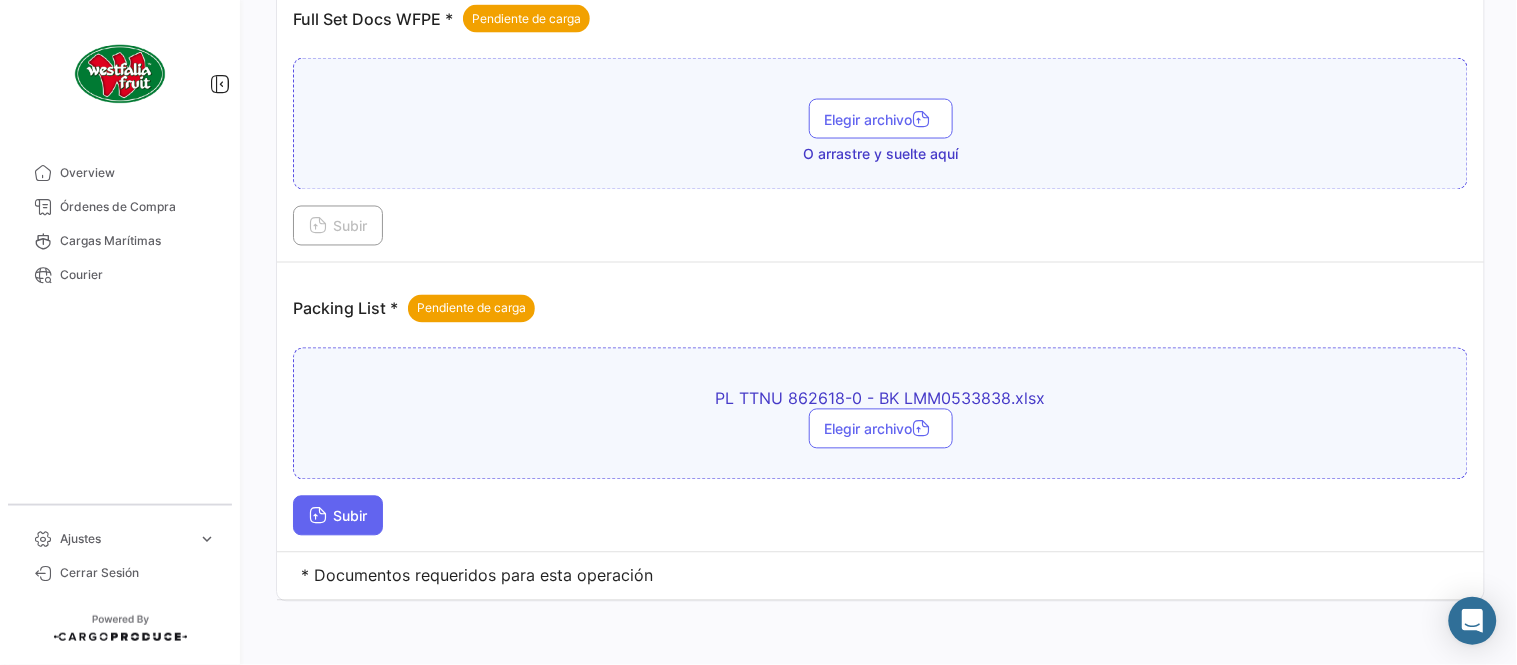 click on "Subir" at bounding box center [338, 516] 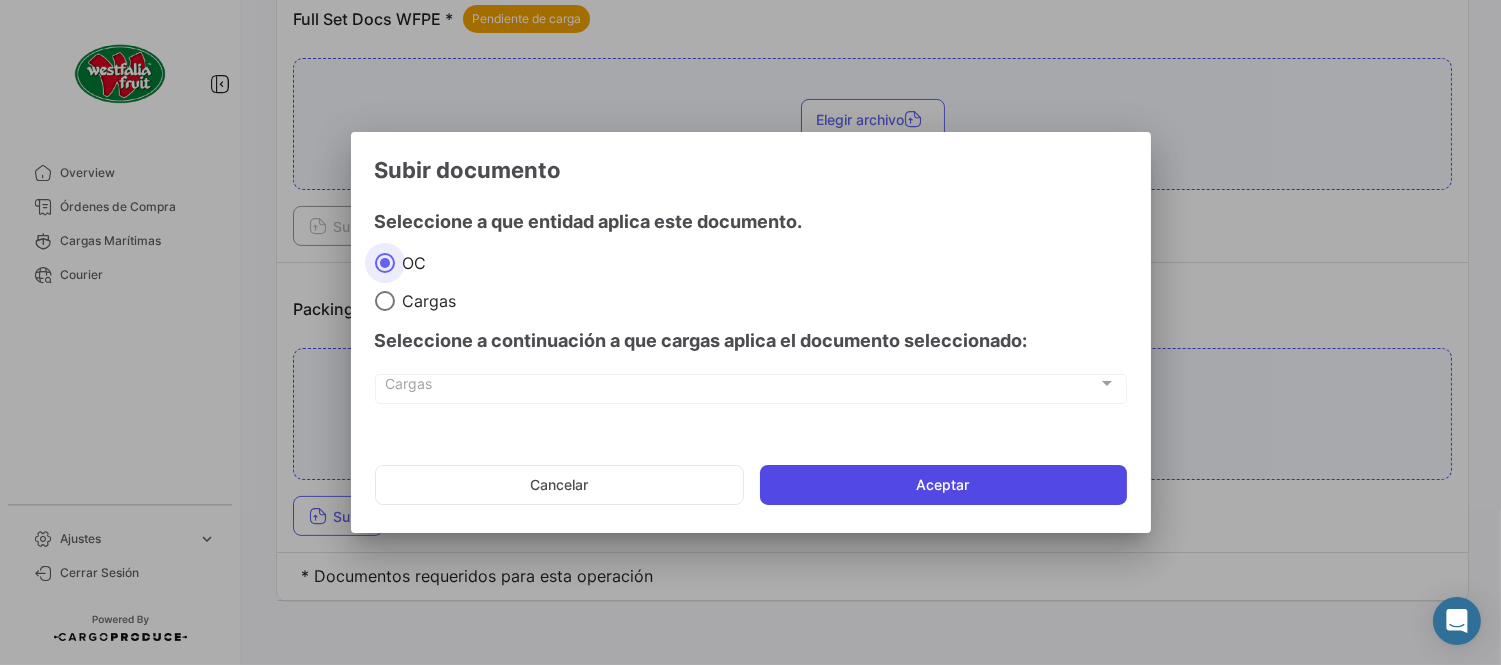 click on "Aceptar" 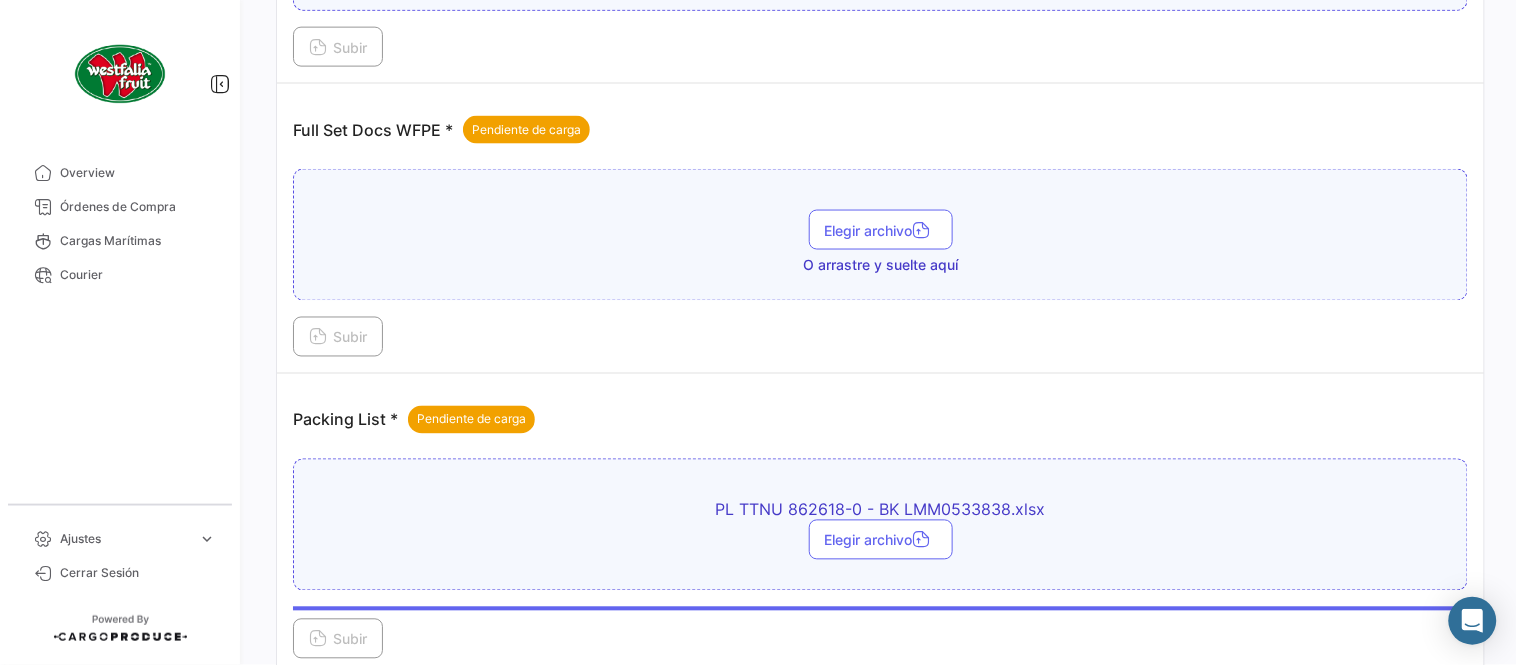 scroll, scrollTop: 584, scrollLeft: 0, axis: vertical 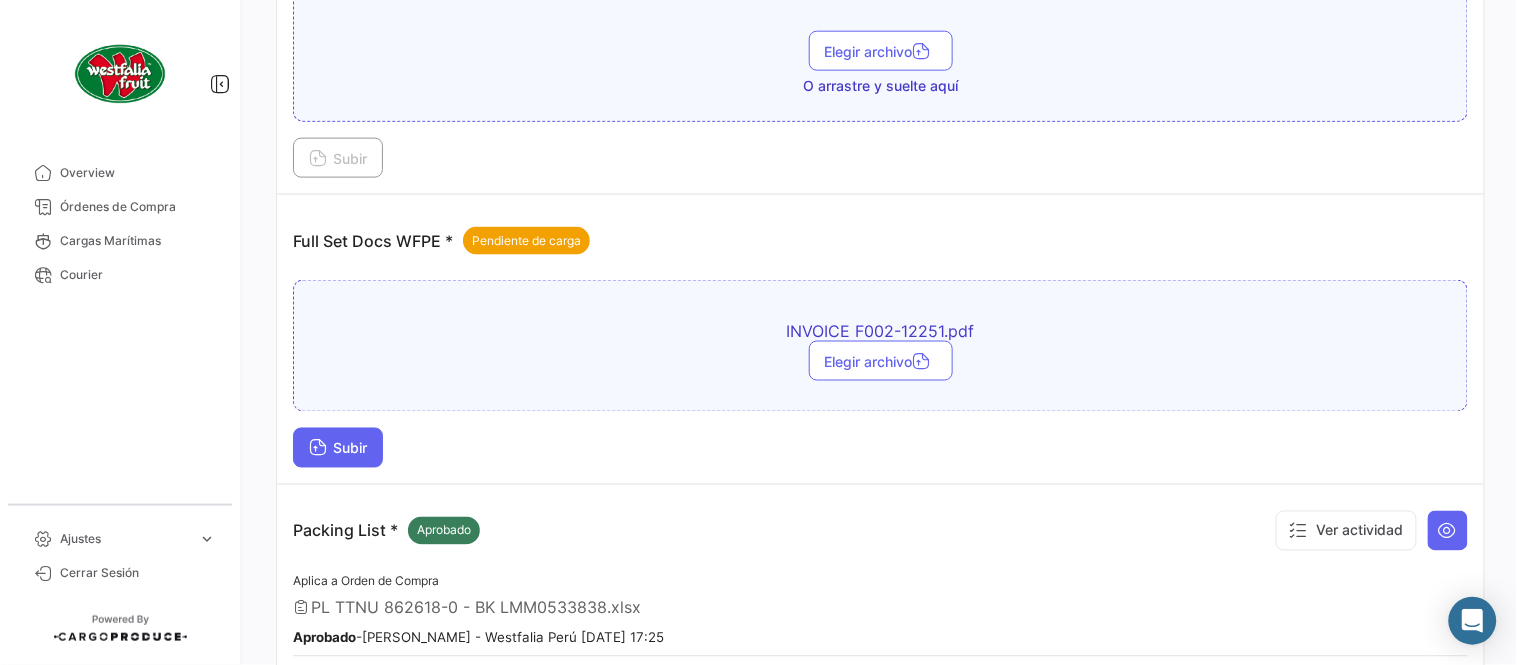 click on "Subir" at bounding box center (338, 448) 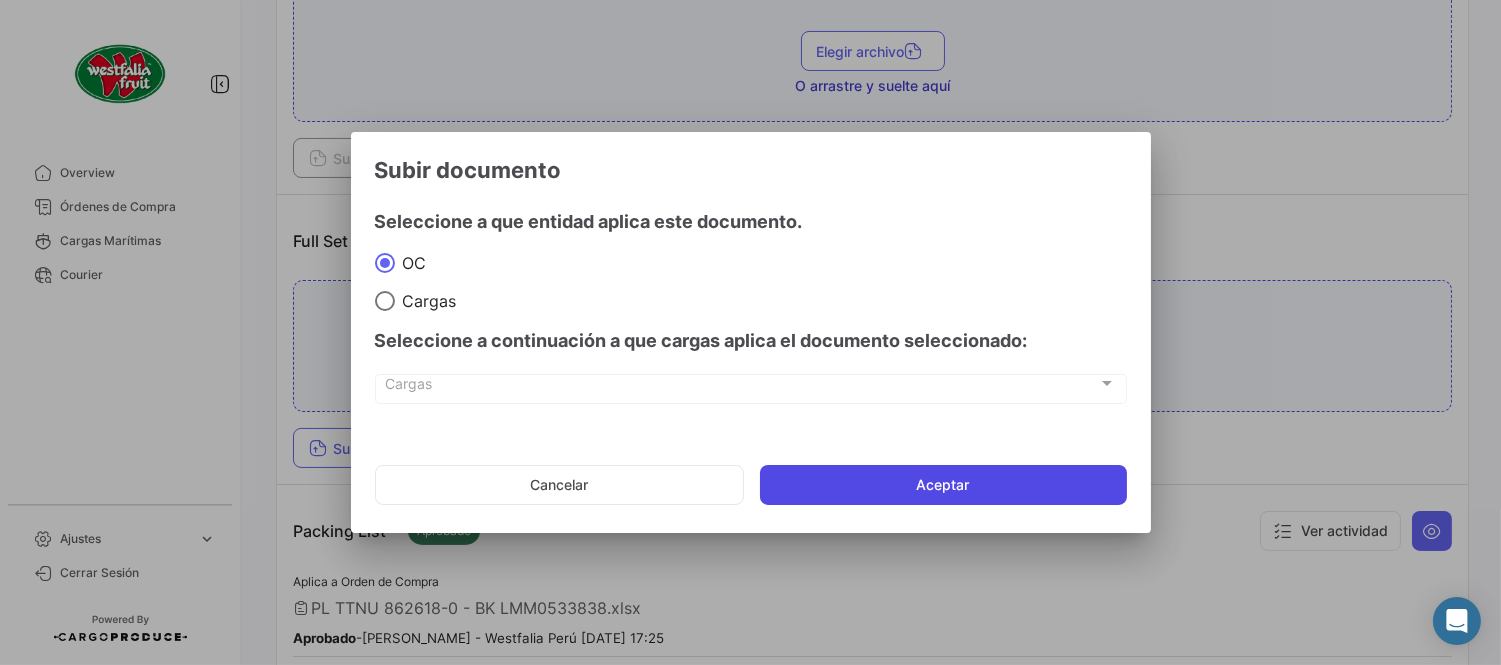click on "Aceptar" 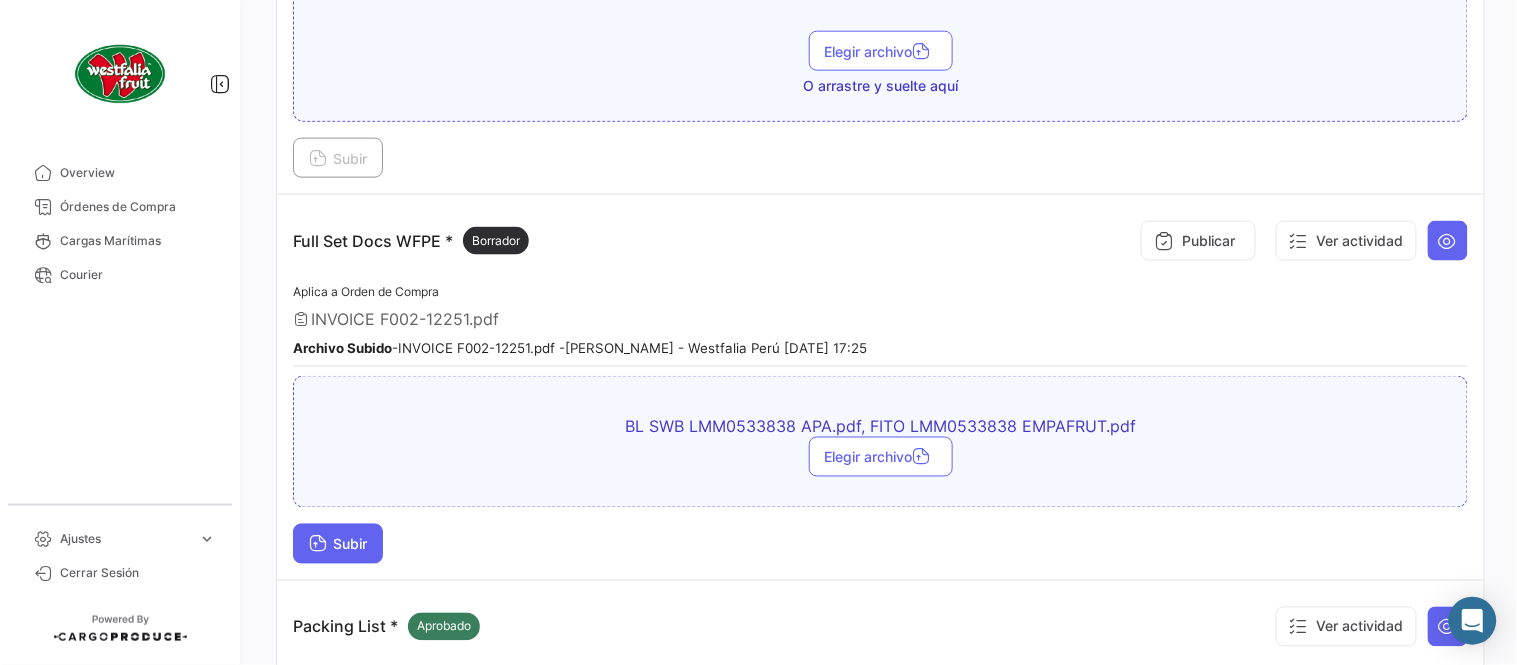 click on "Subir" at bounding box center [338, 544] 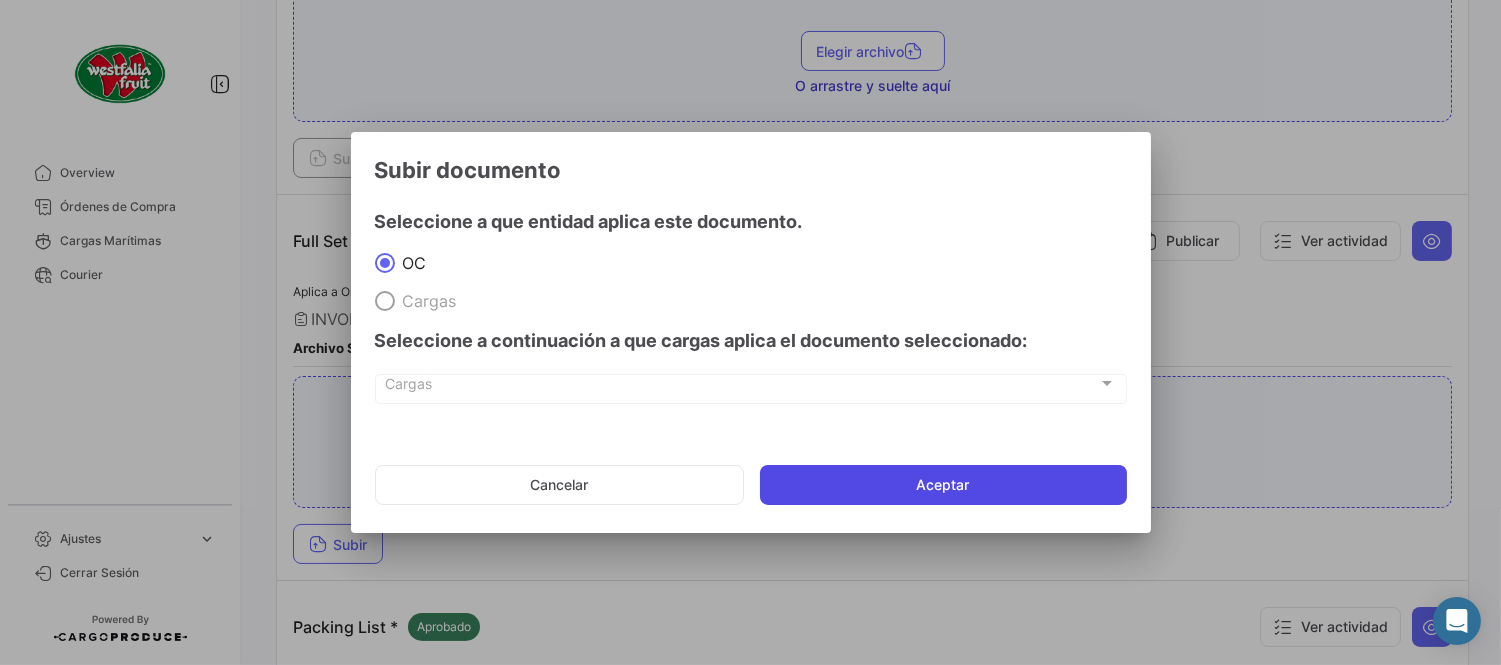 click on "Aceptar" 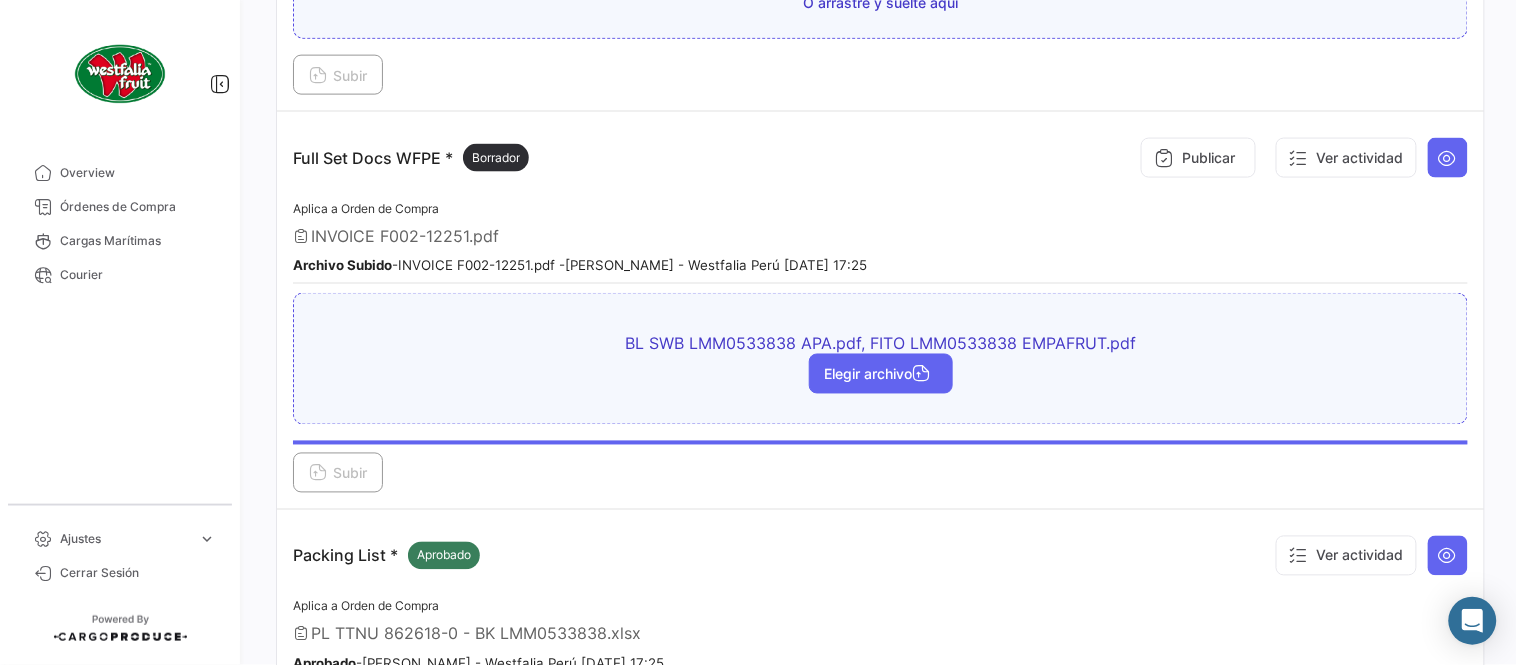 scroll, scrollTop: 666, scrollLeft: 0, axis: vertical 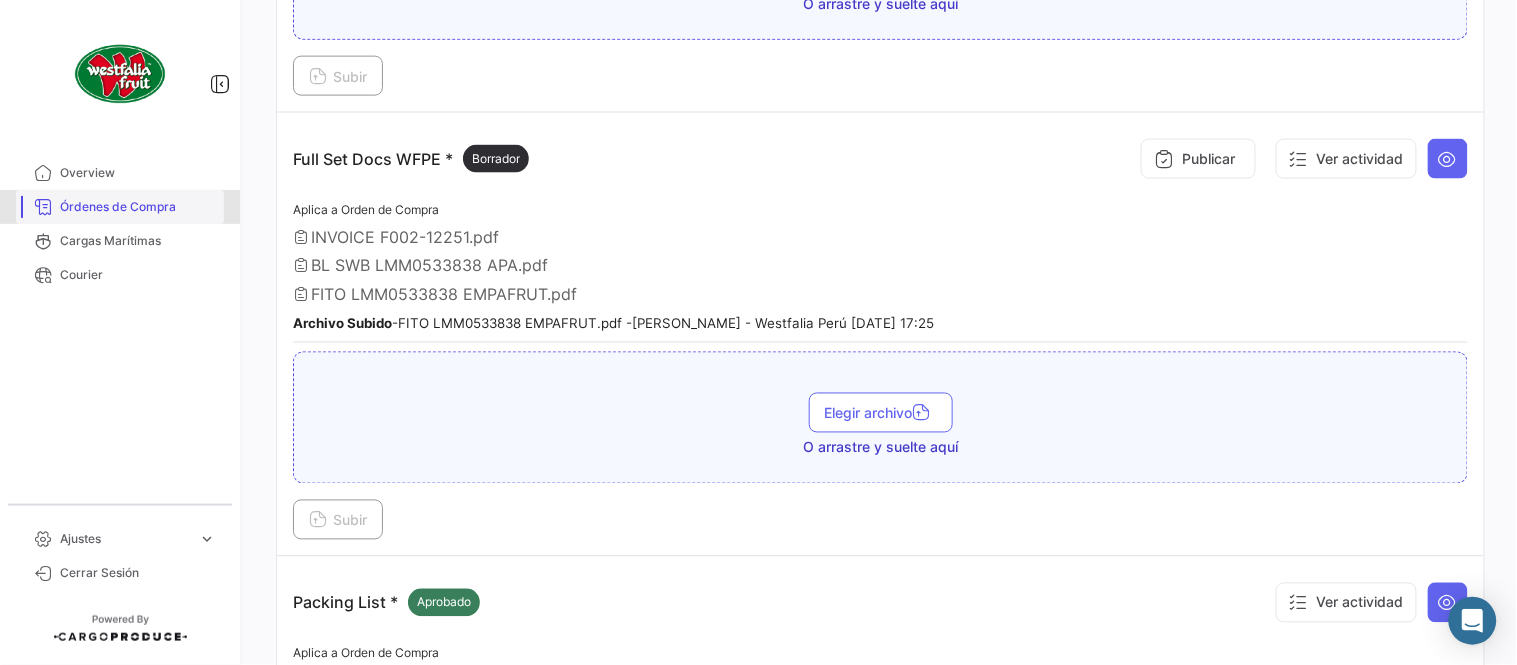 click on "Órdenes de Compra" at bounding box center [138, 207] 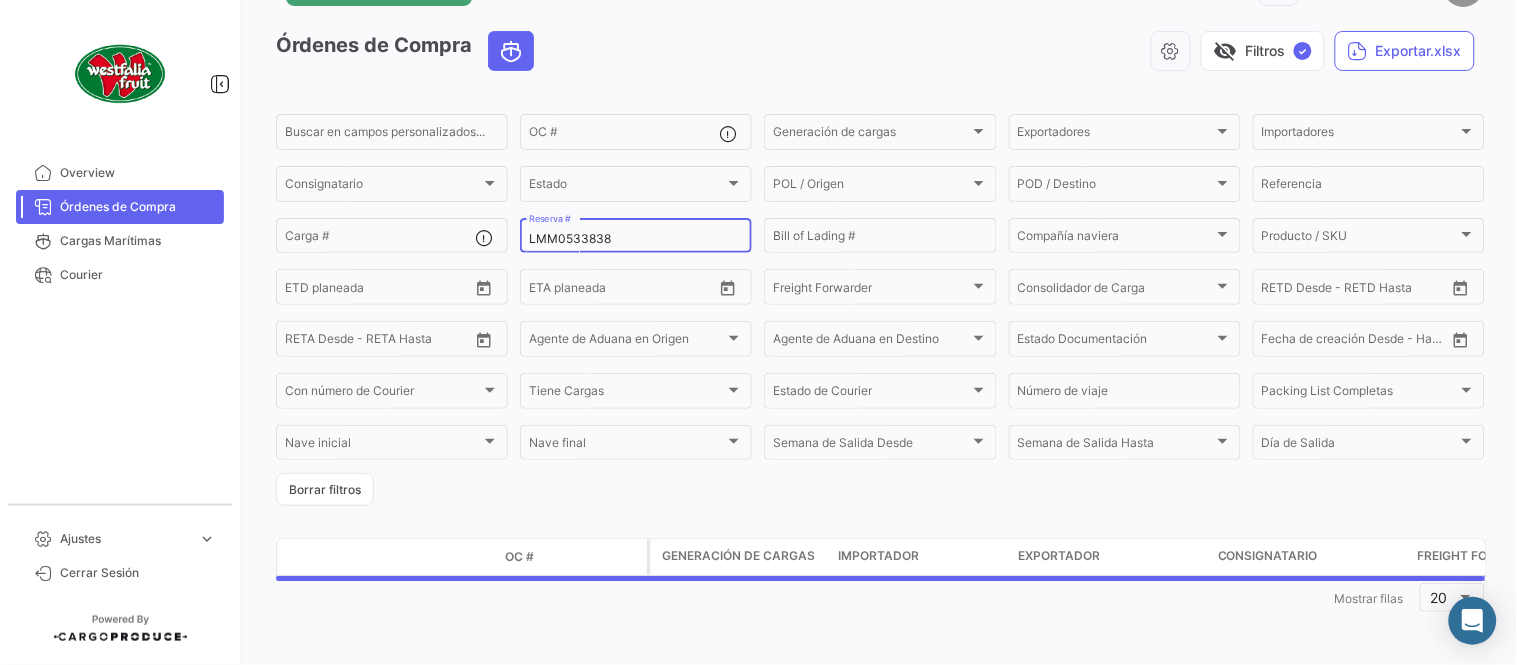 scroll, scrollTop: 0, scrollLeft: 0, axis: both 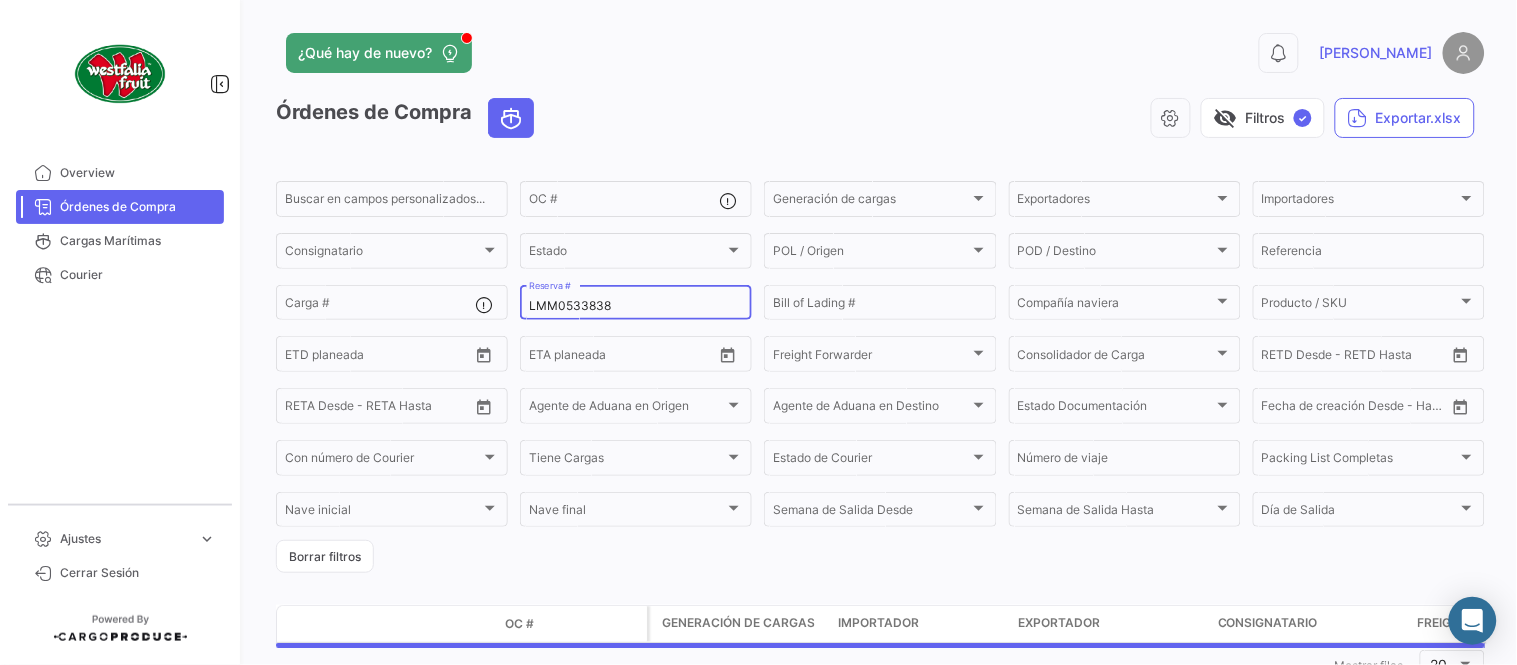 click on "LMM0533838 Reserva #" 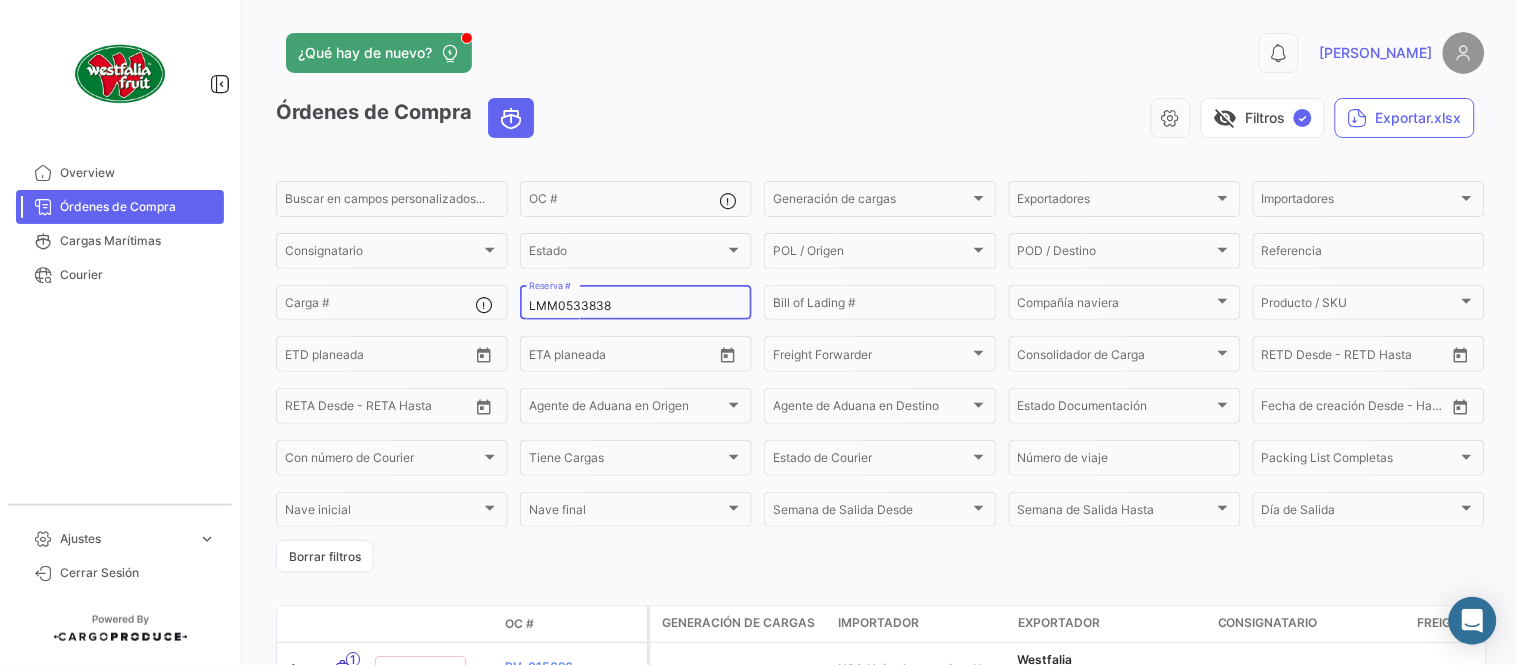 click on "LMM0533838" at bounding box center [636, 306] 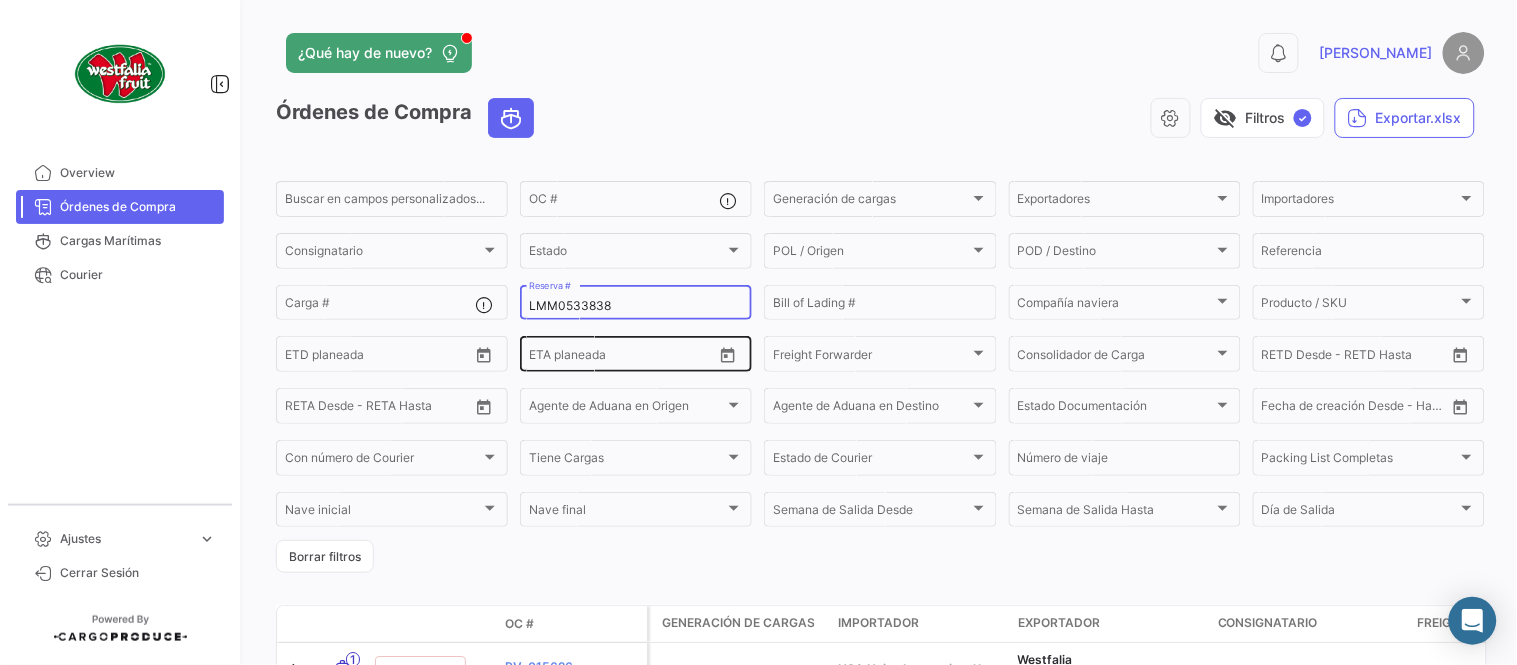 paste on "581" 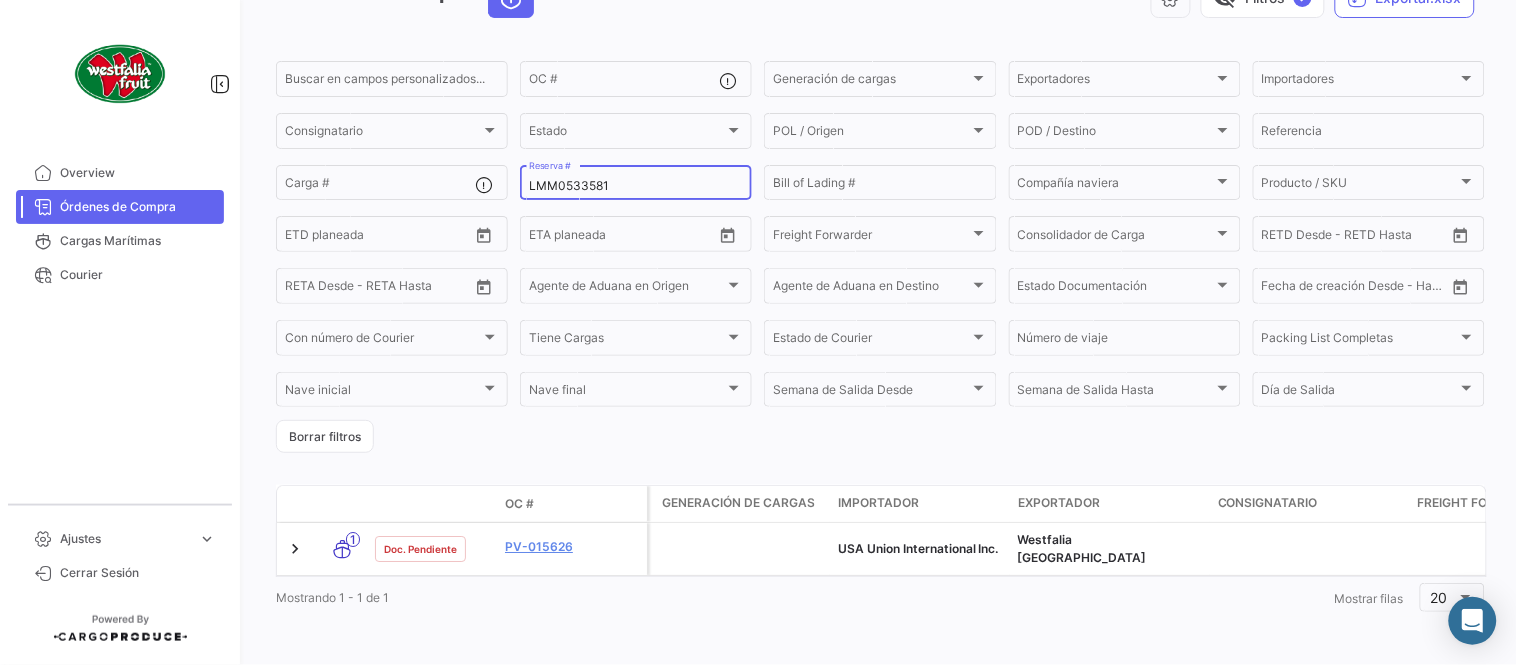 scroll, scrollTop: 128, scrollLeft: 0, axis: vertical 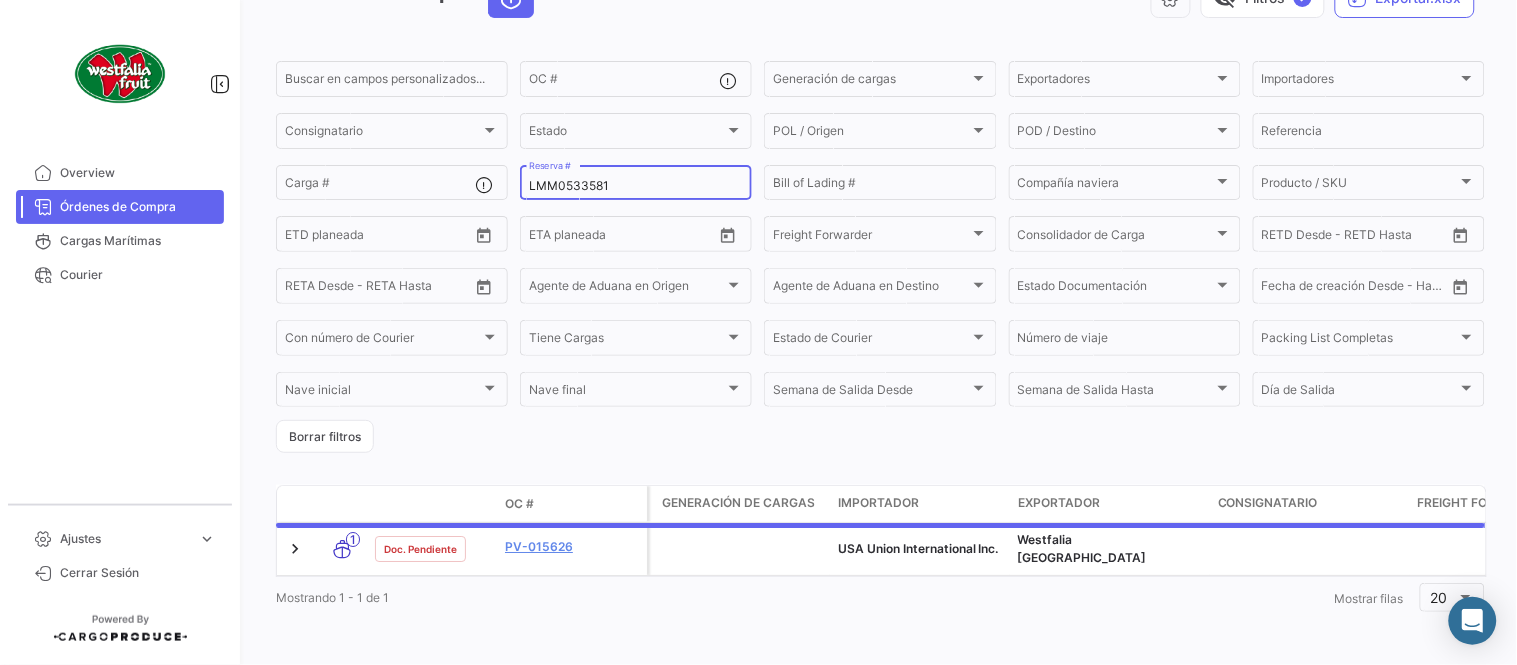 type on "LMM0533581" 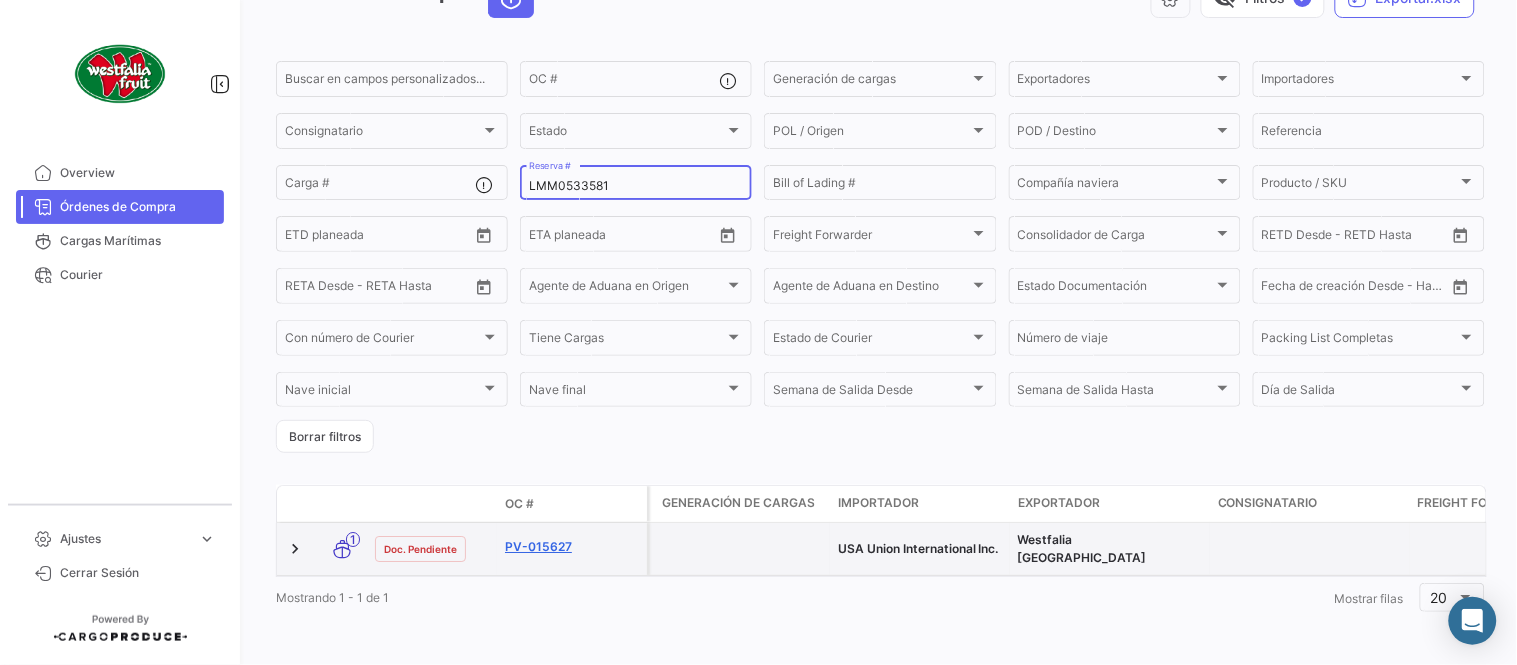 click on "PV-015627" 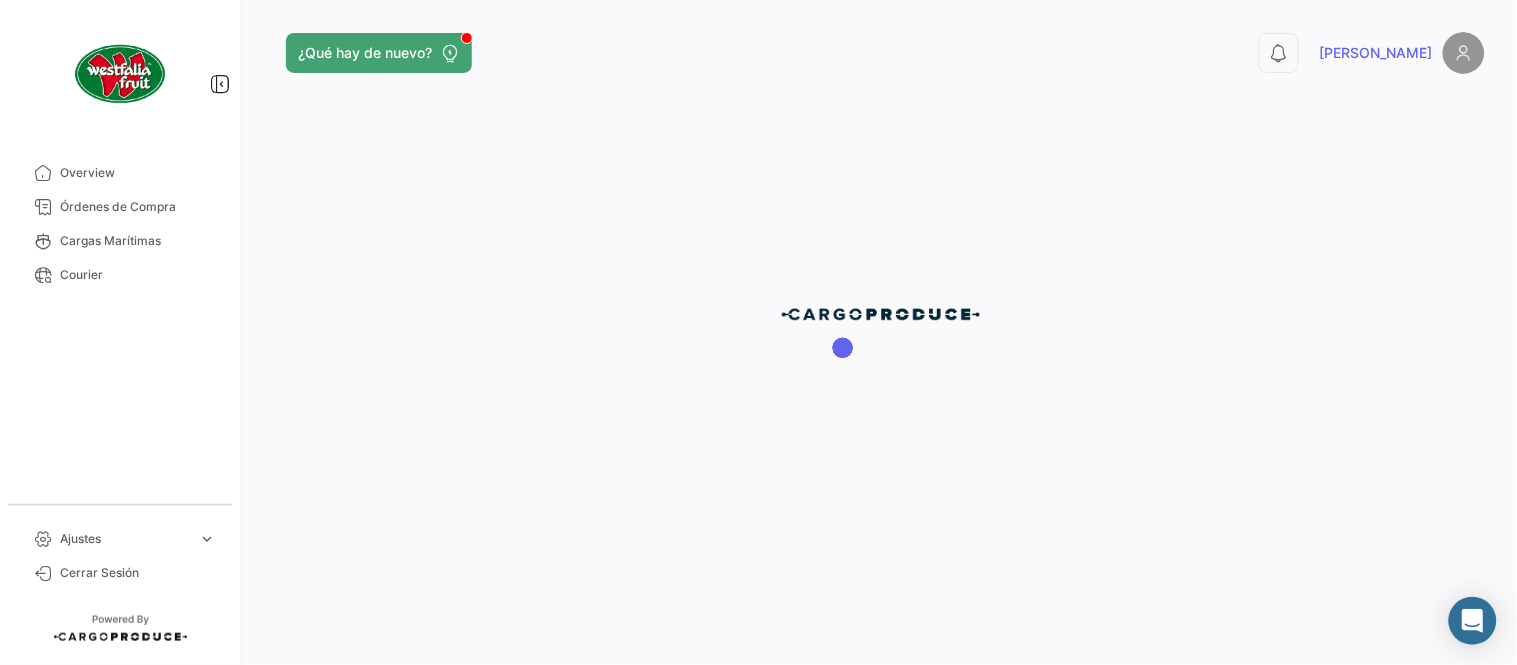 scroll, scrollTop: 0, scrollLeft: 0, axis: both 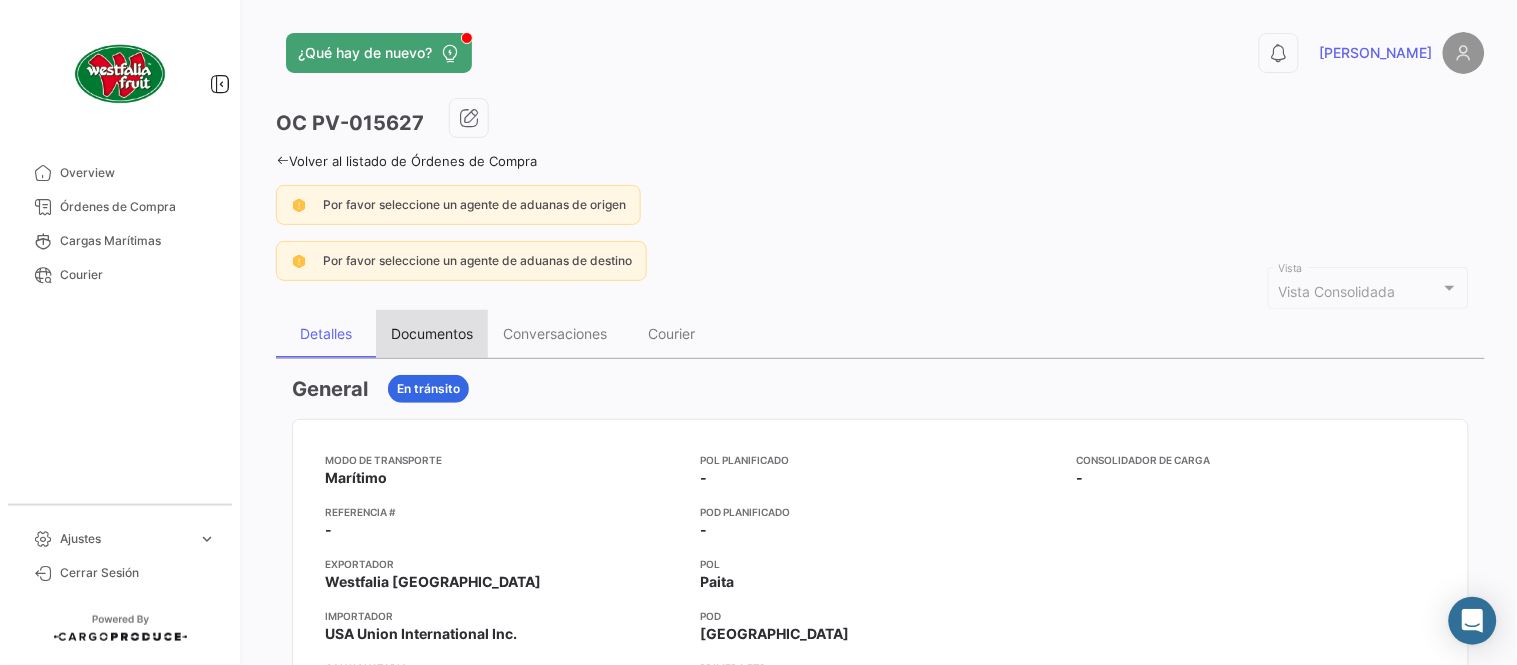 click on "Documentos" at bounding box center (432, 334) 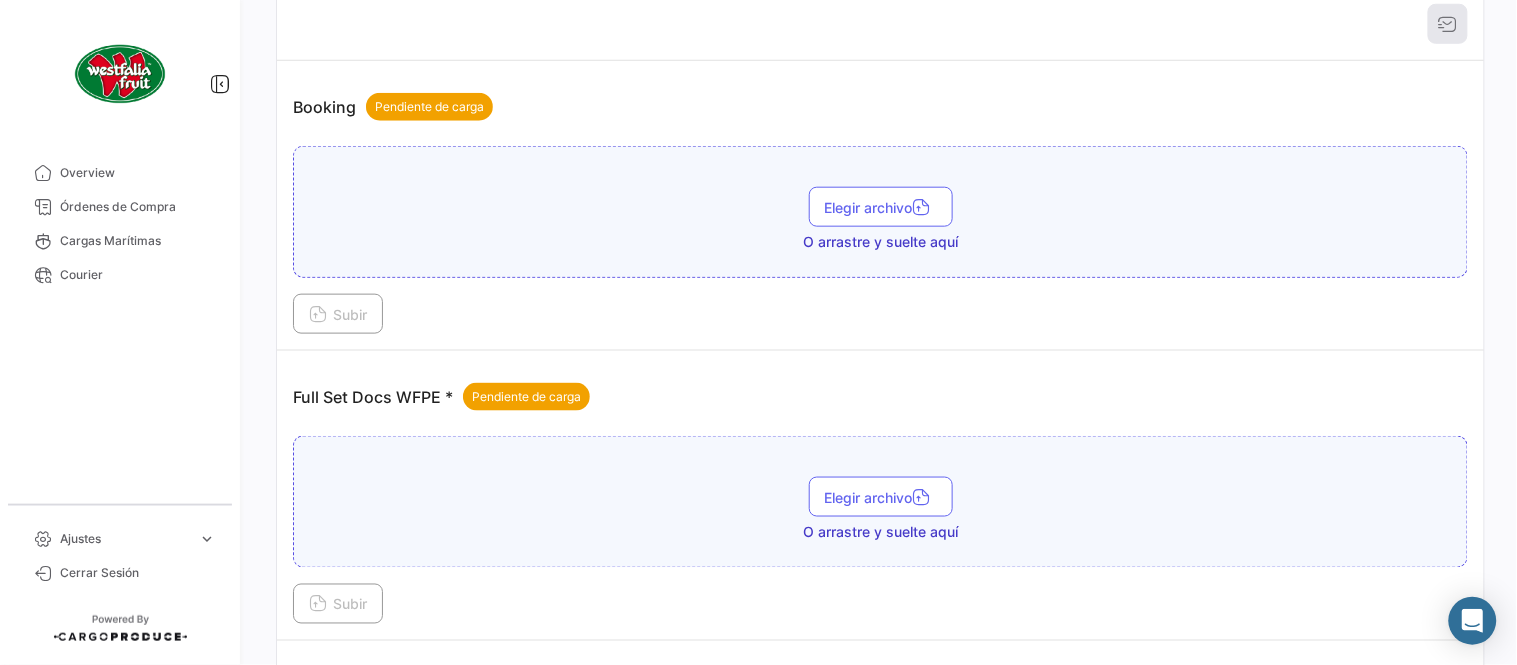 scroll, scrollTop: 776, scrollLeft: 0, axis: vertical 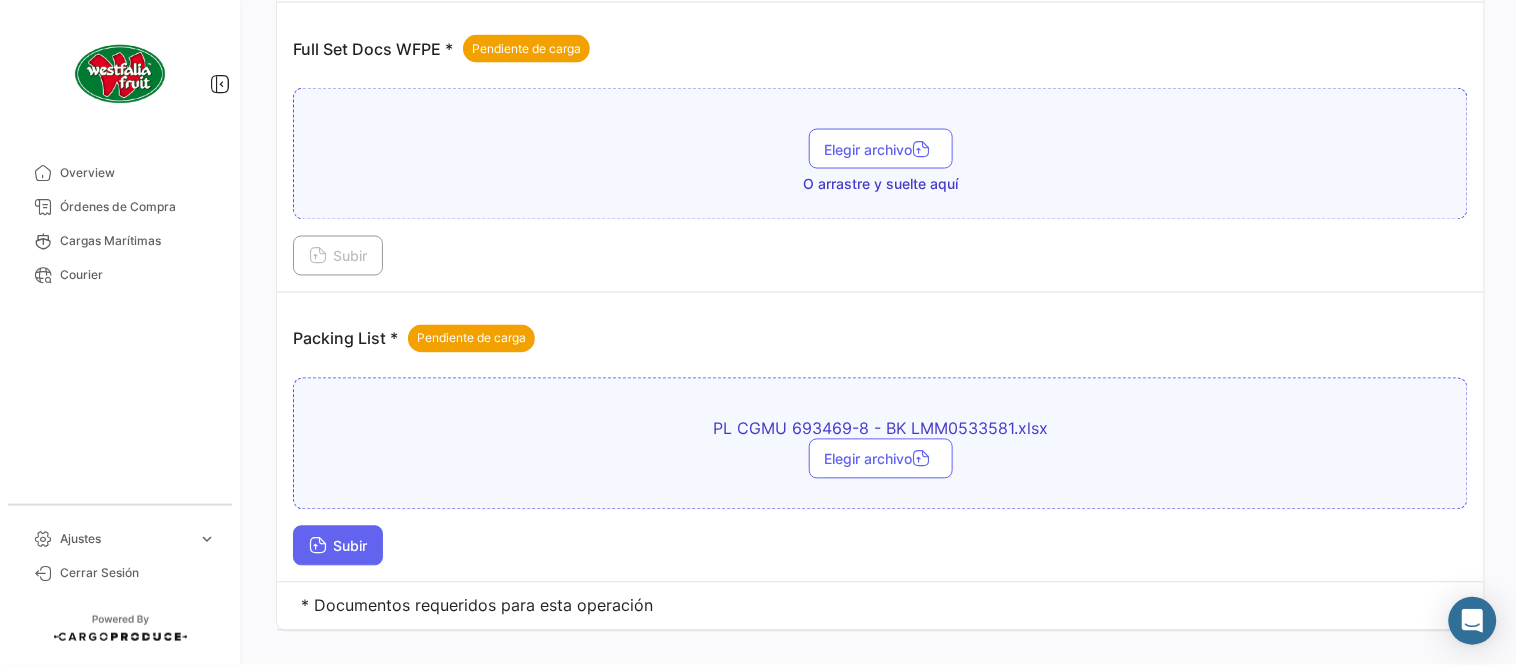 click on "Subir" at bounding box center (338, 546) 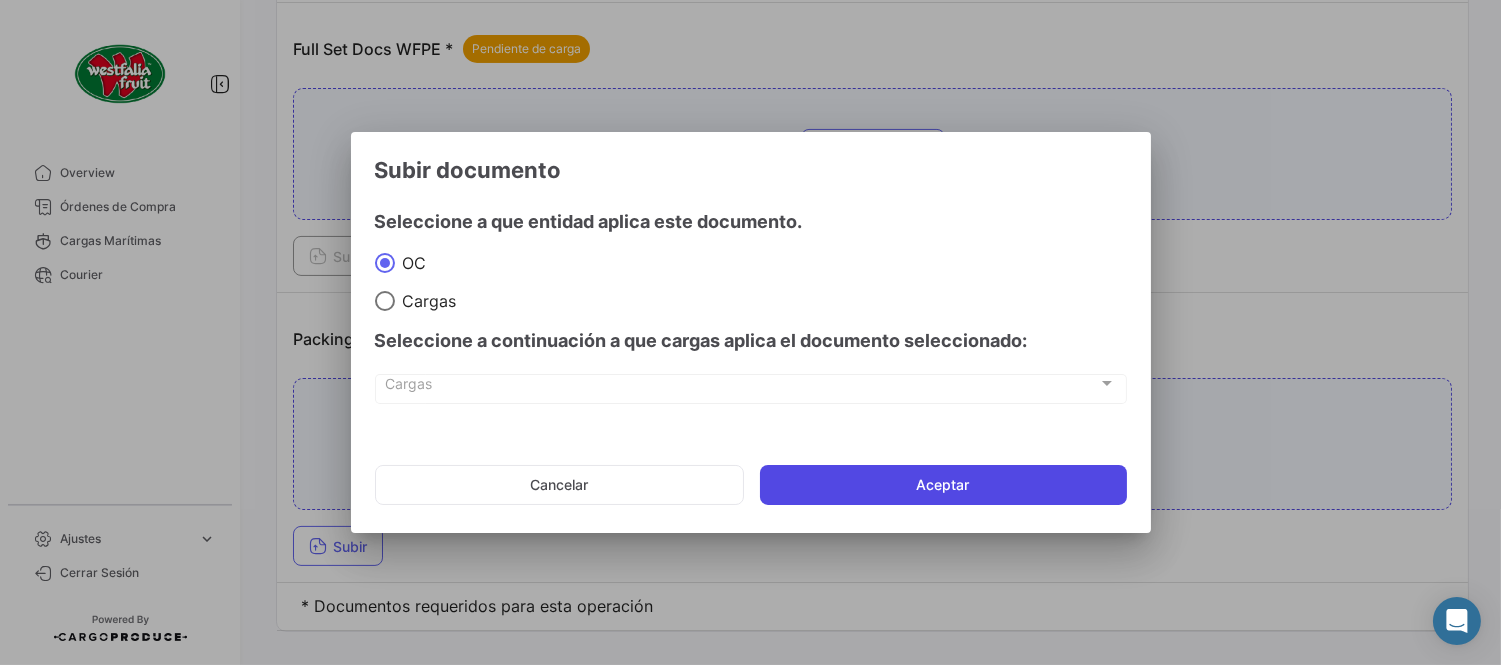 click on "Aceptar" 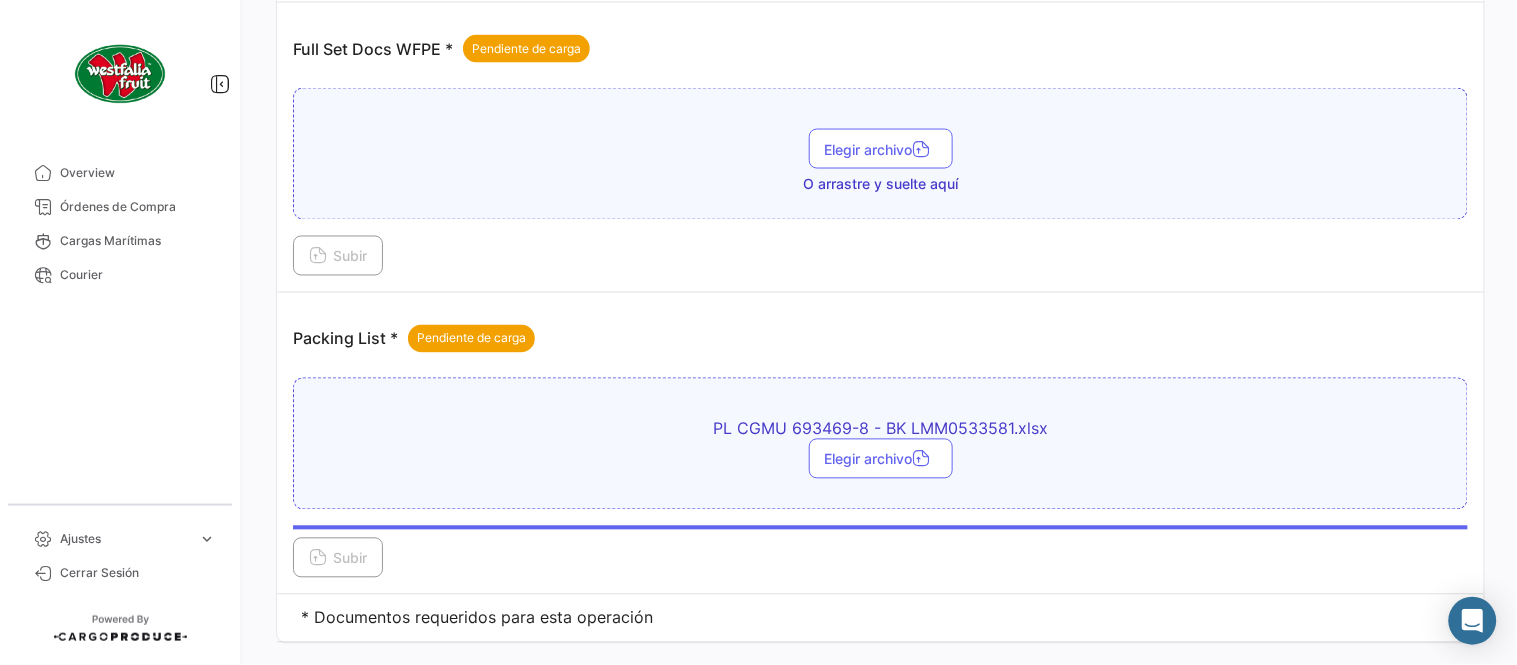 scroll, scrollTop: 665, scrollLeft: 0, axis: vertical 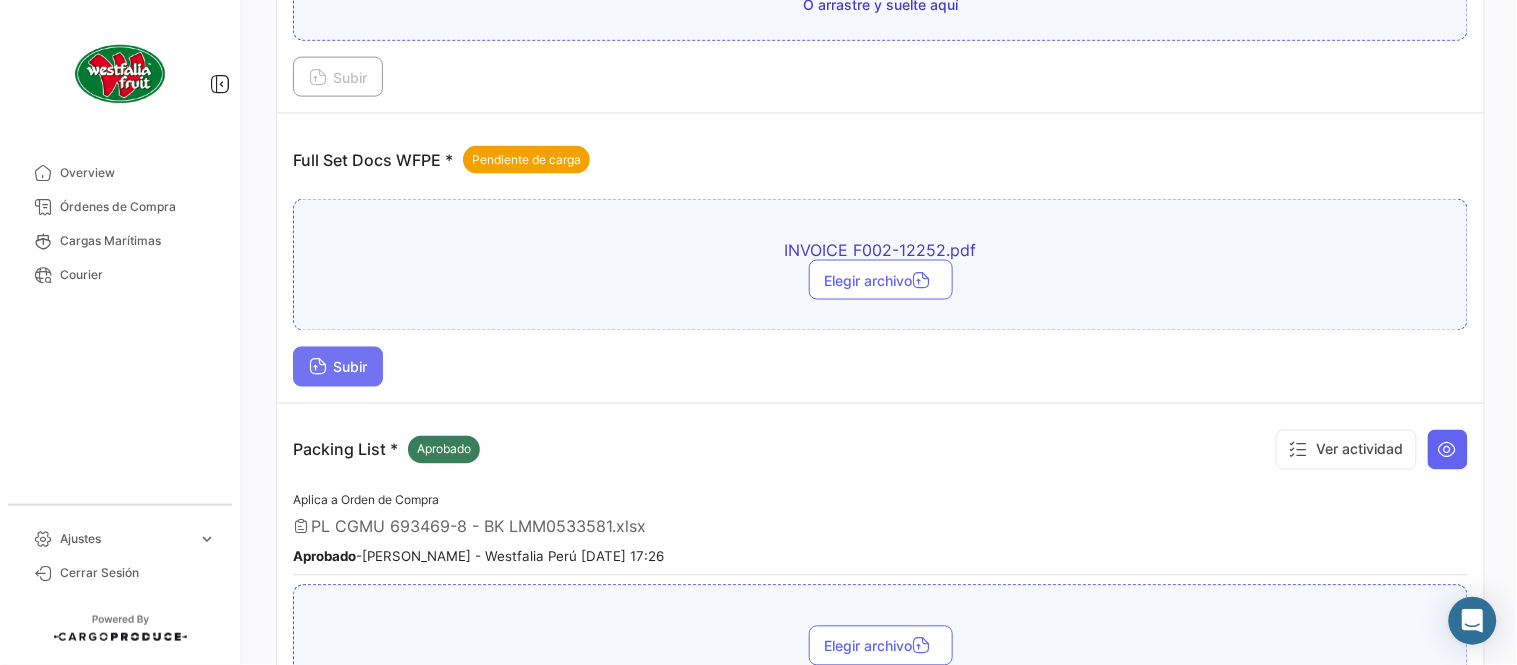 click on "Subir" at bounding box center (338, 367) 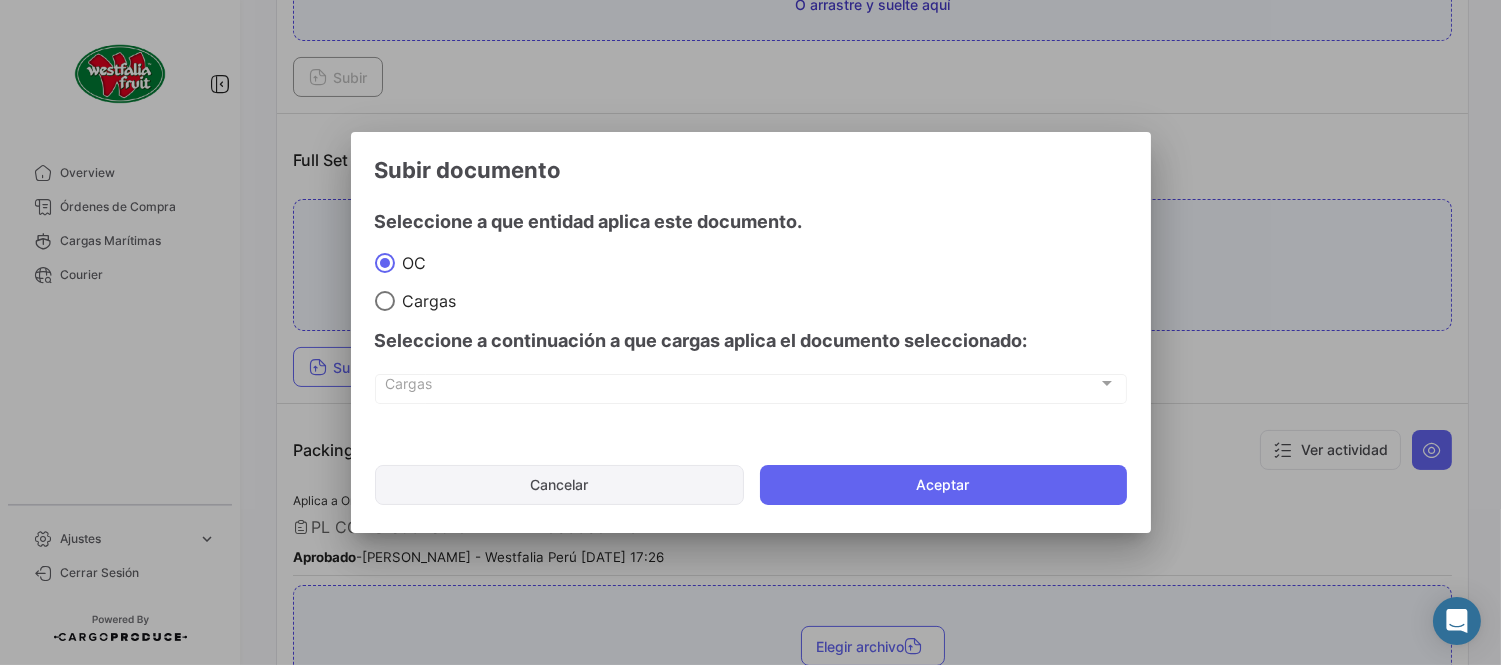 click on "Cancelar" 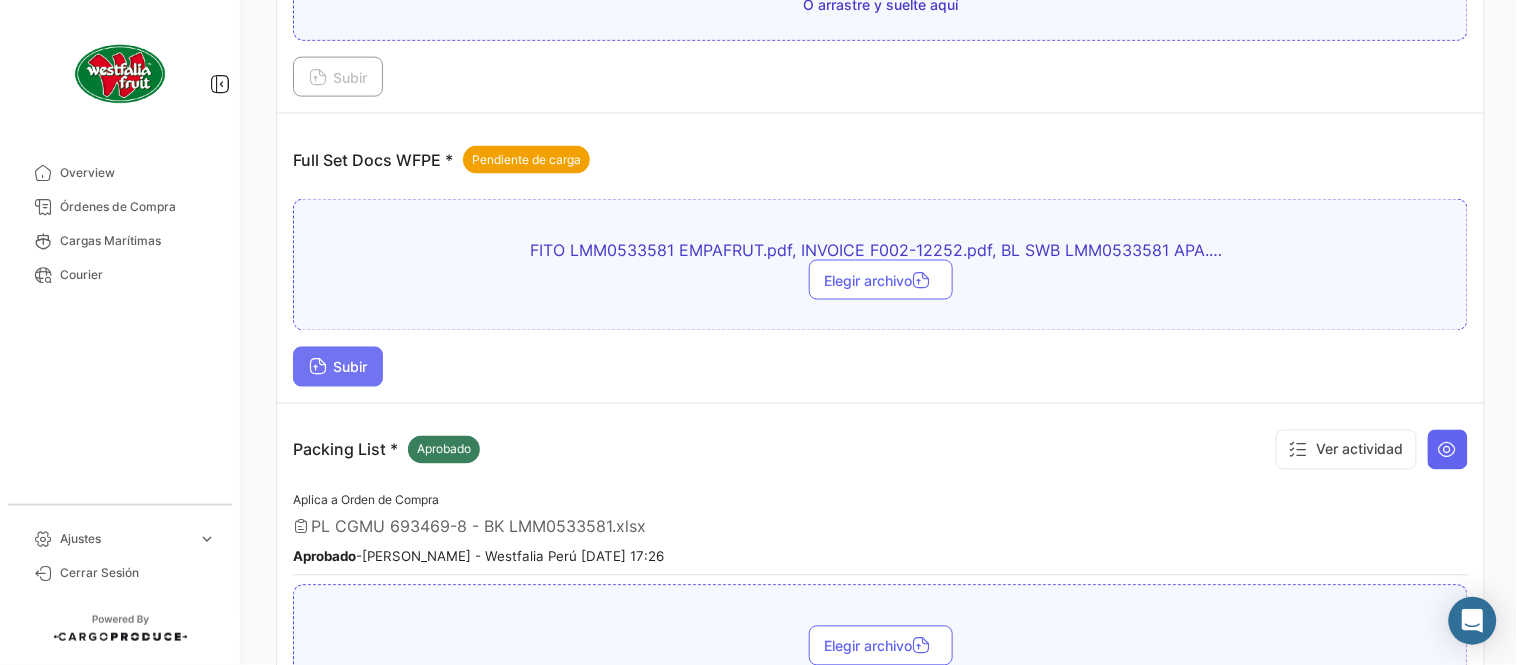 click on "Subir" at bounding box center [338, 367] 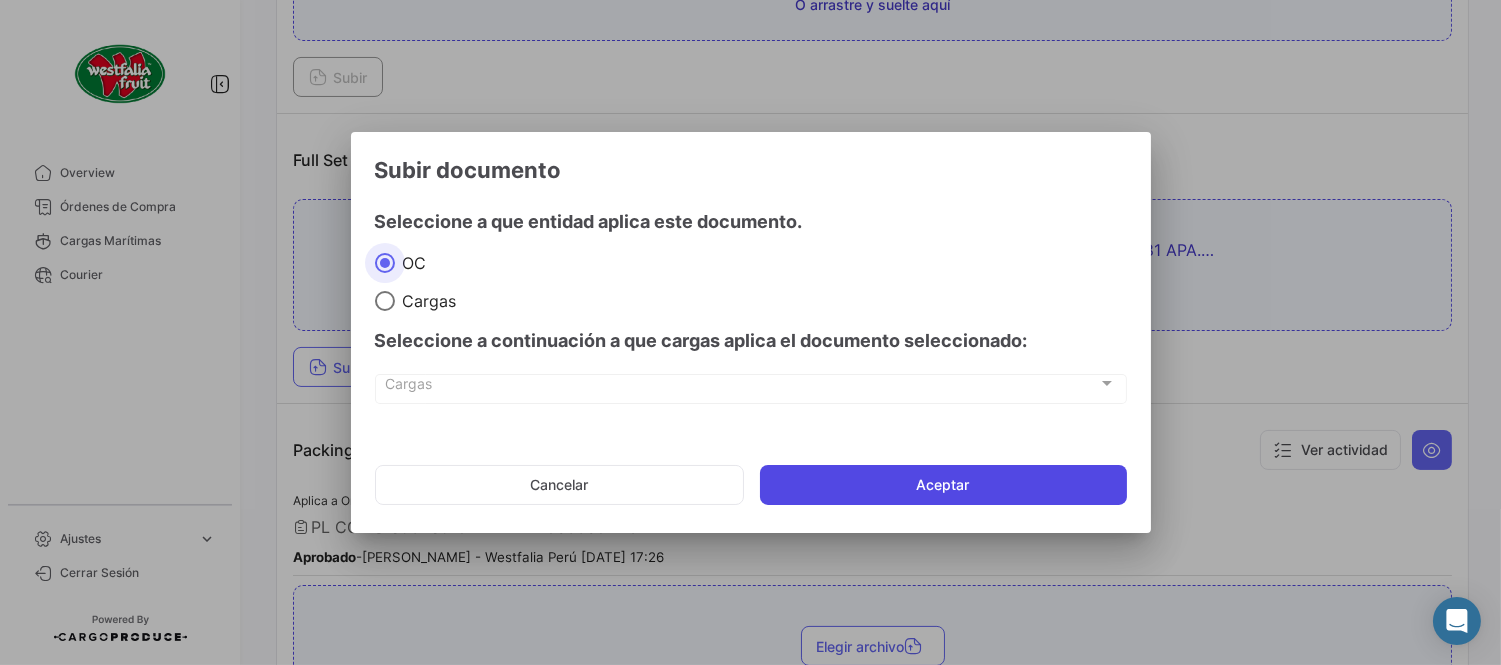 click on "Aceptar" 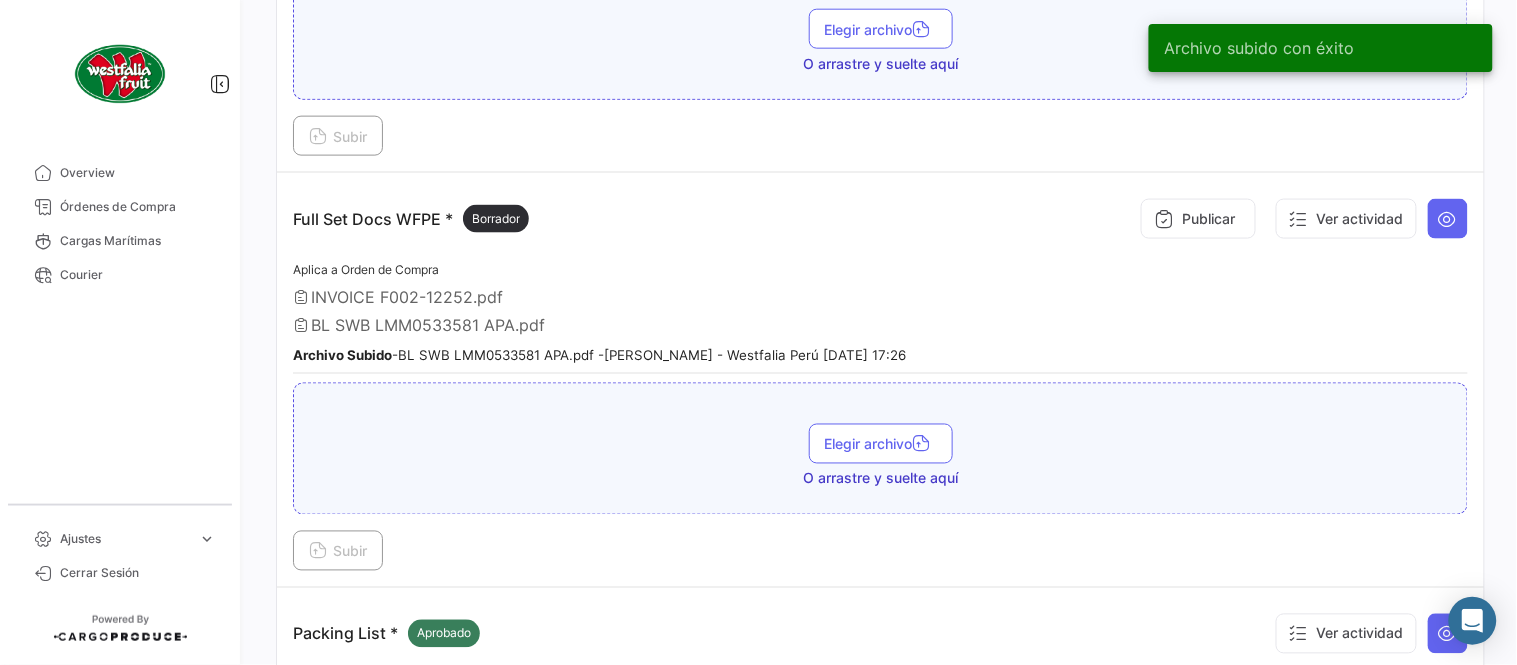 scroll, scrollTop: 554, scrollLeft: 0, axis: vertical 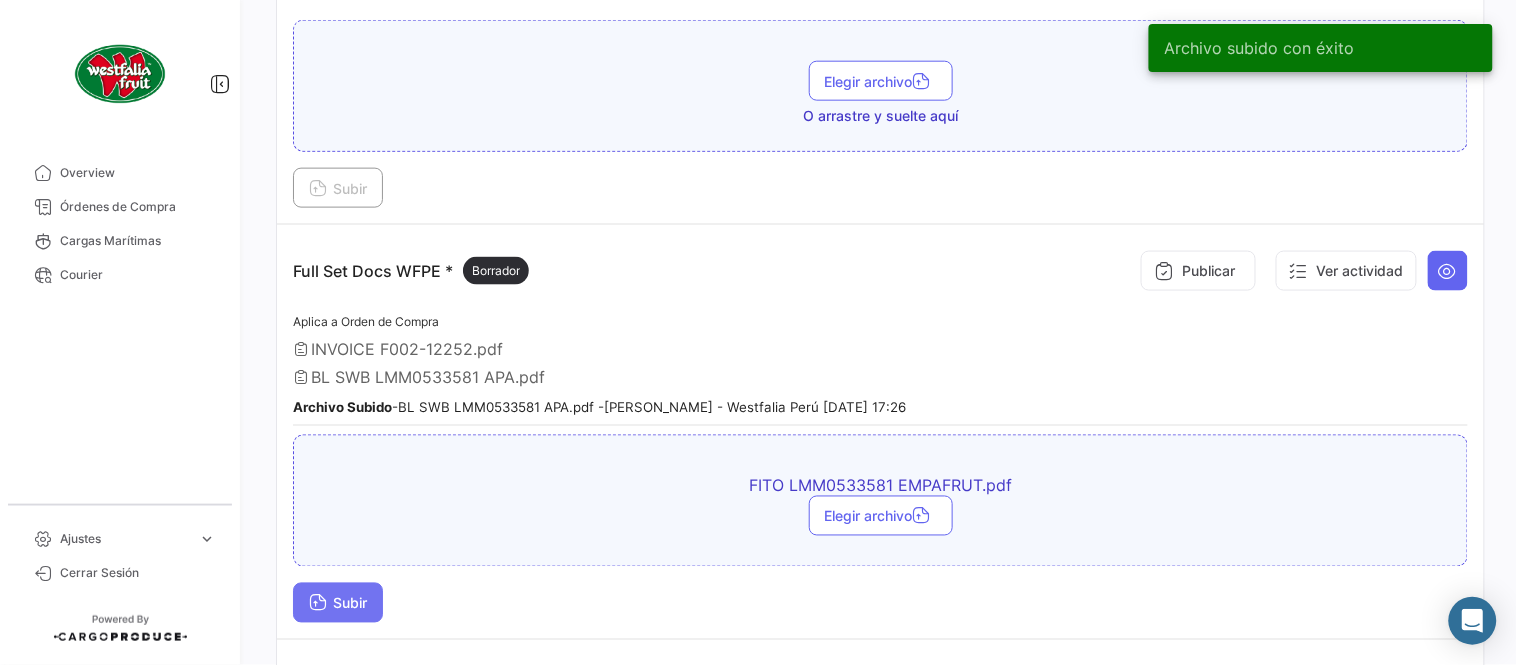 click on "Subir" at bounding box center [338, 603] 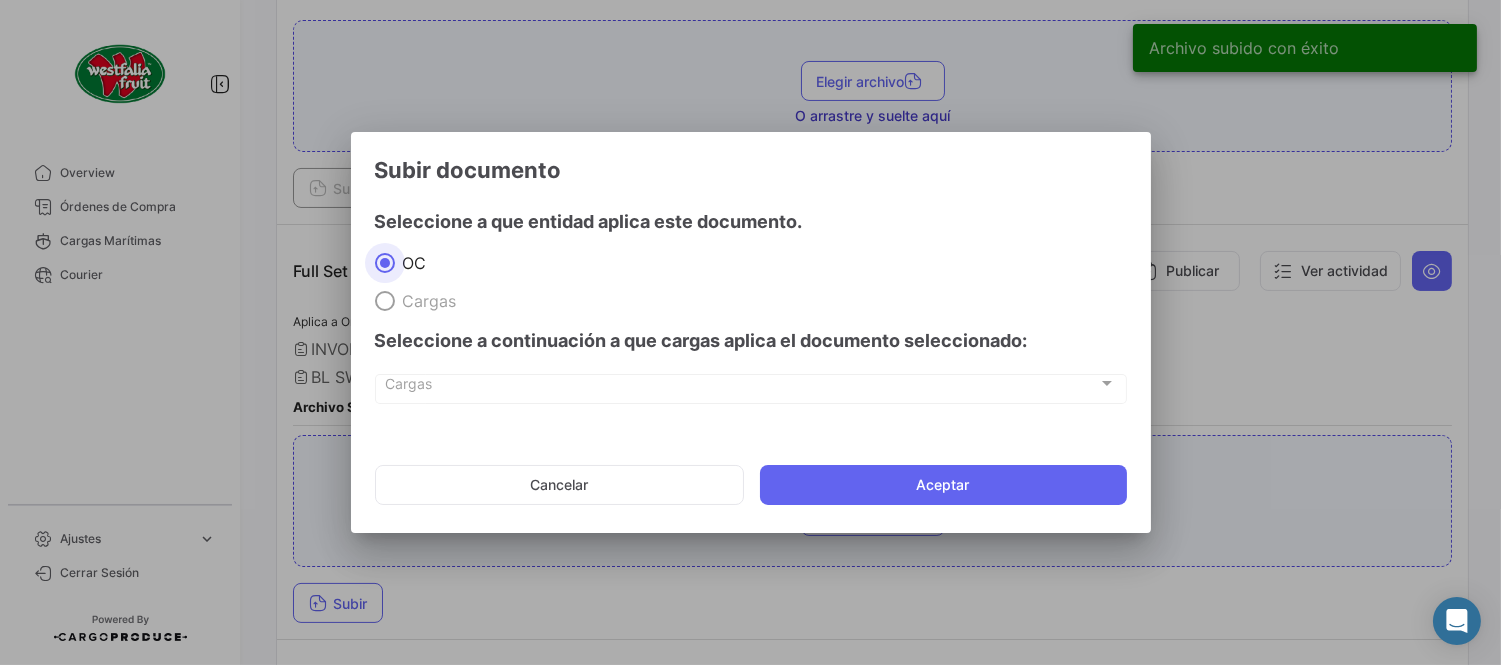 click on "Cancelar   Aceptar" 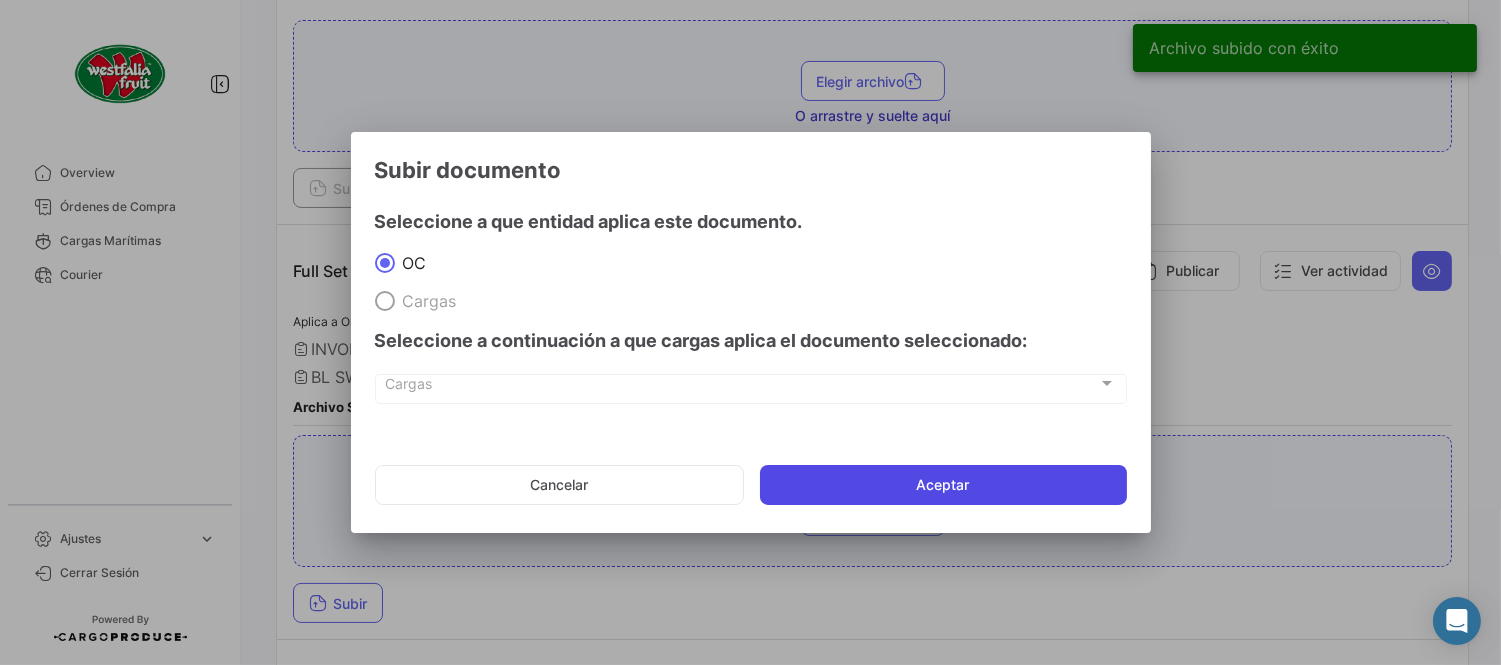 click on "Aceptar" 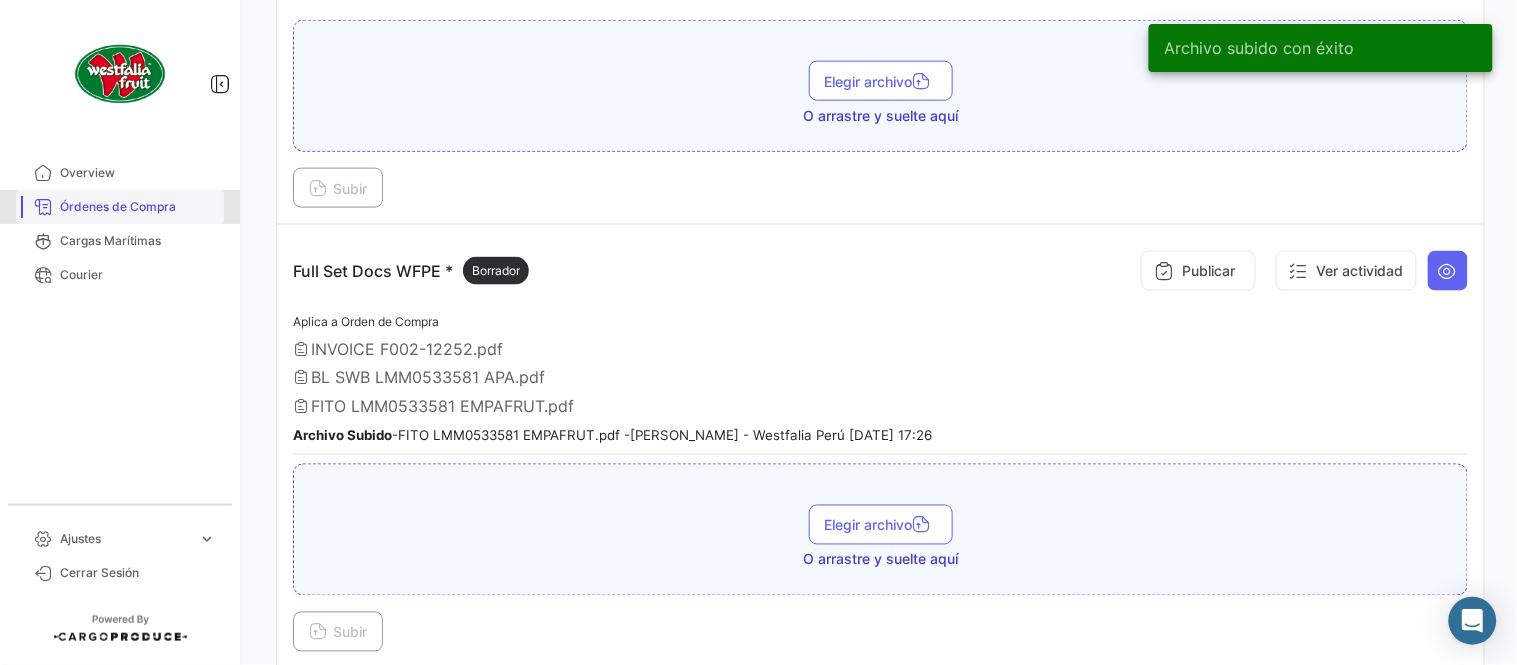 click on "Órdenes de Compra" at bounding box center (120, 207) 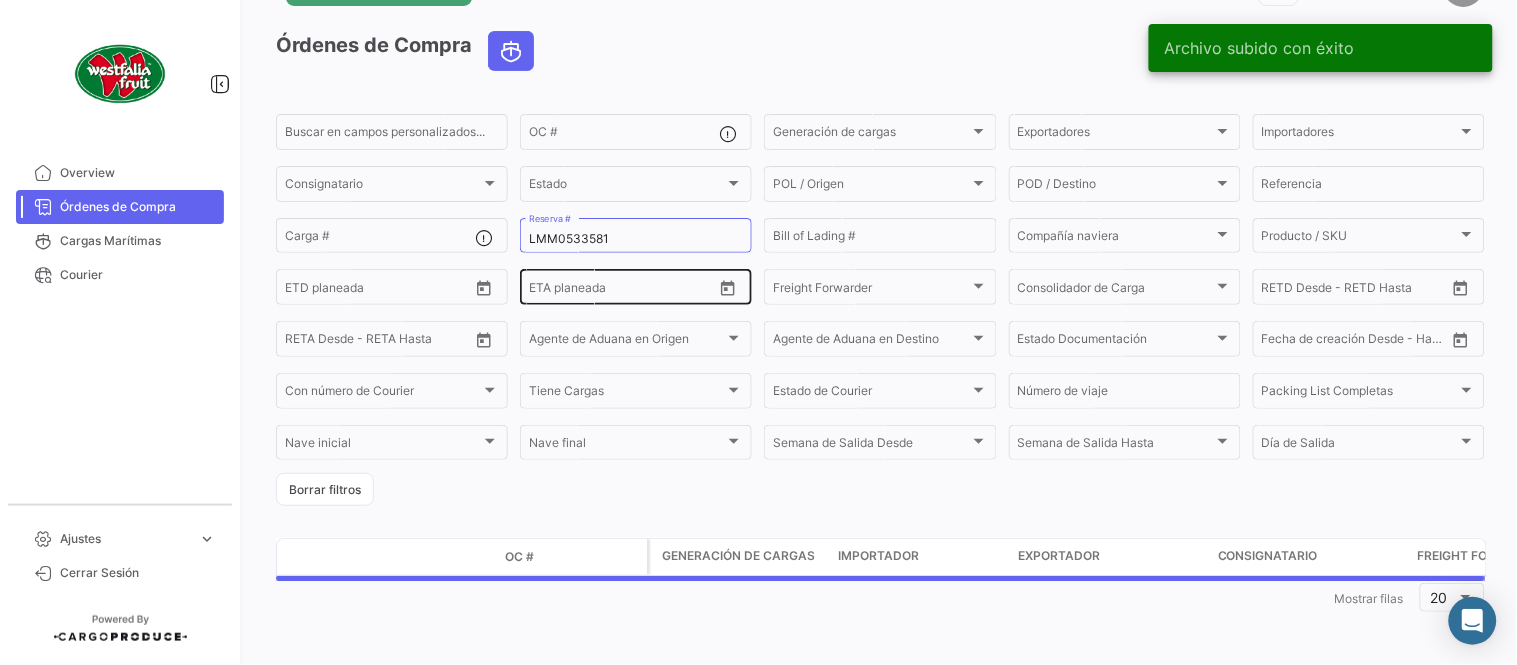scroll, scrollTop: 0, scrollLeft: 0, axis: both 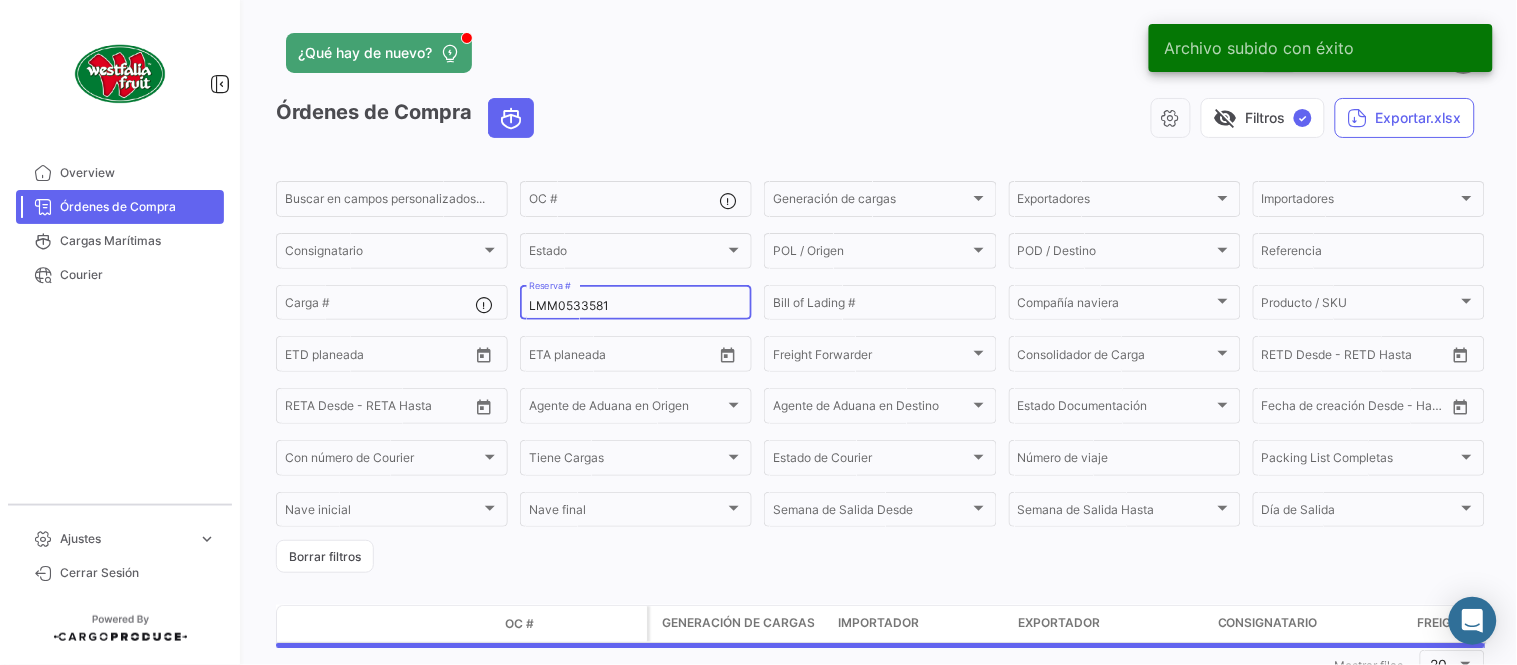 click on "LMM0533581" at bounding box center (636, 306) 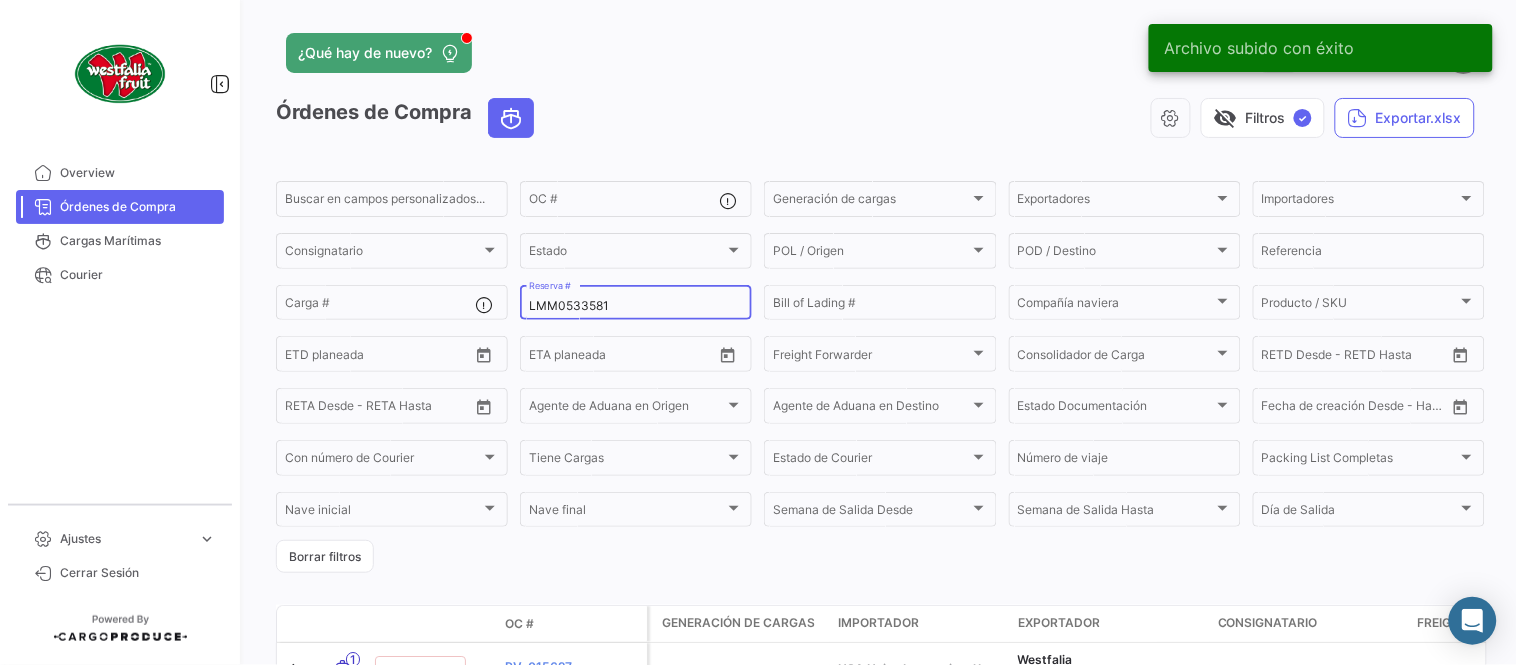 paste on "82" 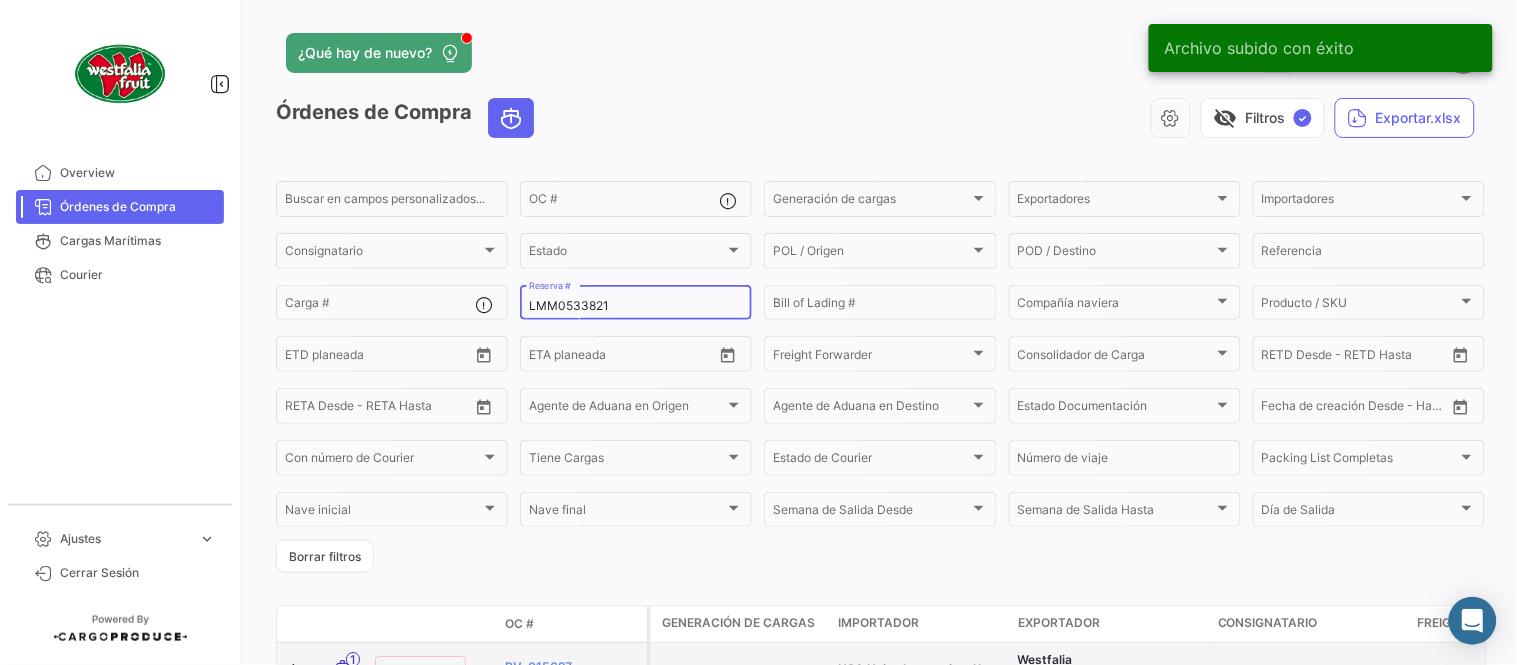 type on "LMM0533821" 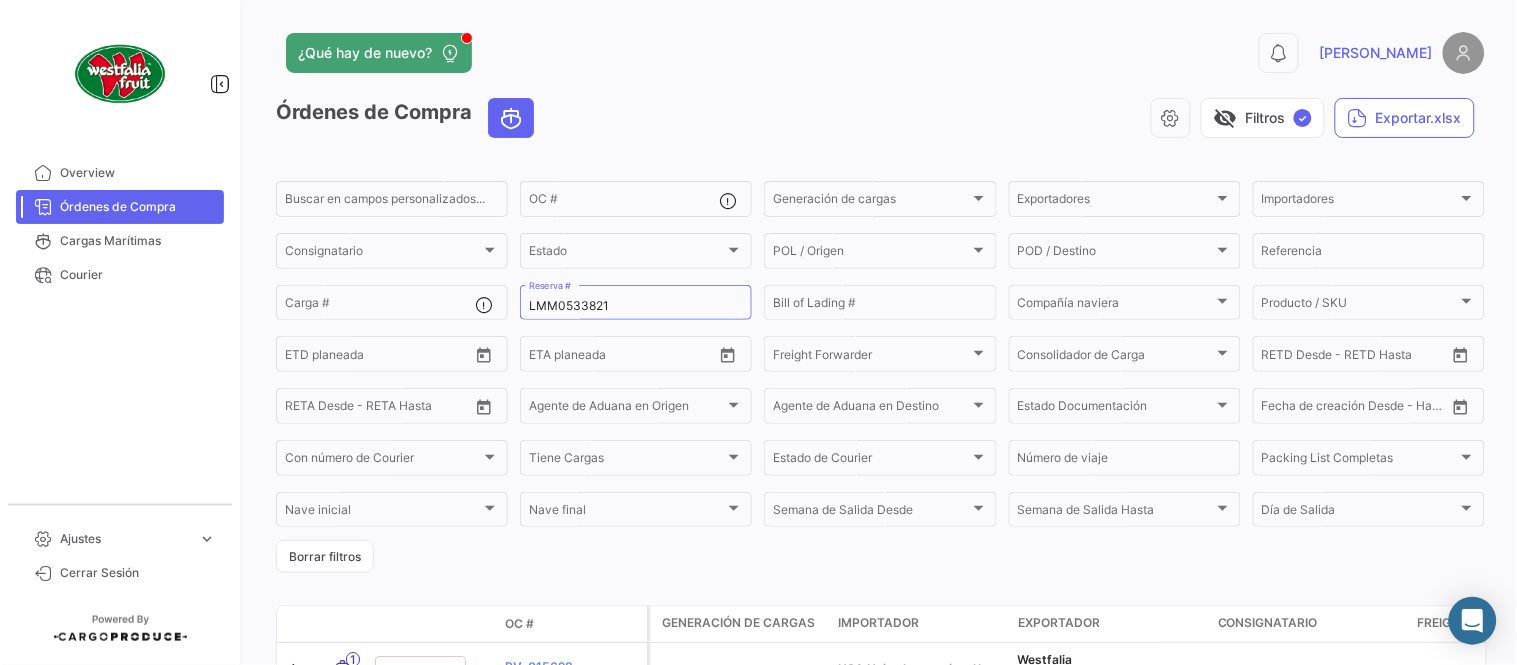 click on "¿Qué hay de nuevo?  0  [PERSON_NAME]" 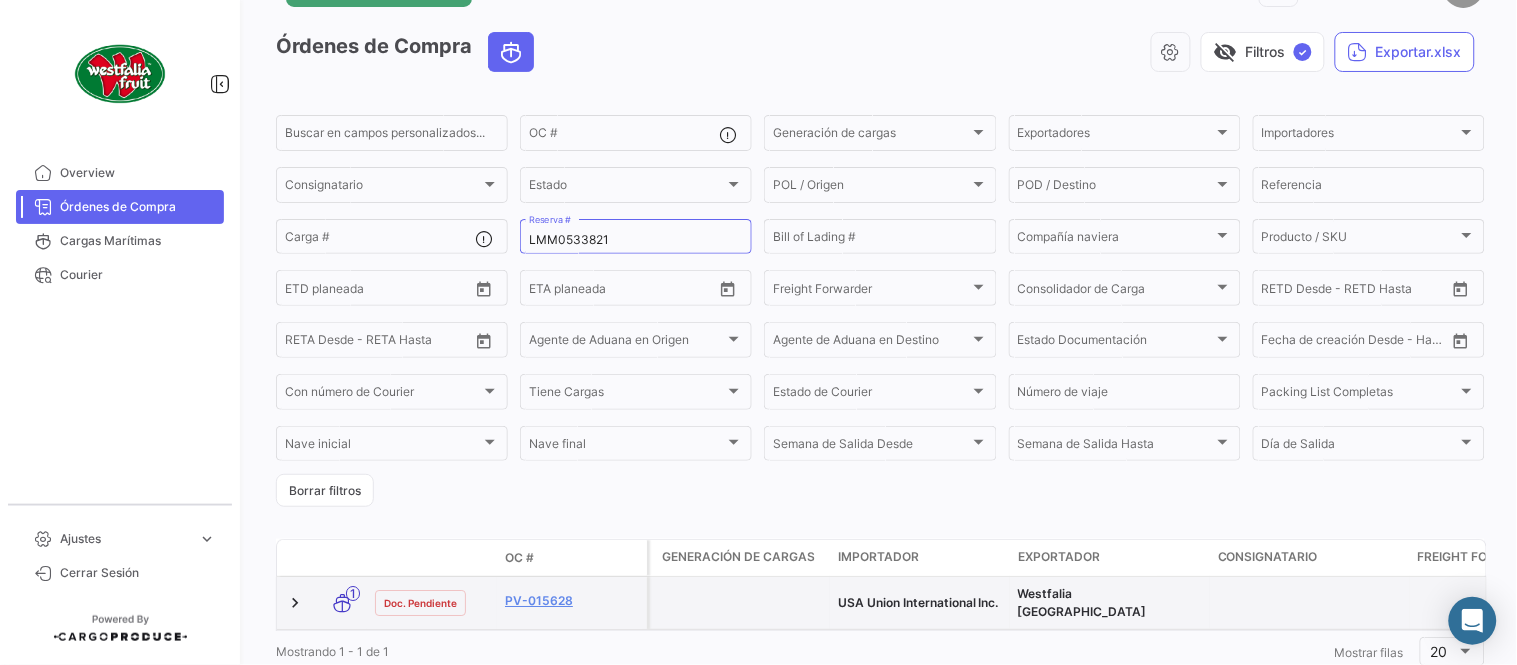 scroll, scrollTop: 128, scrollLeft: 0, axis: vertical 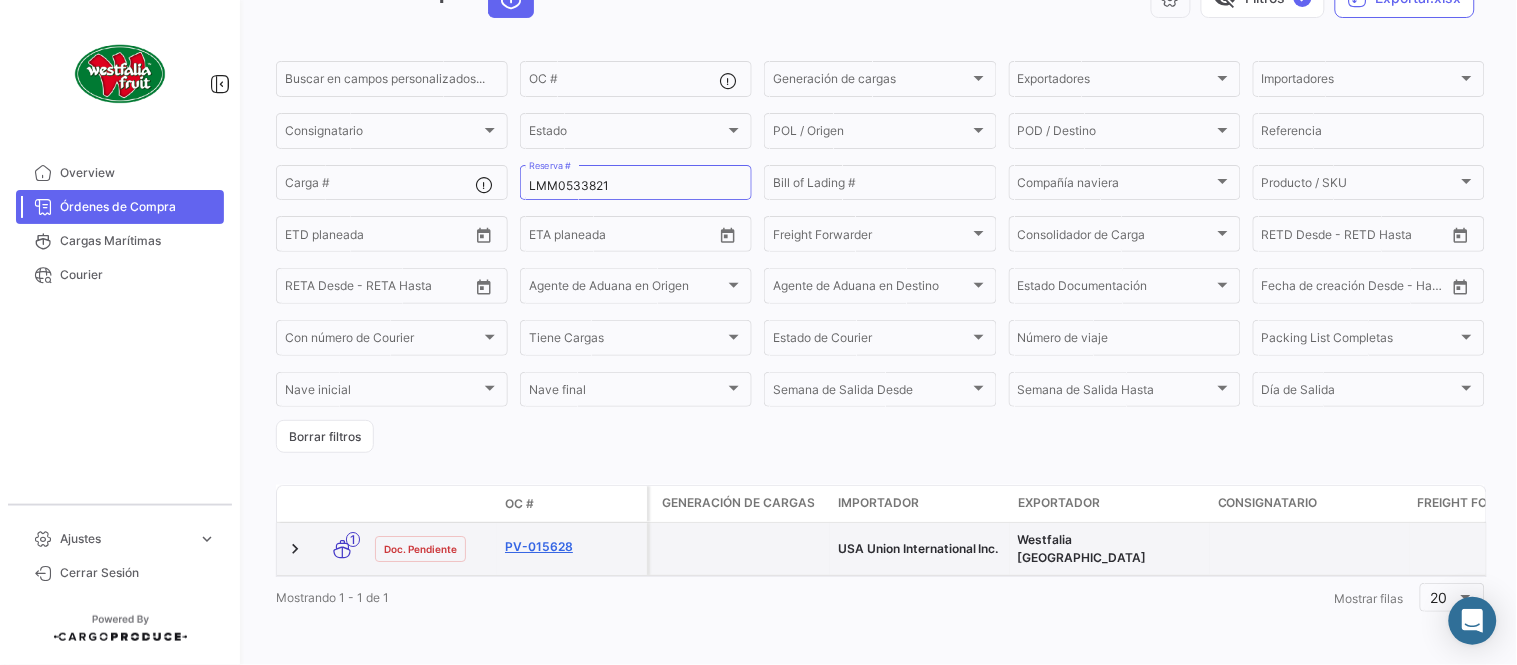 click on "PV-015628" 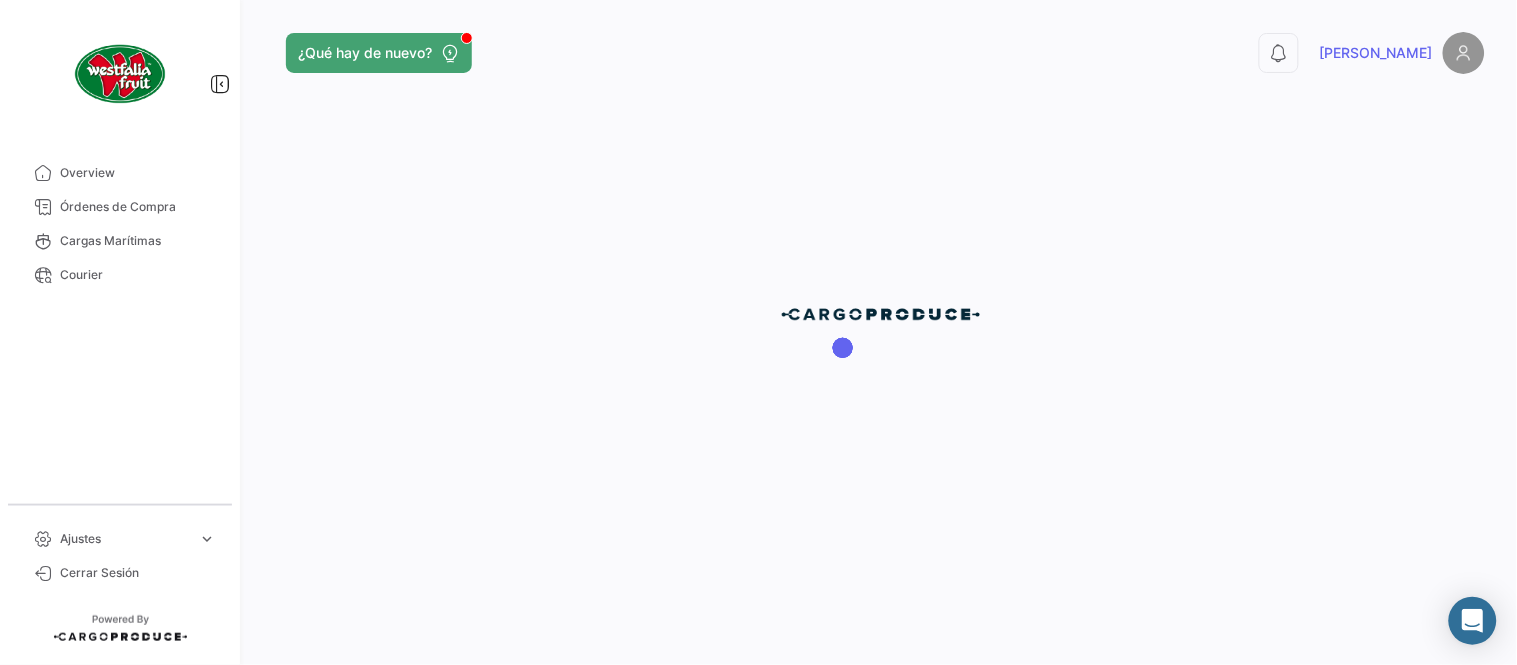 scroll, scrollTop: 0, scrollLeft: 0, axis: both 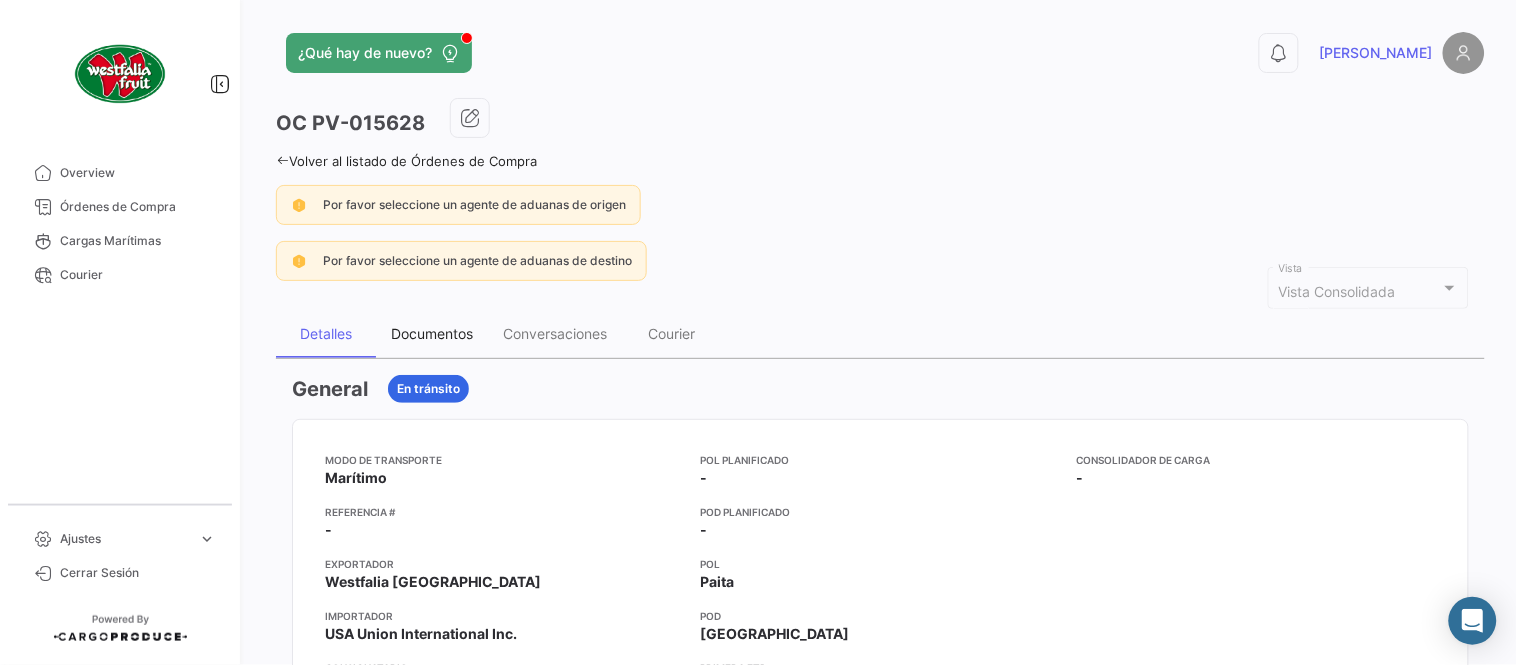 click on "Documentos" at bounding box center (432, 334) 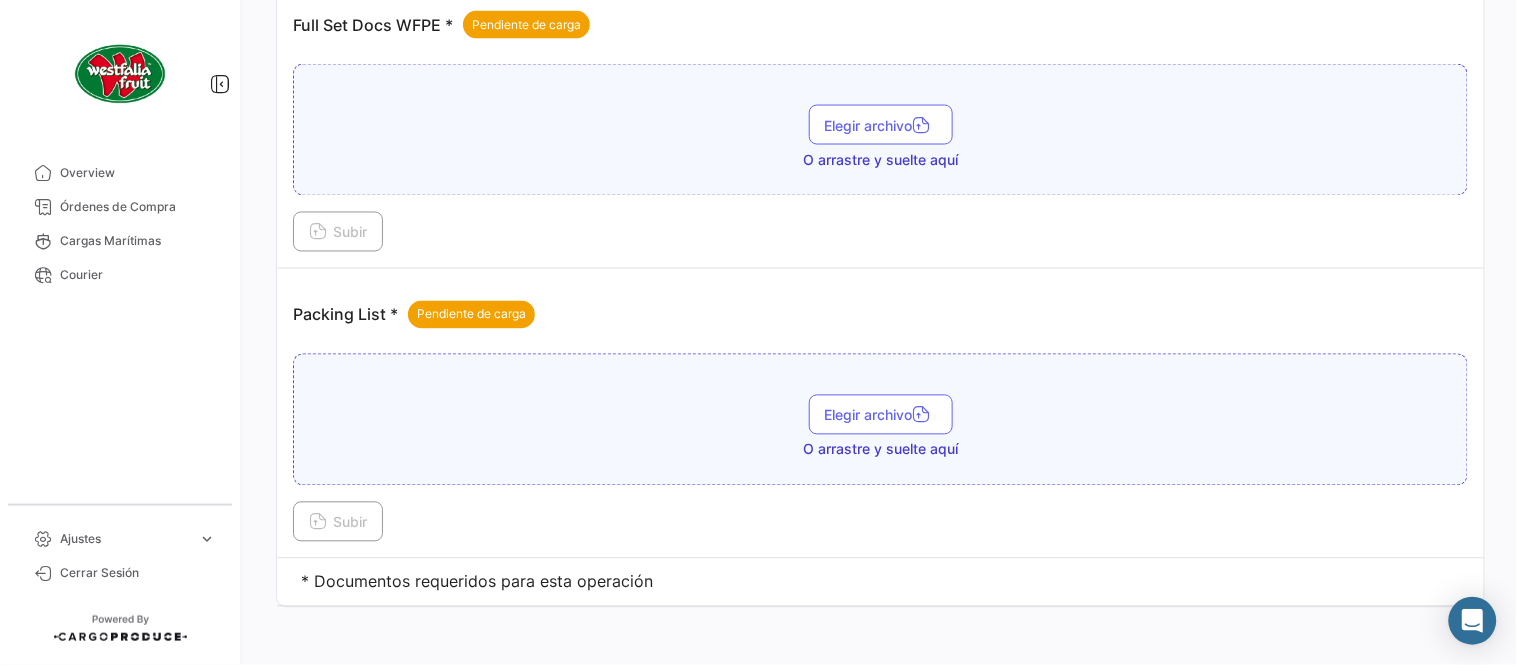 scroll, scrollTop: 806, scrollLeft: 0, axis: vertical 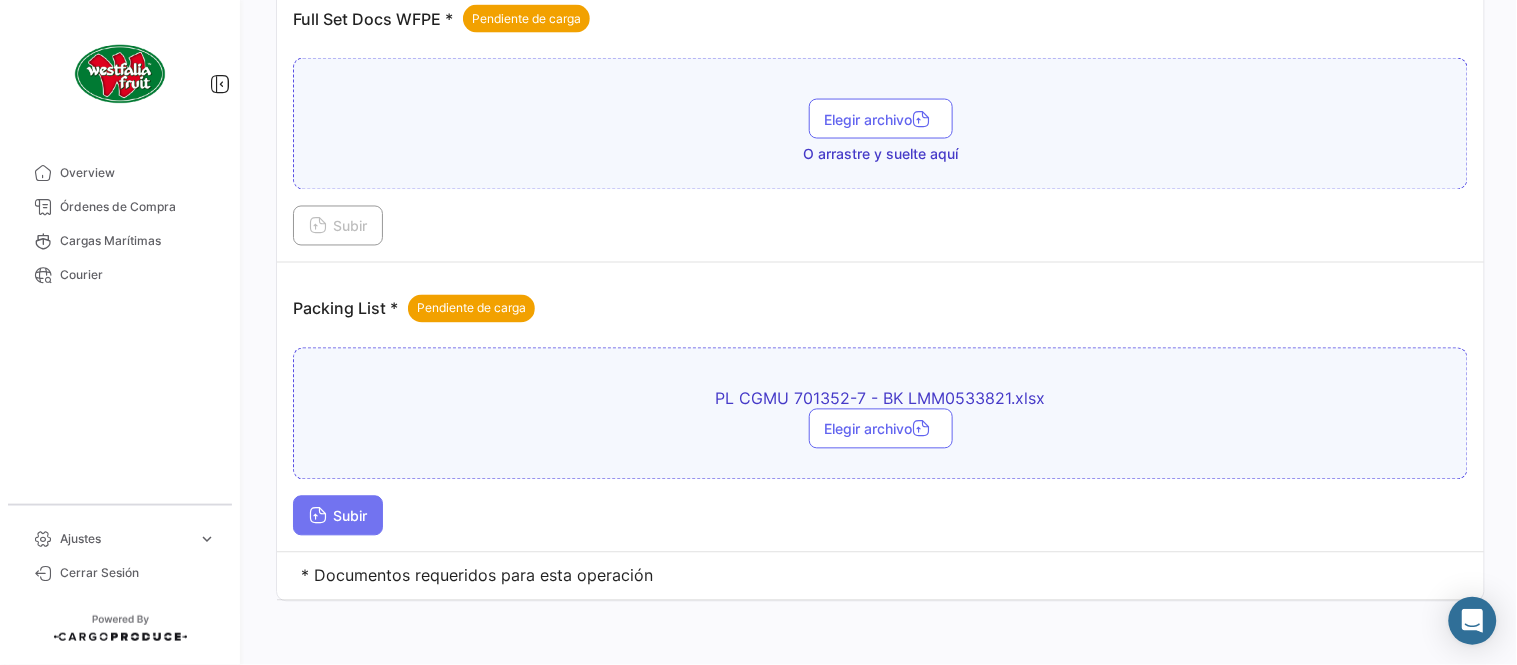 click on "Subir" at bounding box center [338, 516] 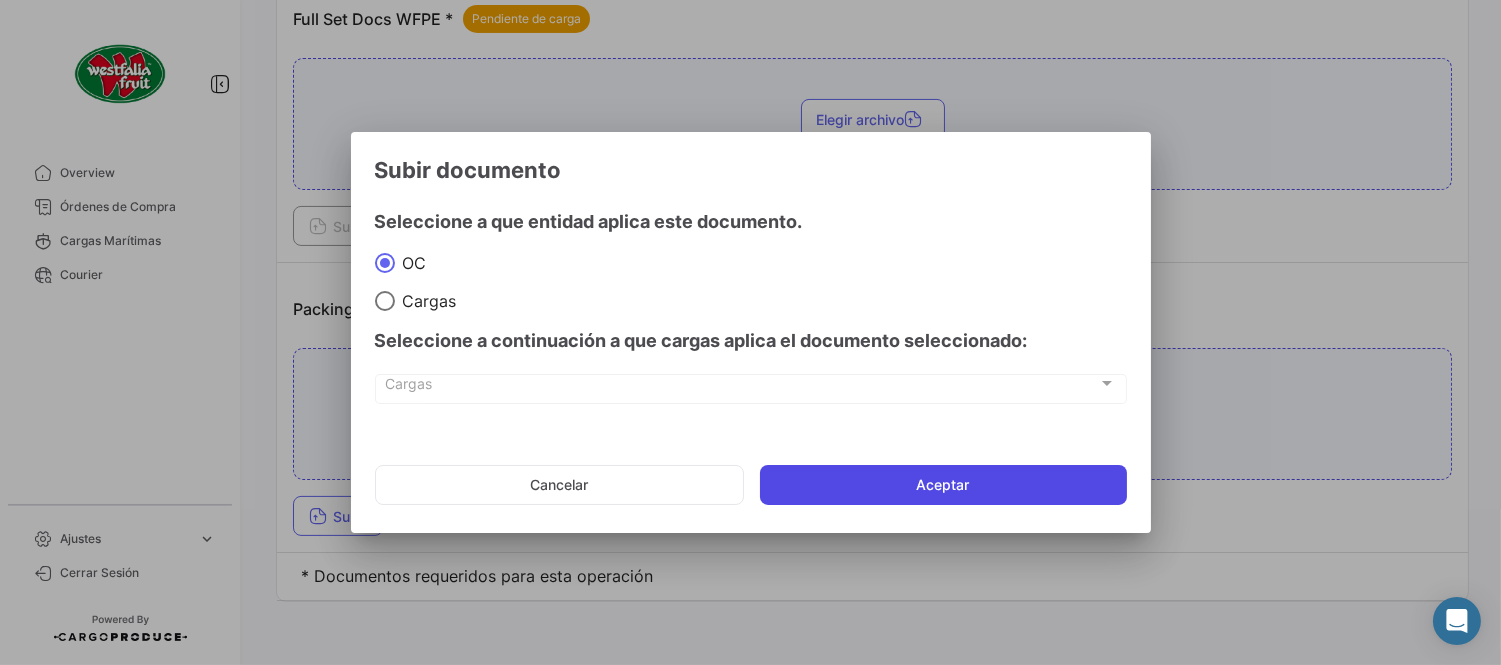 click on "Aceptar" 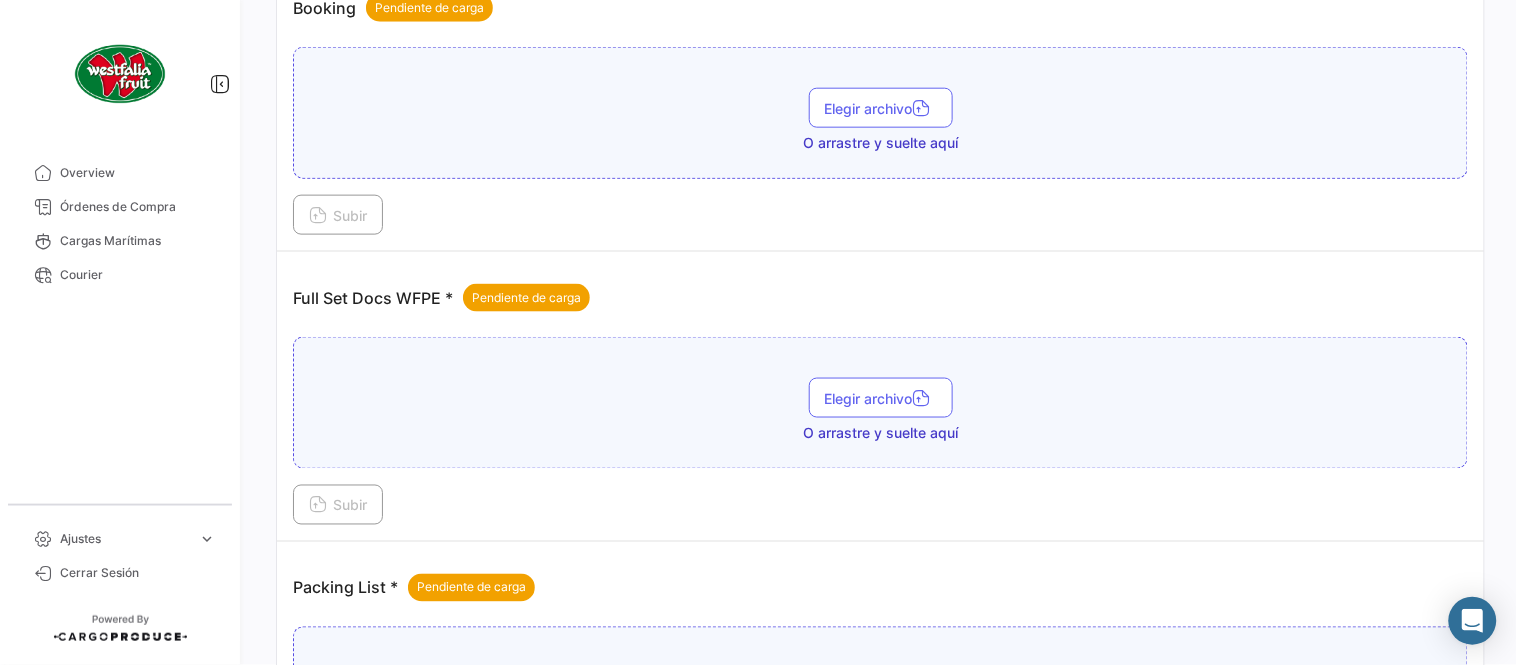 scroll, scrollTop: 473, scrollLeft: 0, axis: vertical 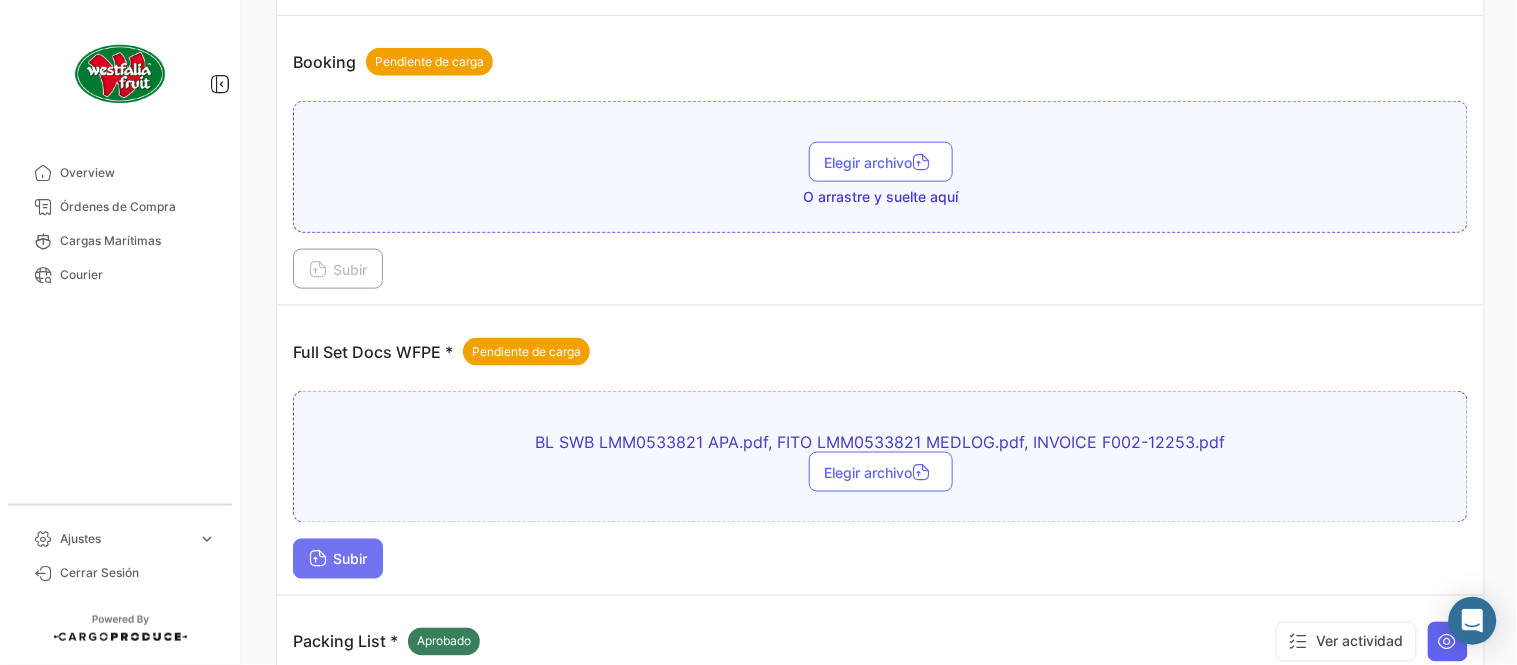 click on "Subir" at bounding box center [338, 559] 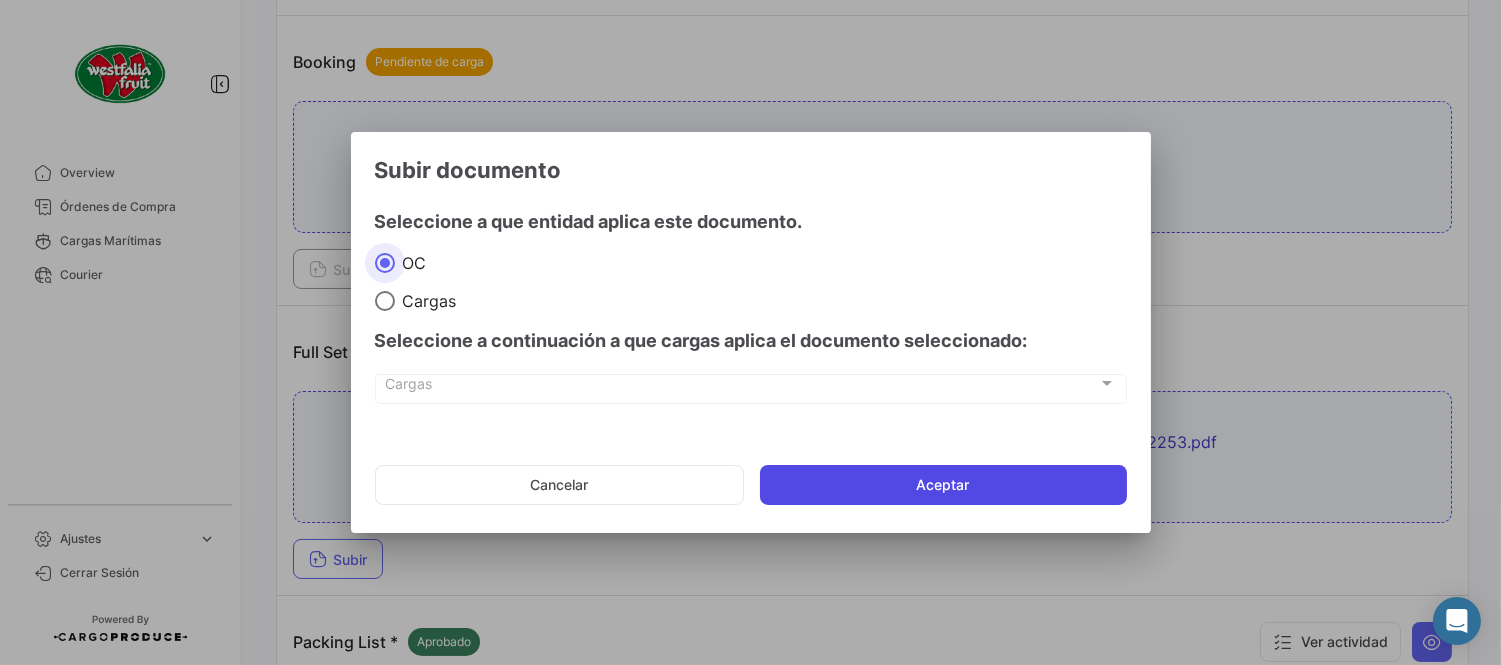 click on "Aceptar" 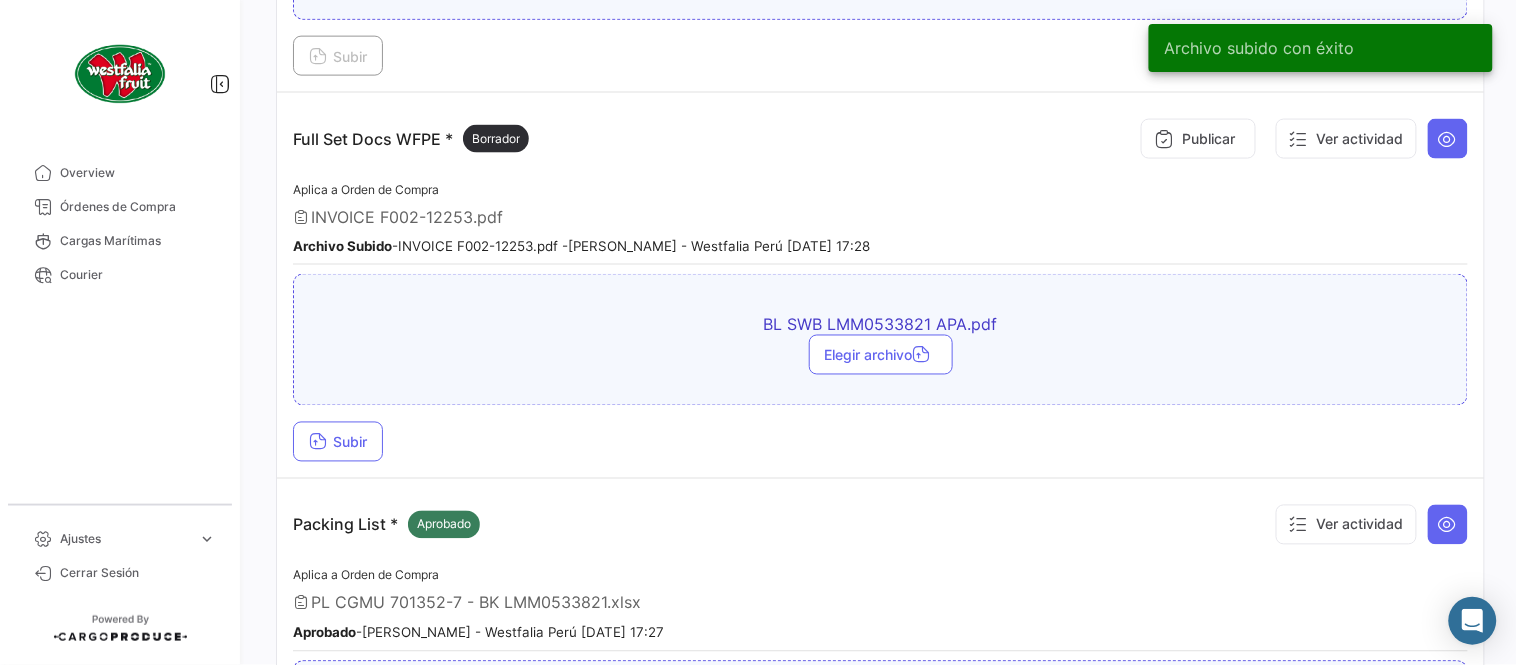 scroll, scrollTop: 695, scrollLeft: 0, axis: vertical 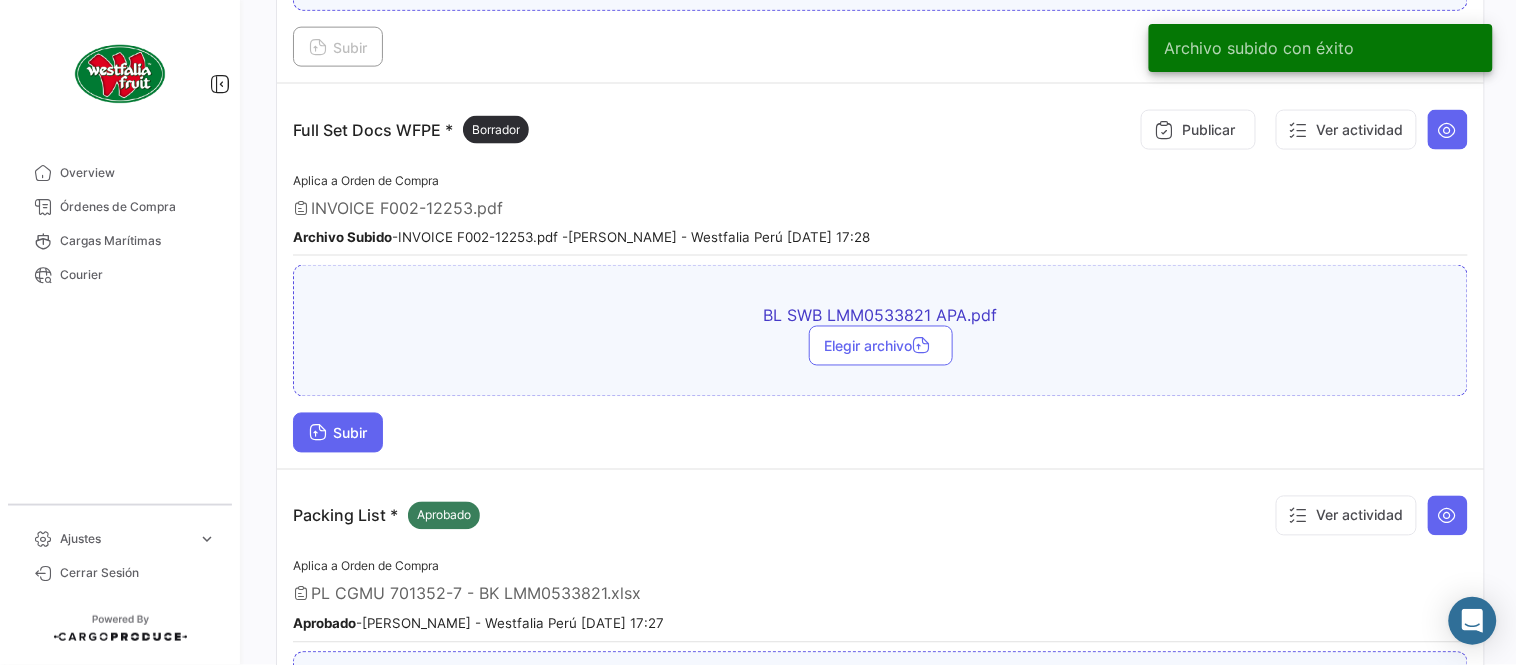 click on "Subir" at bounding box center (338, 433) 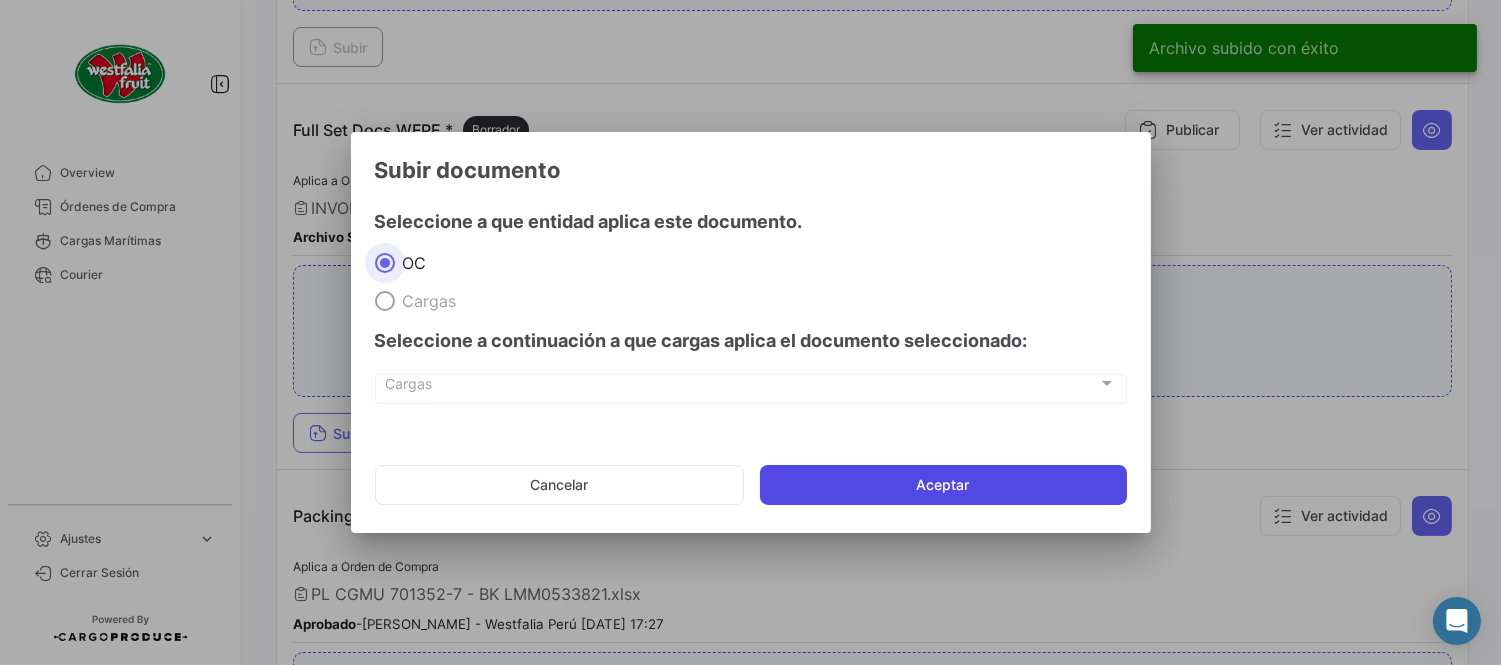 click on "Aceptar" 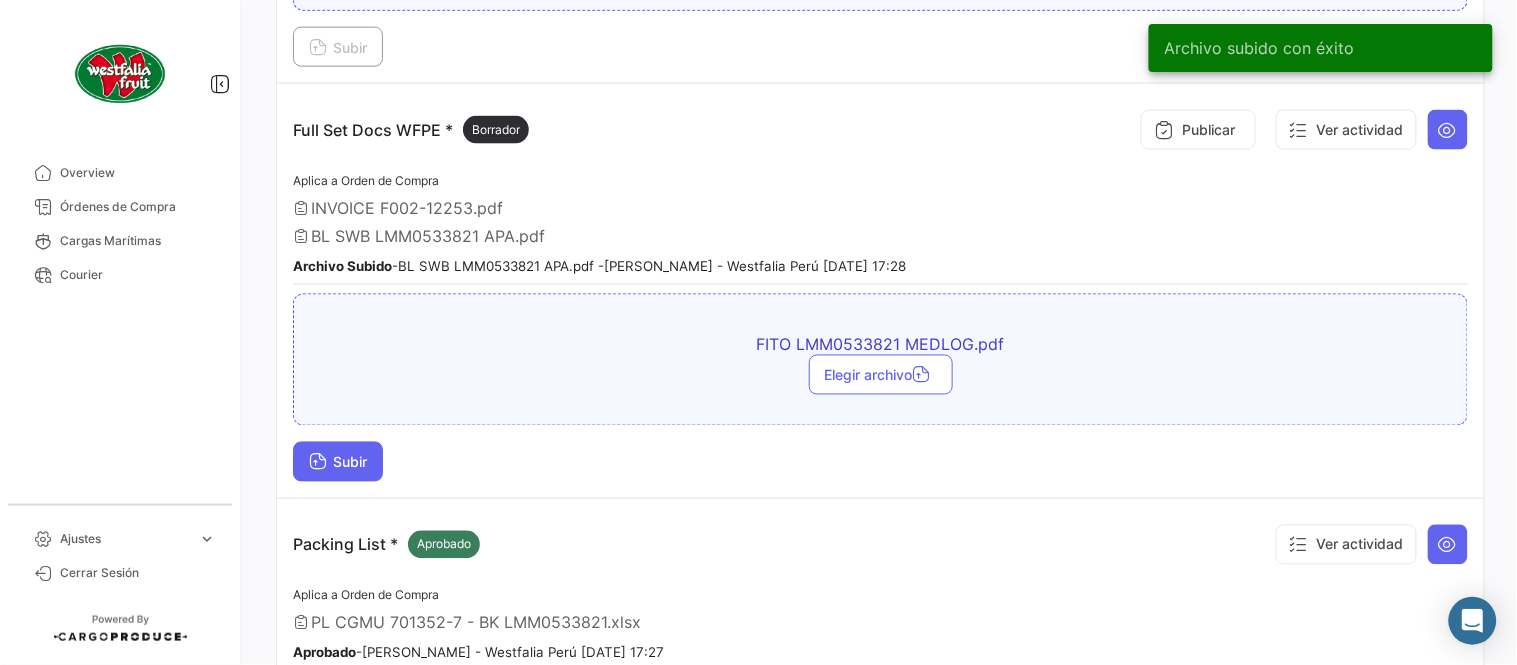 click at bounding box center (318, 464) 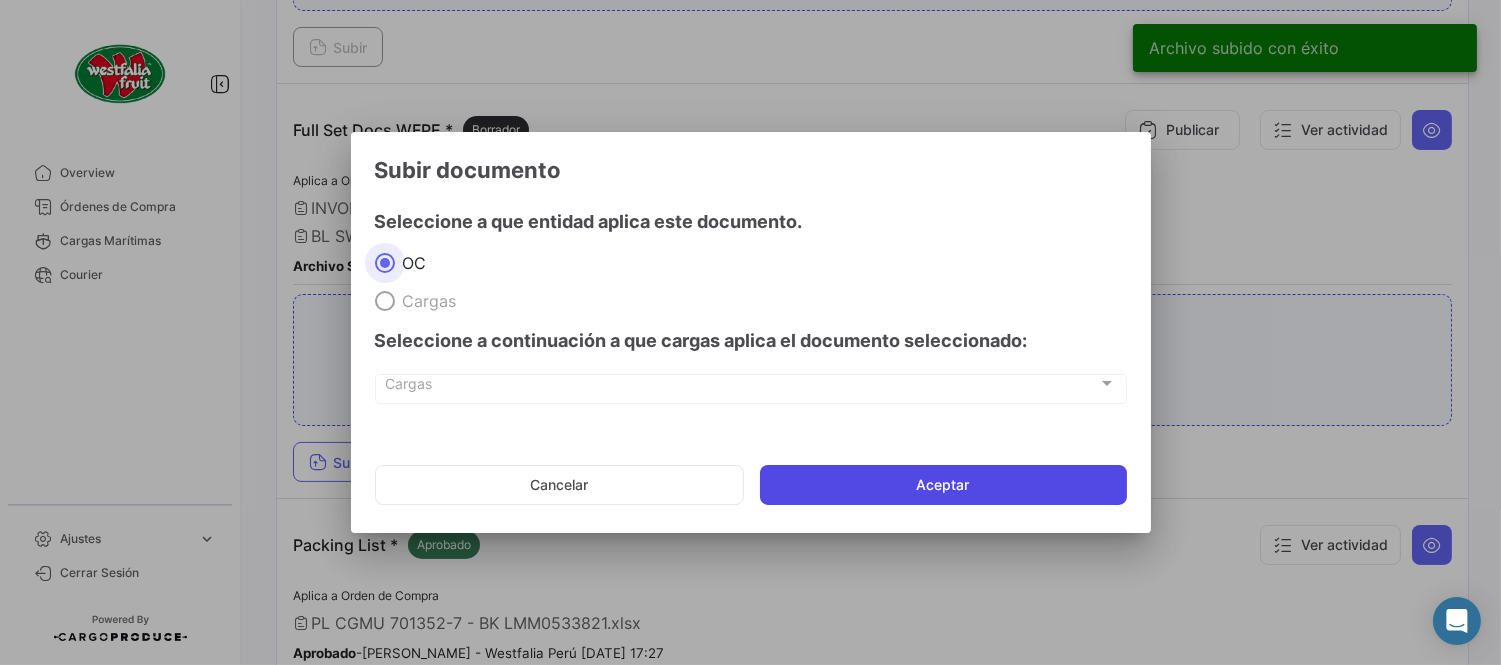 click on "Aceptar" 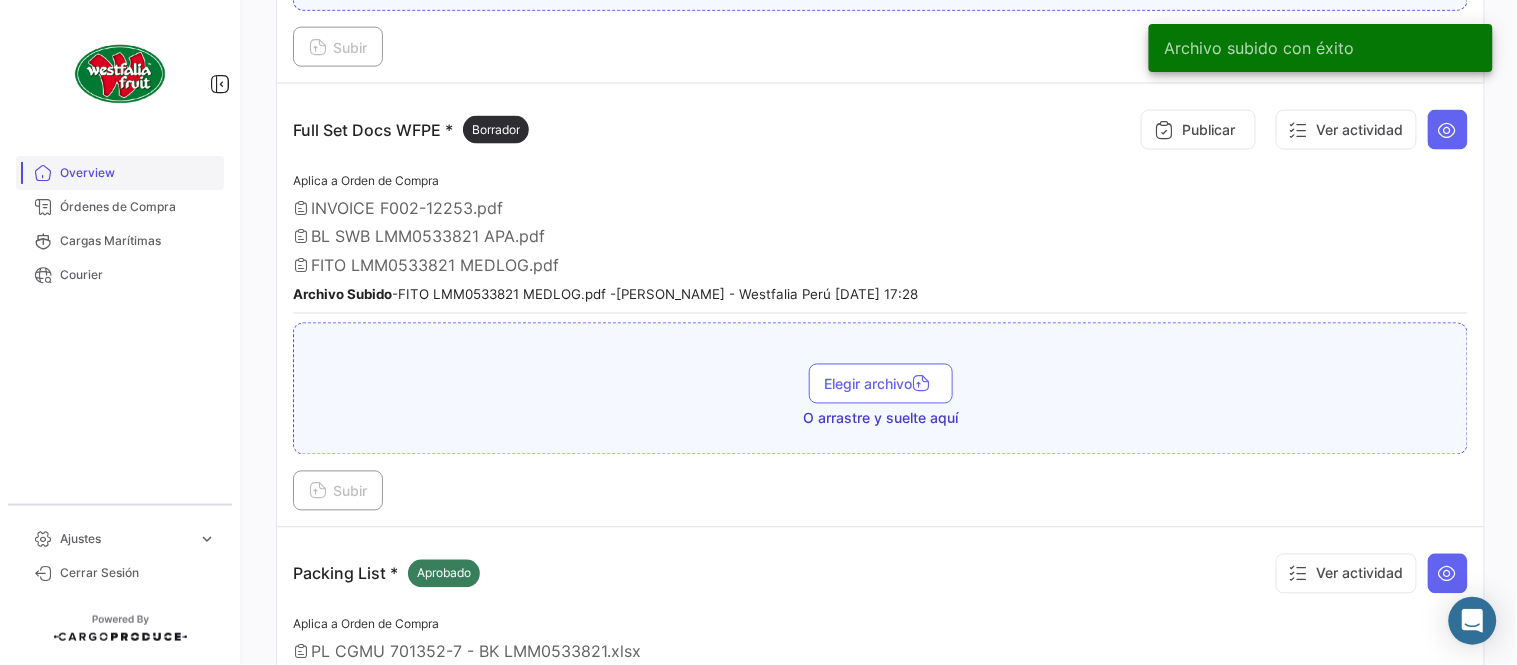click on "Overview" at bounding box center [120, 173] 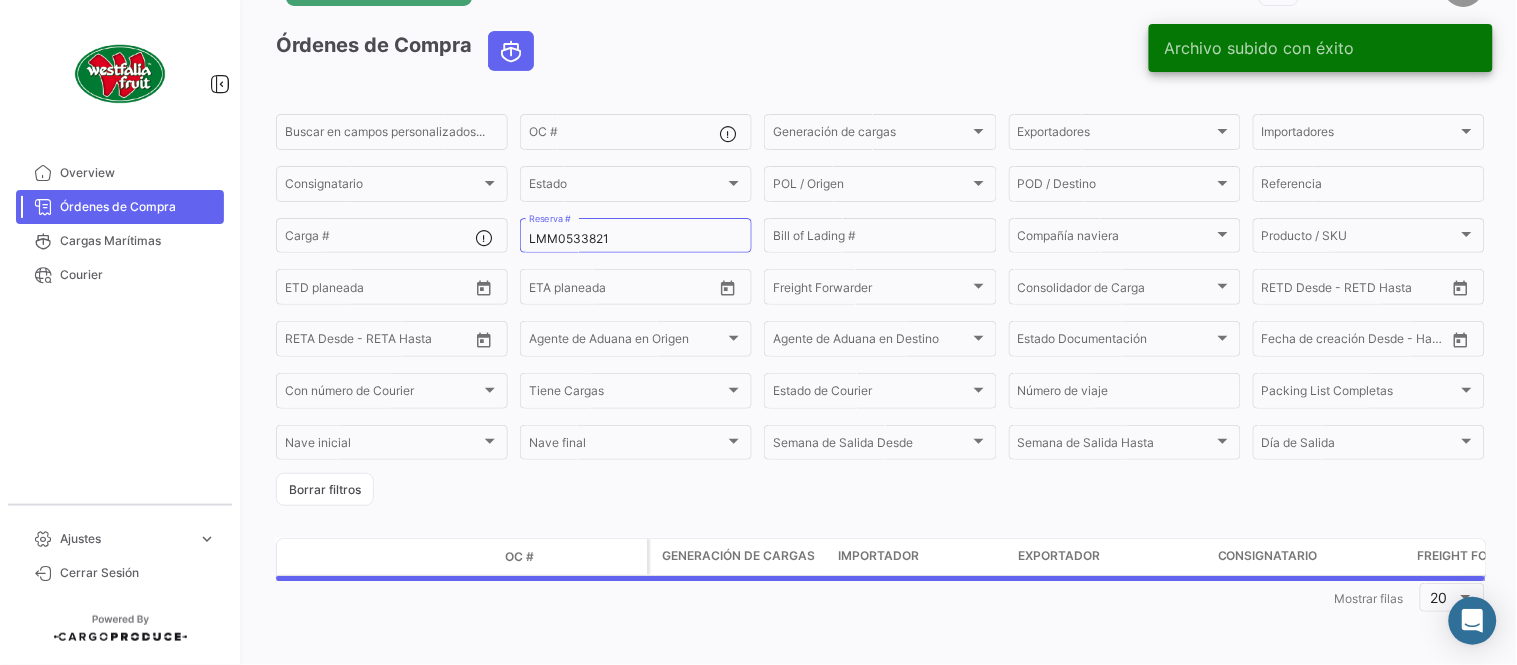 scroll, scrollTop: 0, scrollLeft: 0, axis: both 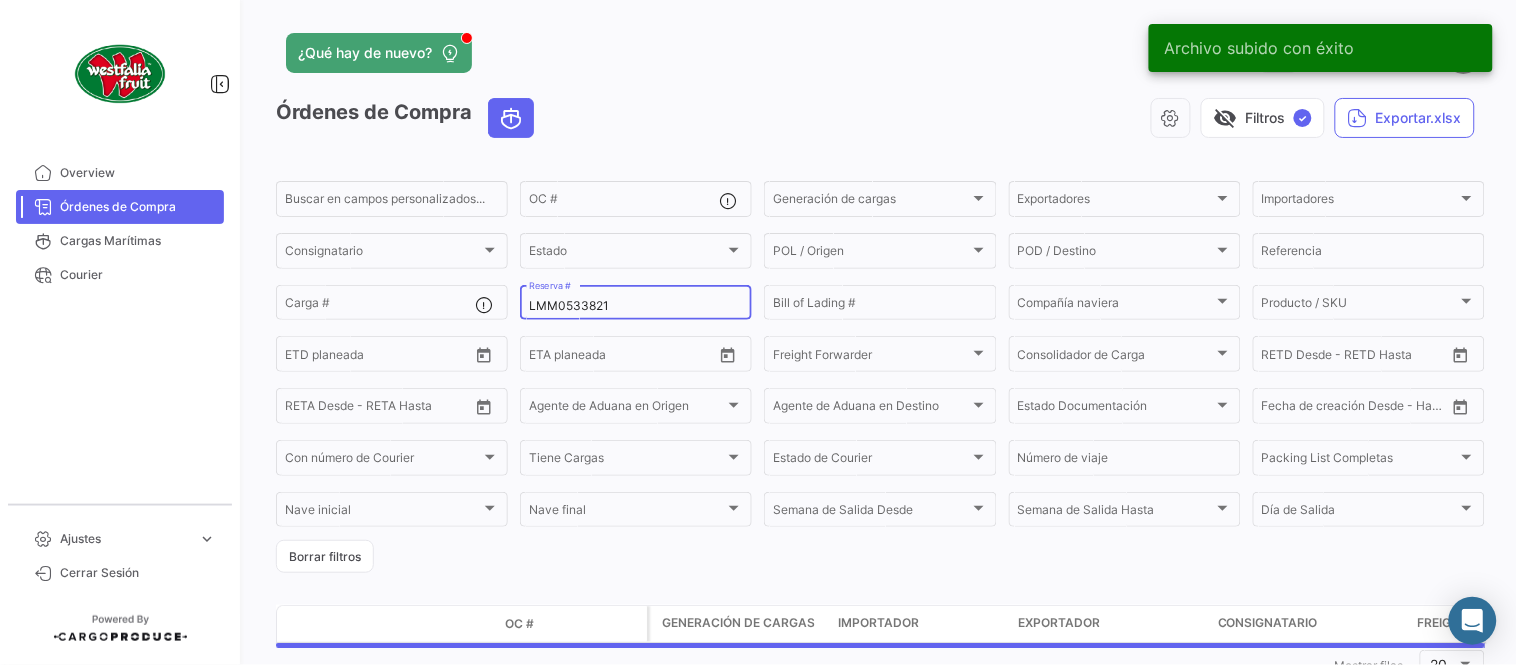 click on "LMM0533821" at bounding box center (636, 306) 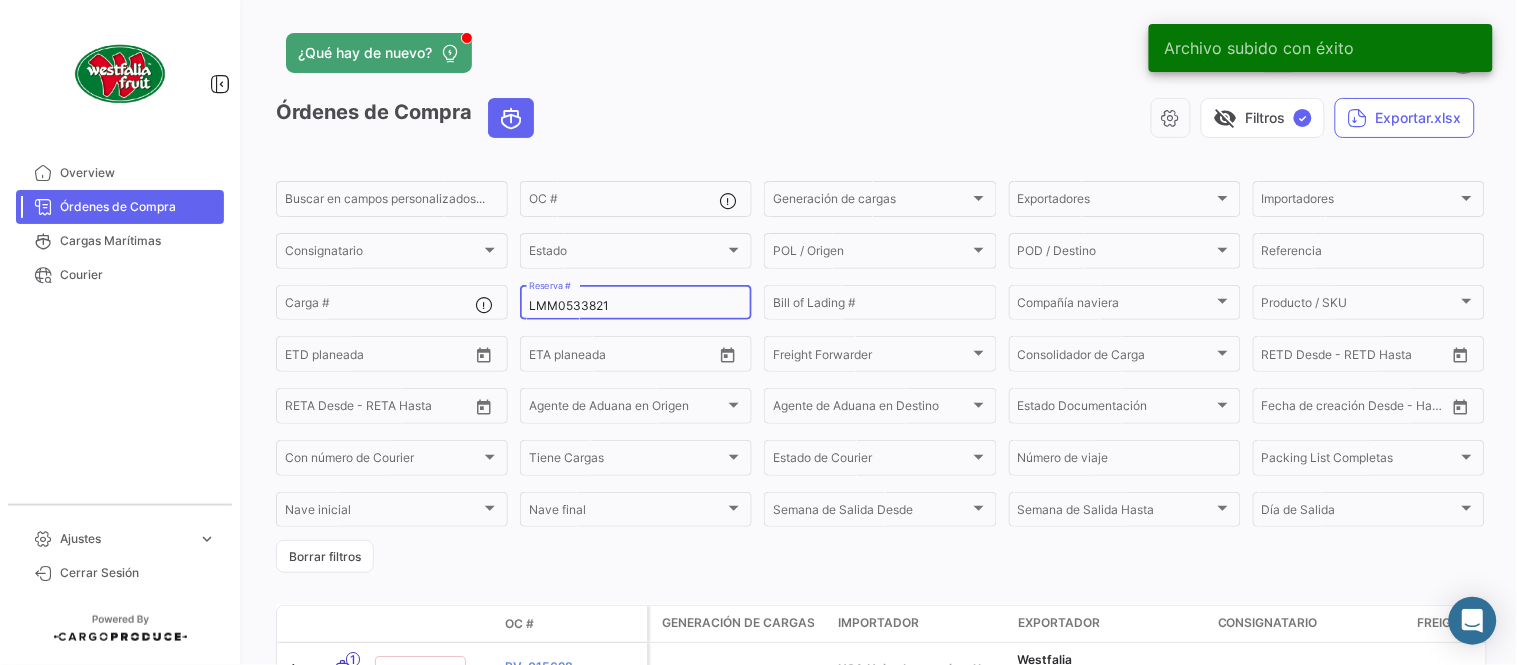 paste on "4" 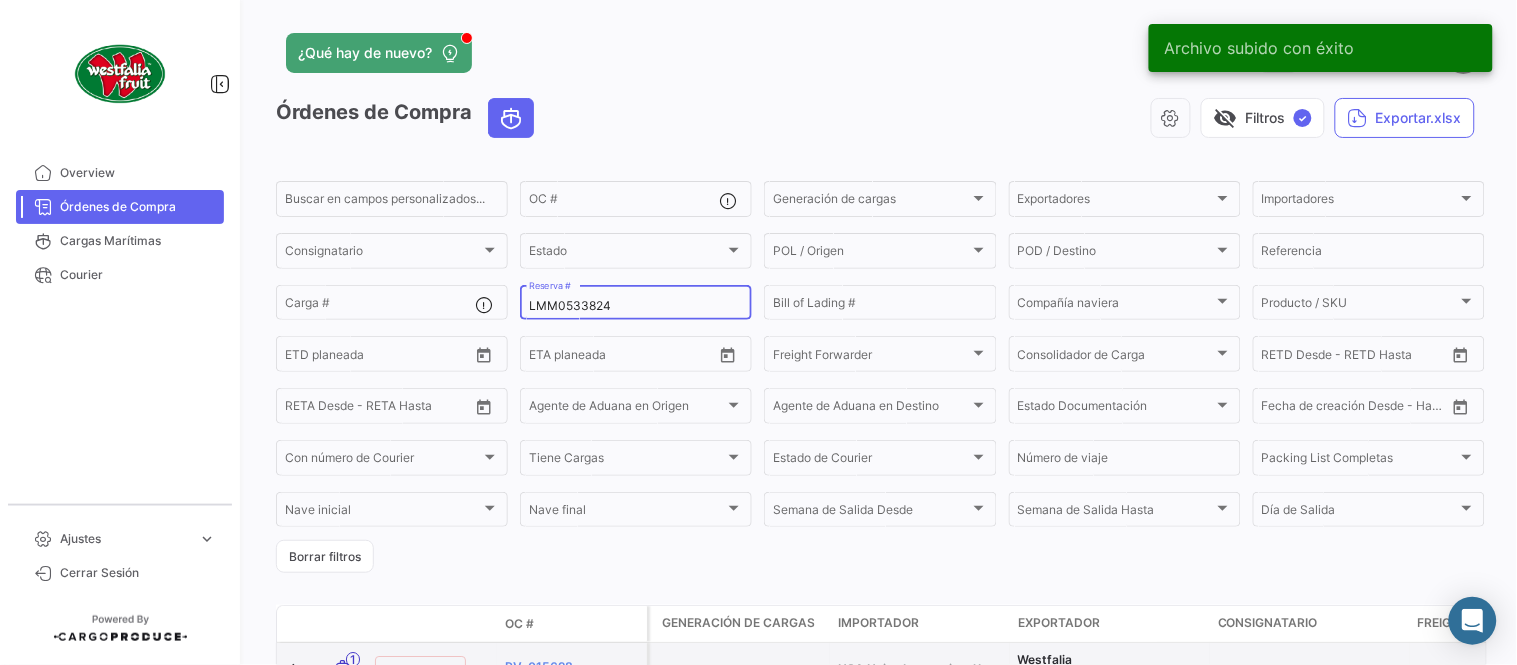 type on "LMM0533824" 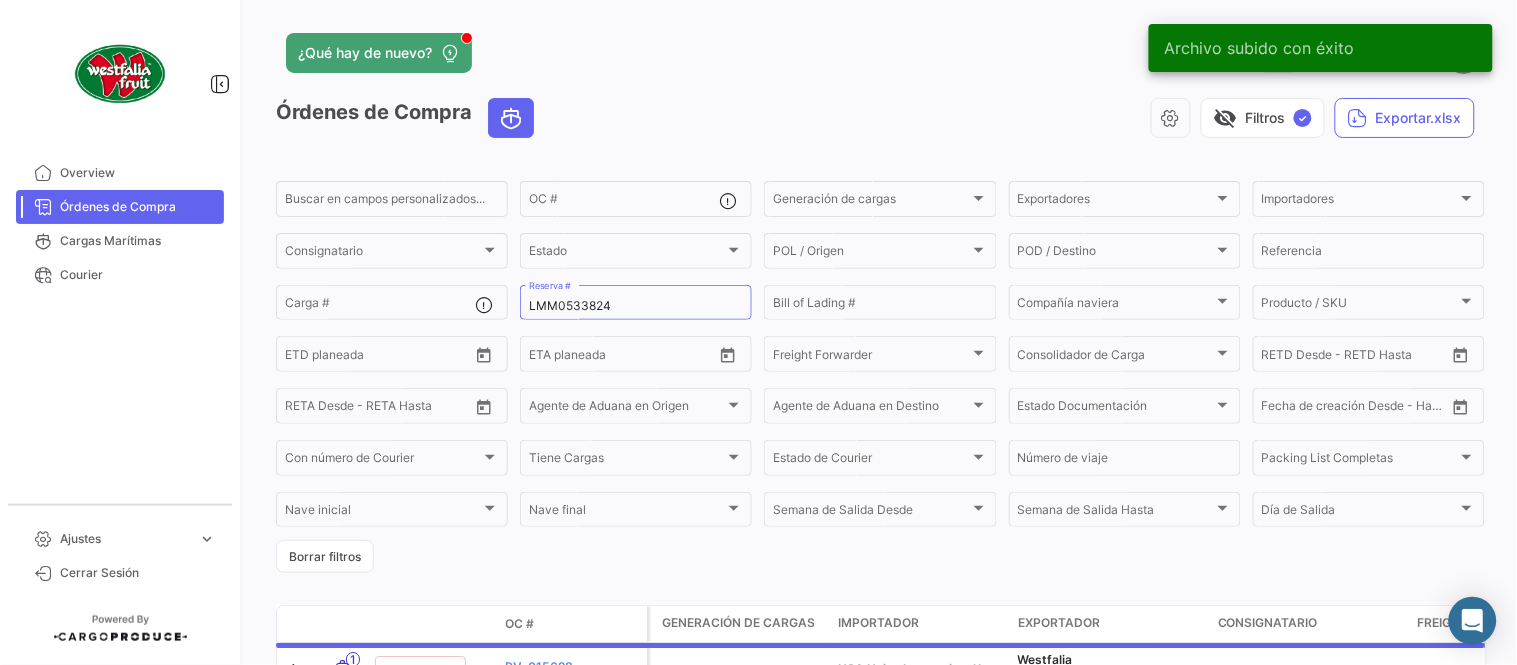 drag, startPoint x: 970, startPoint y: 122, endPoint x: 901, endPoint y: 95, distance: 74.094536 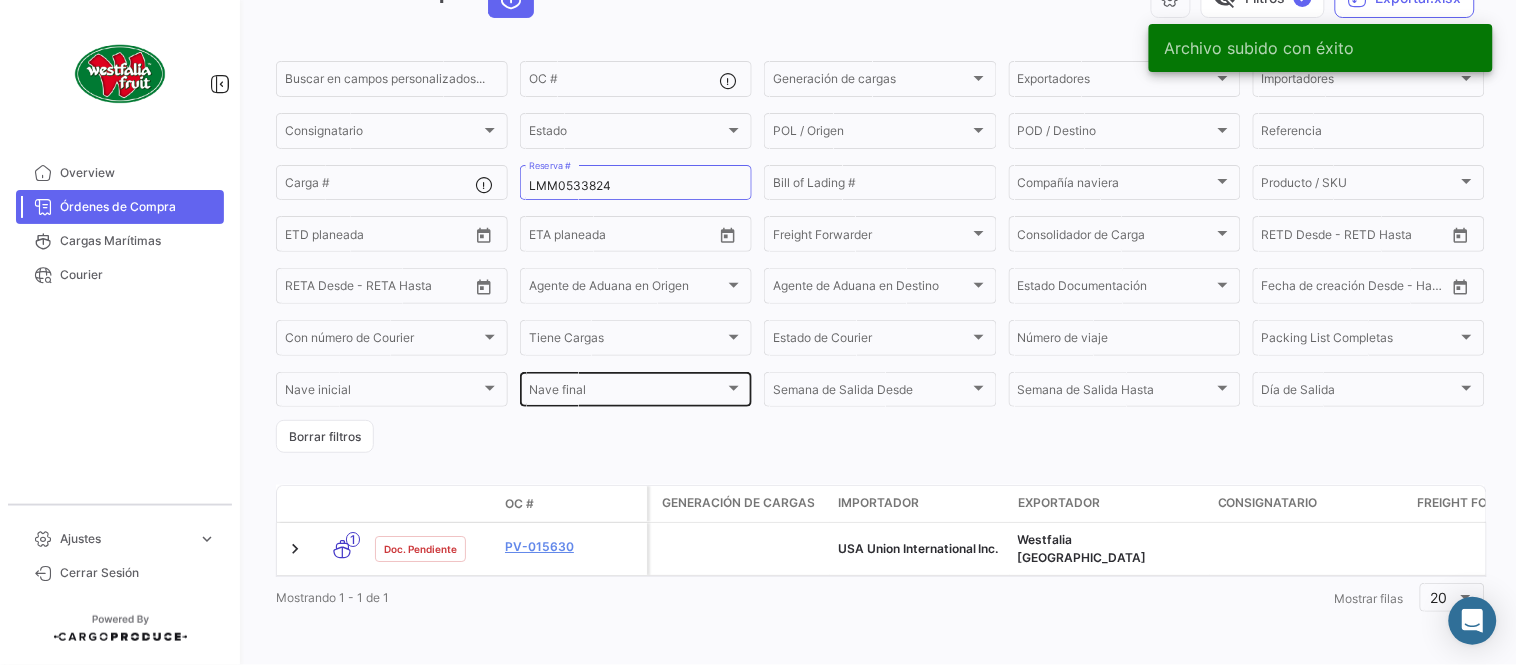 scroll, scrollTop: 128, scrollLeft: 0, axis: vertical 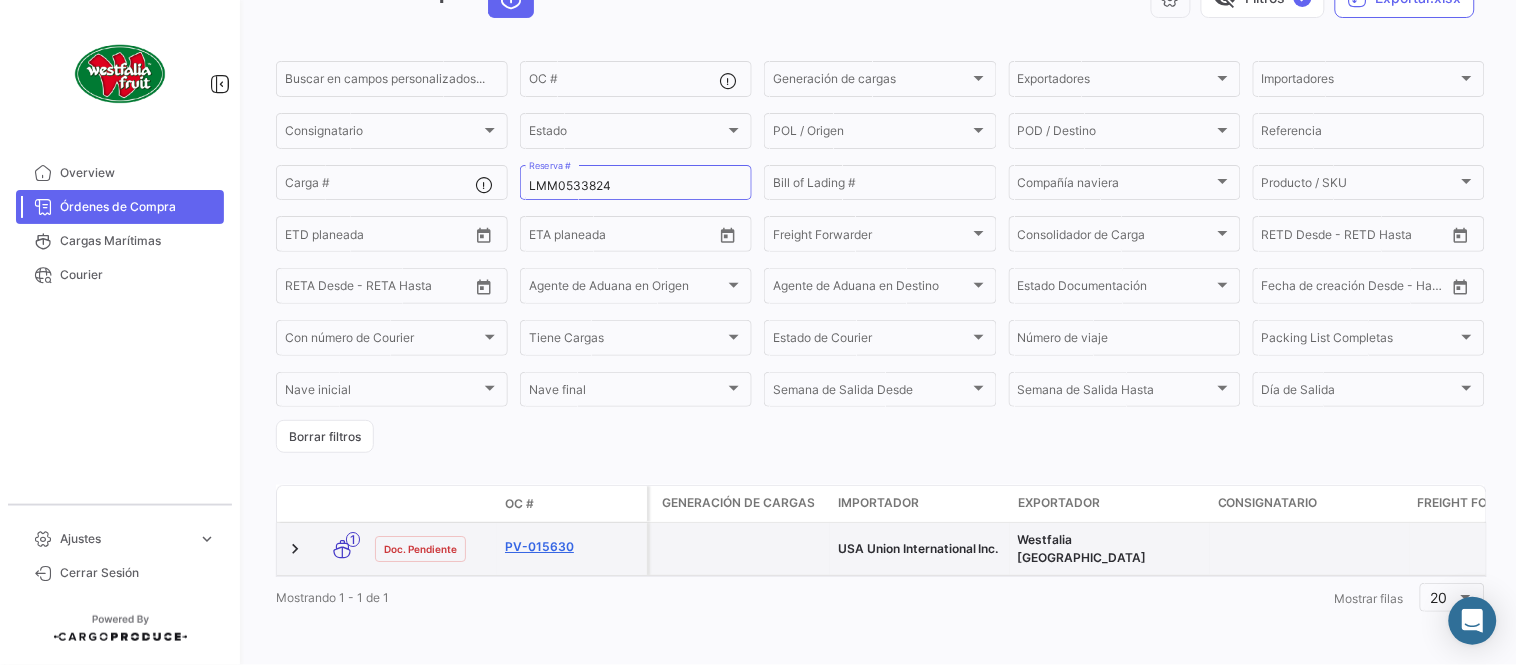 click on "PV-015630" 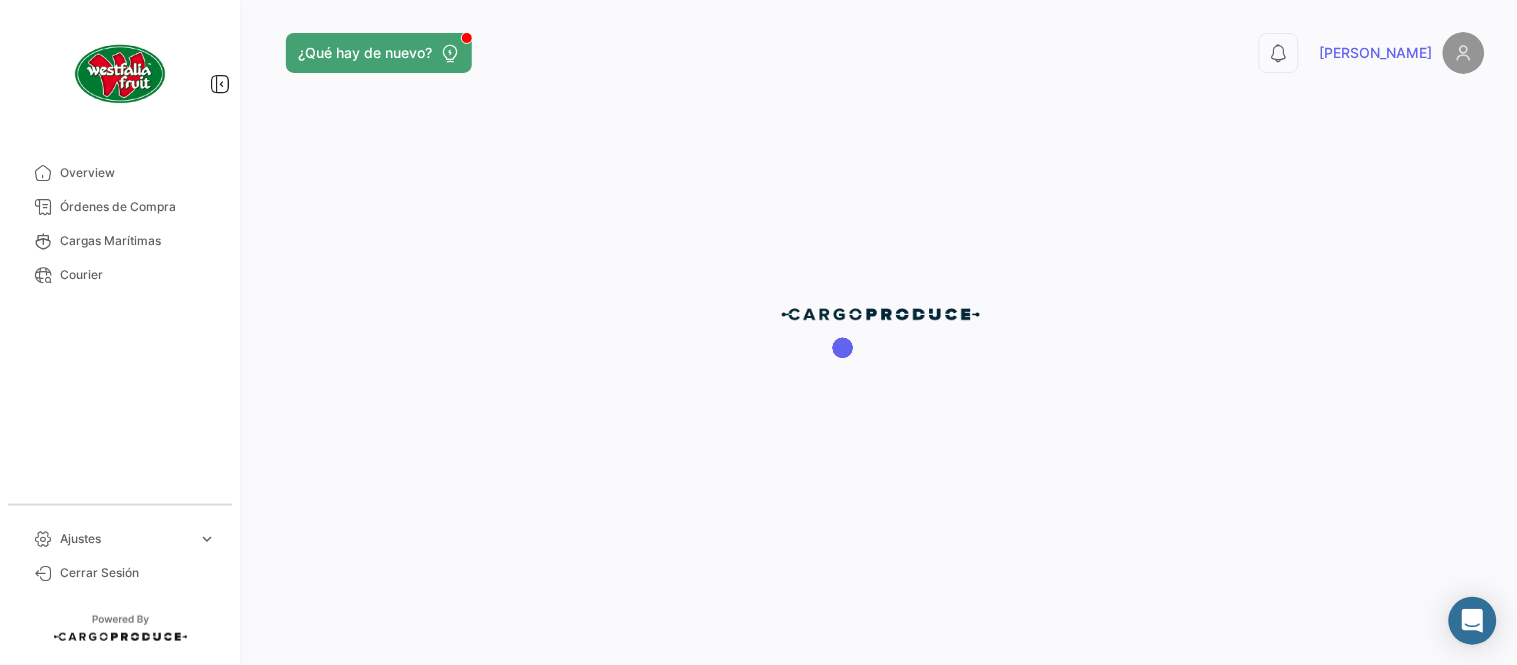 scroll, scrollTop: 0, scrollLeft: 0, axis: both 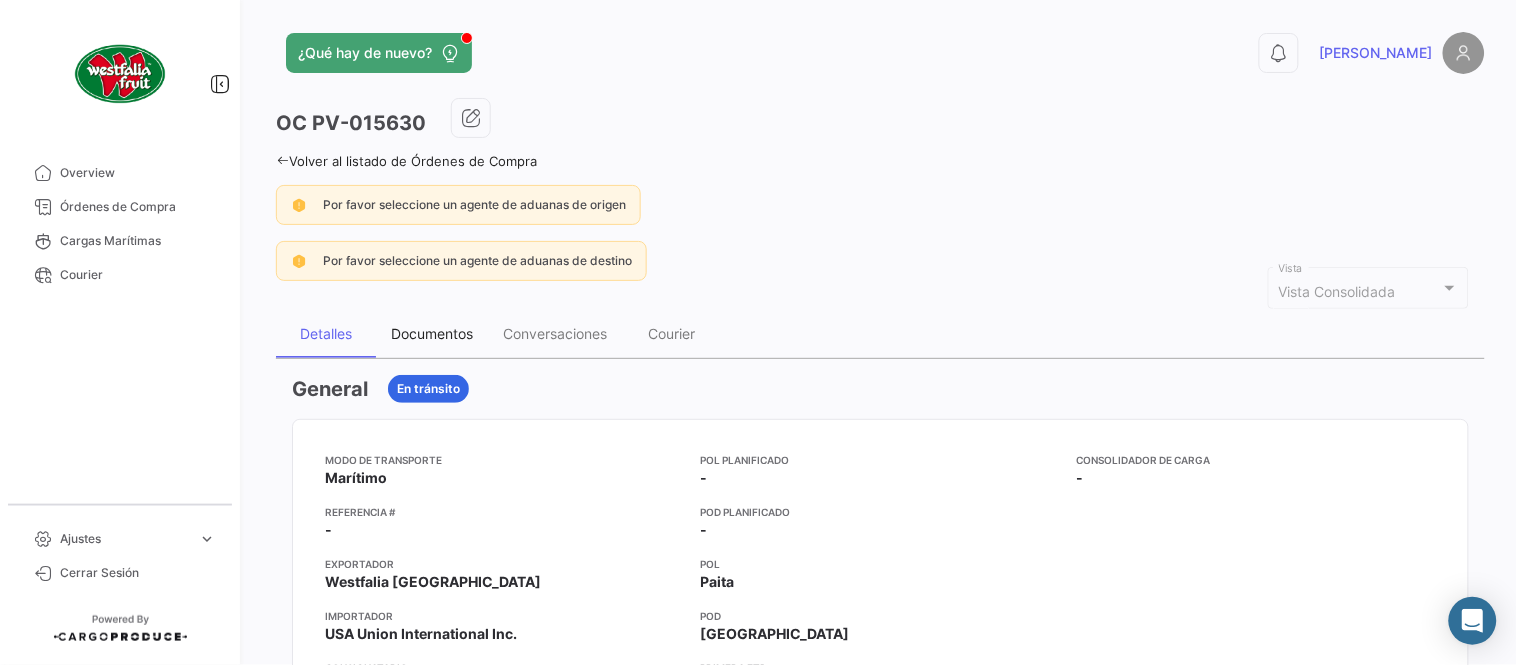 click on "Documentos" at bounding box center [432, 333] 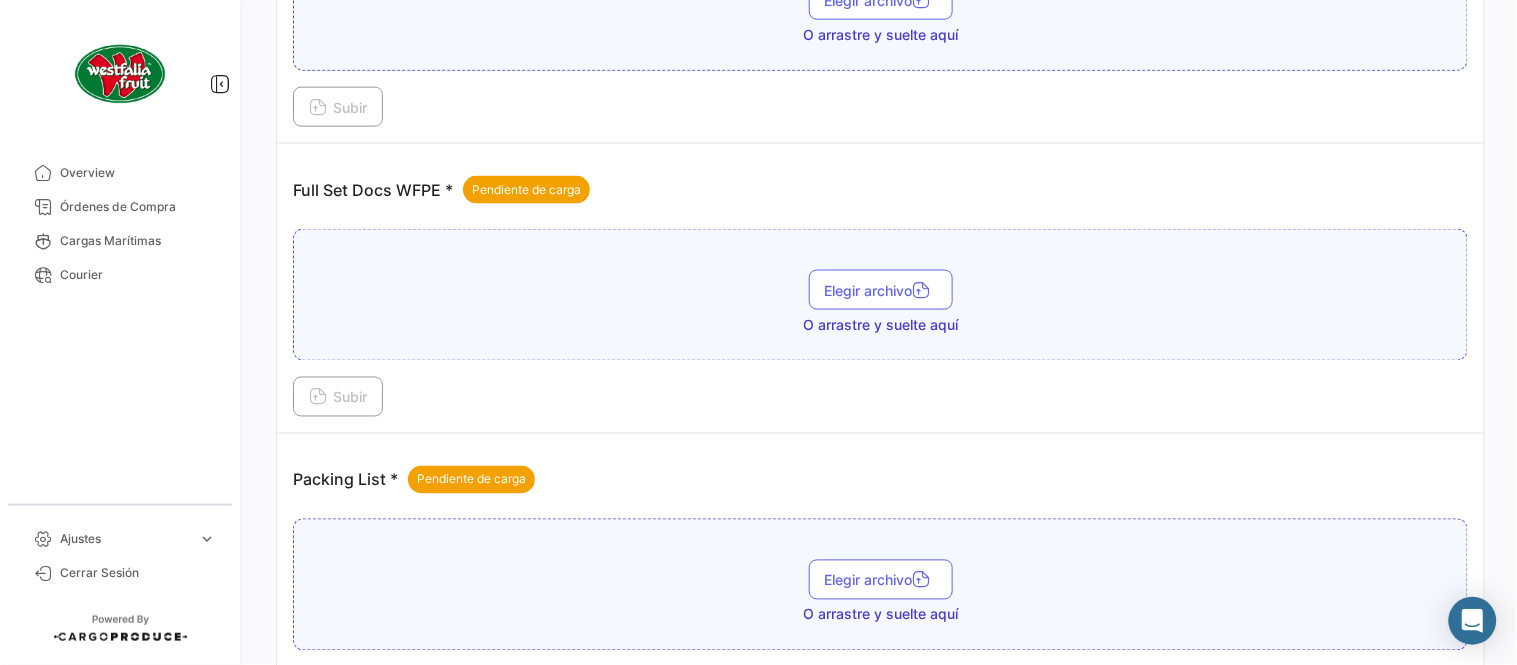 scroll, scrollTop: 806, scrollLeft: 0, axis: vertical 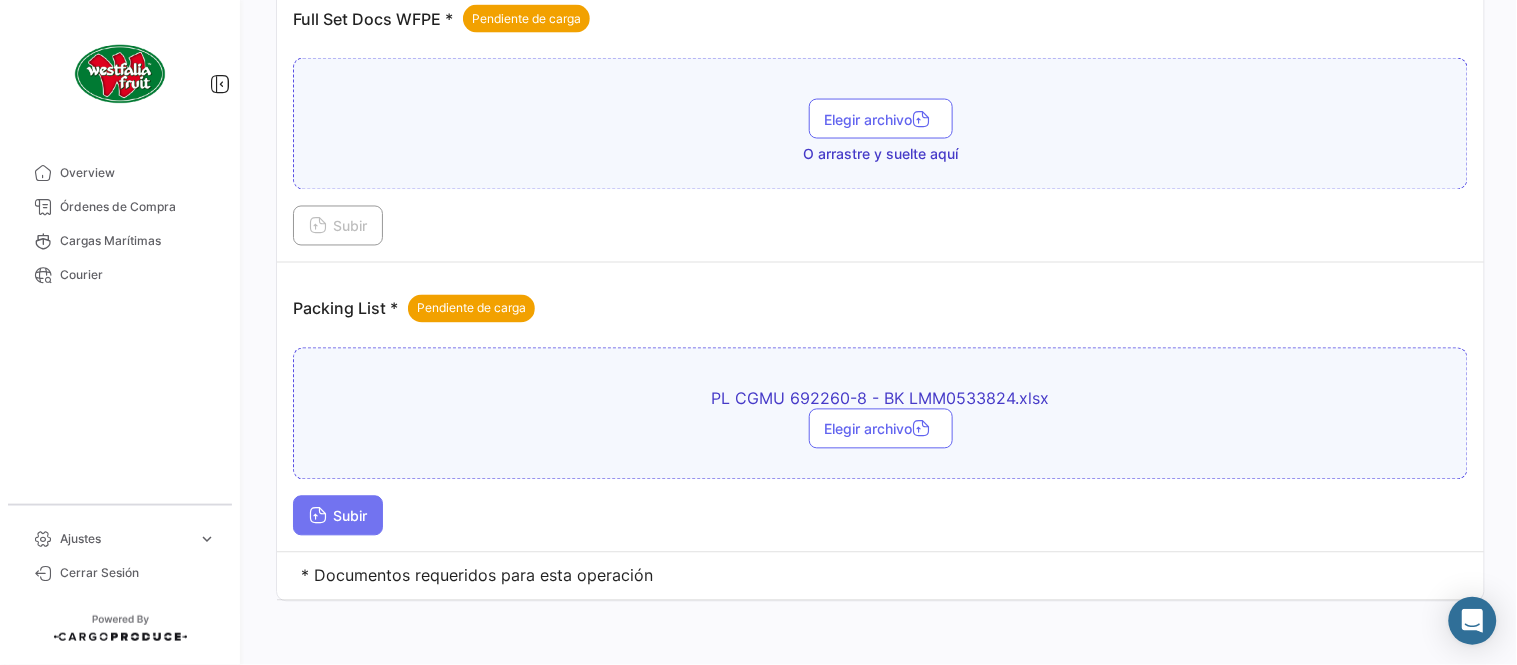click on "Subir" at bounding box center [338, 516] 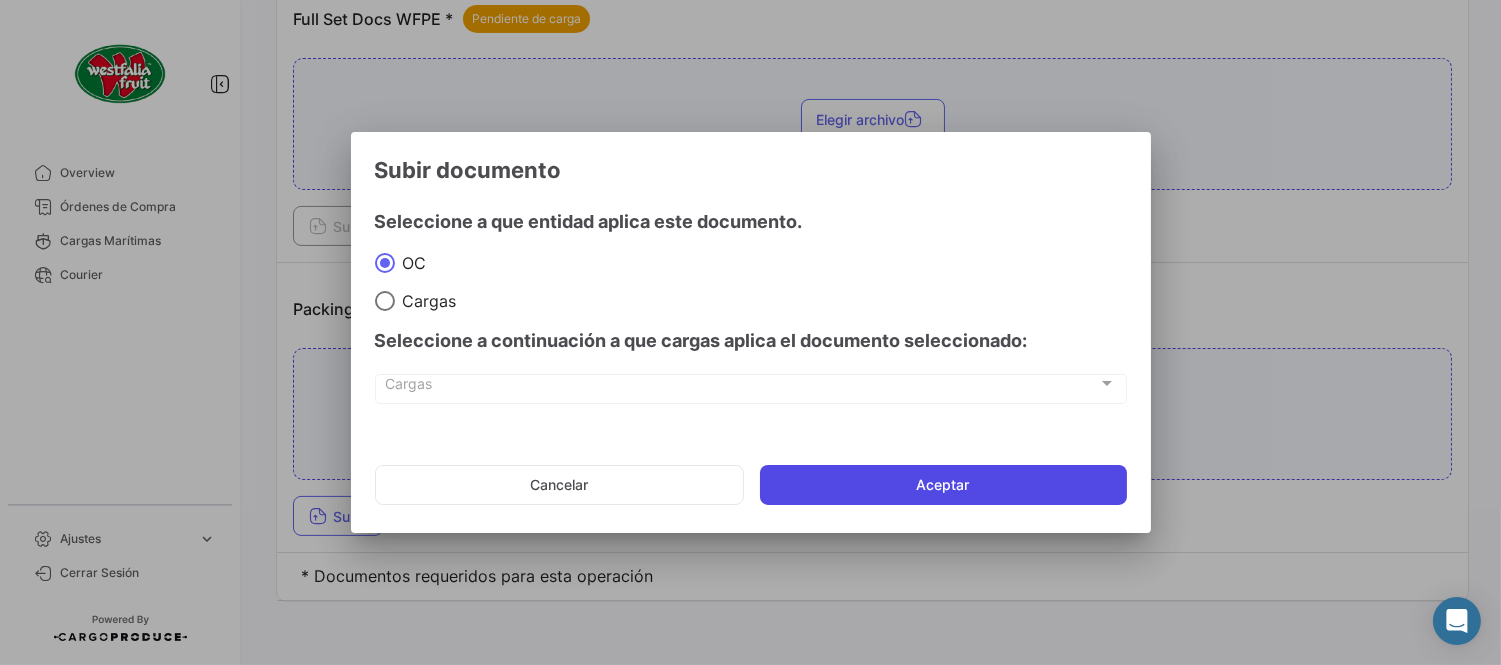 click on "Aceptar" 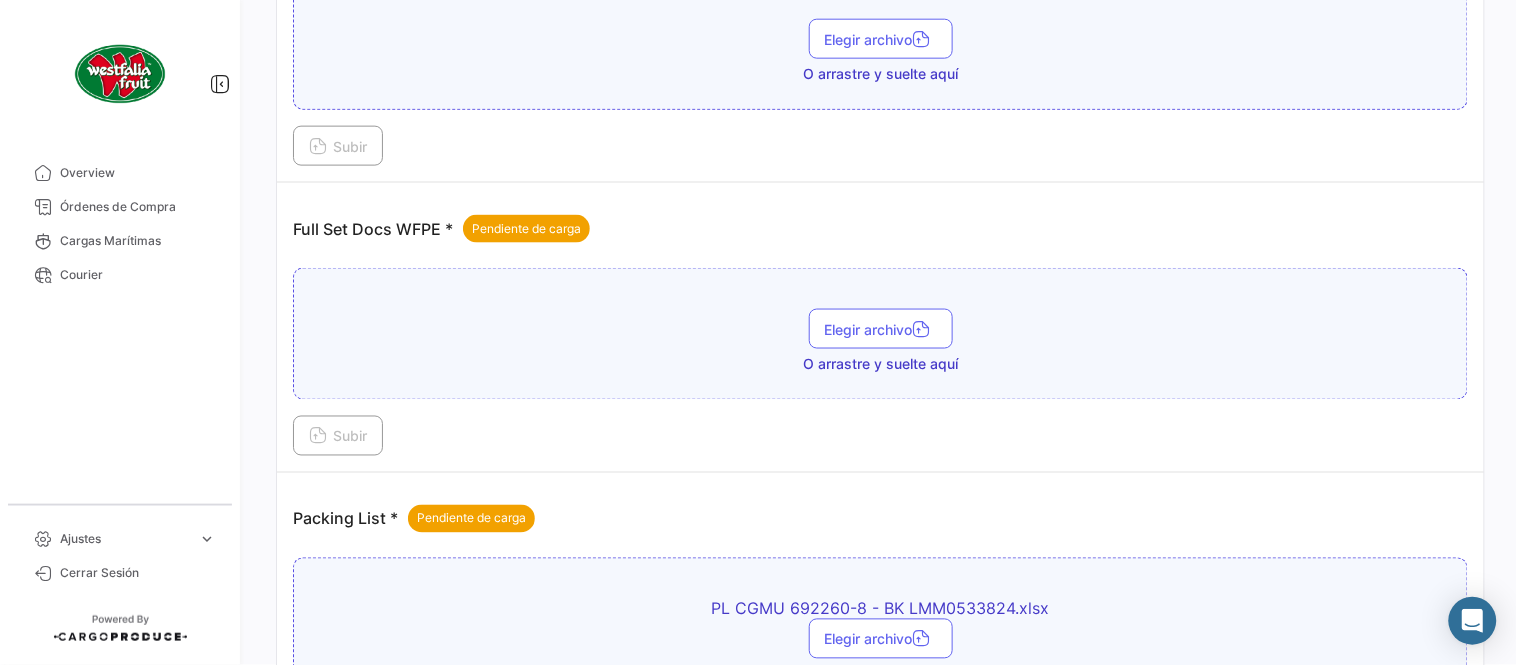 scroll, scrollTop: 584, scrollLeft: 0, axis: vertical 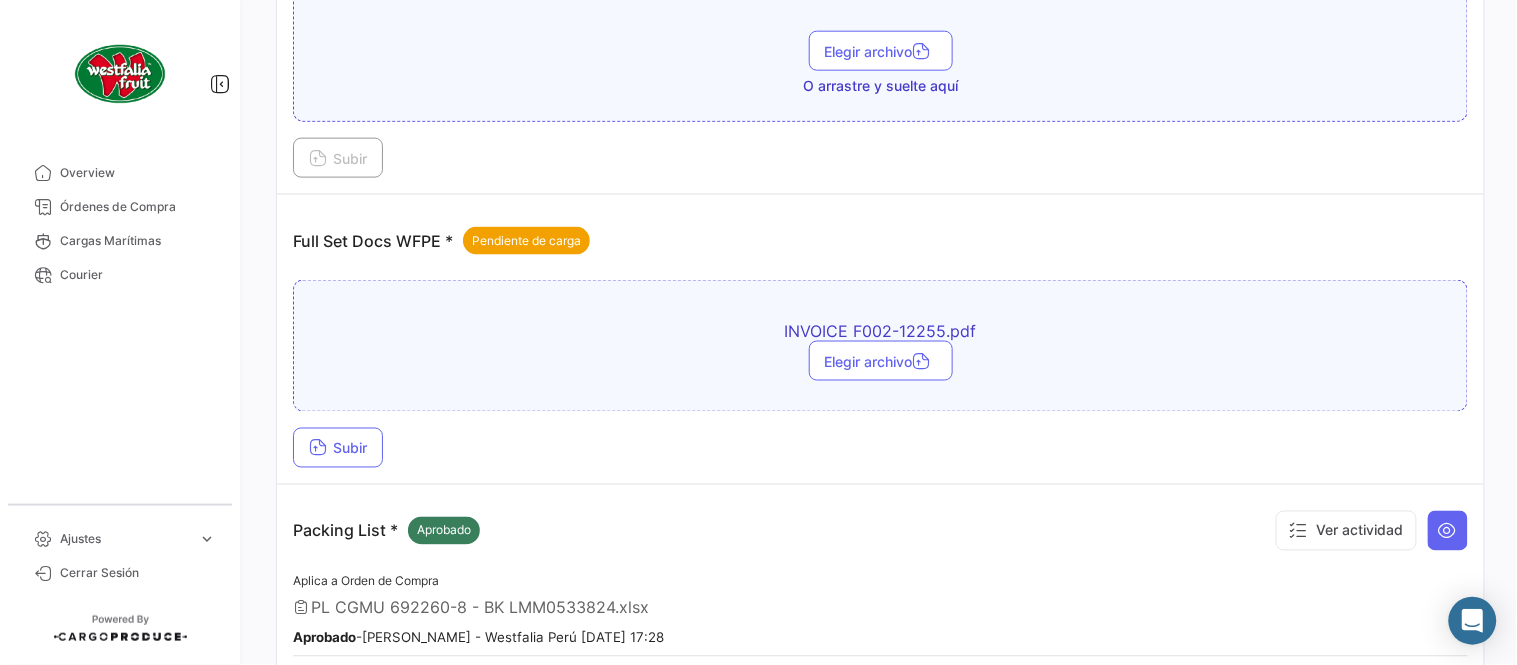 click on "Full Set Docs WFPE *   Pendiente de carga   INVOICE F002-12255.pdf   Elegir archivo   Subir" at bounding box center (880, 340) 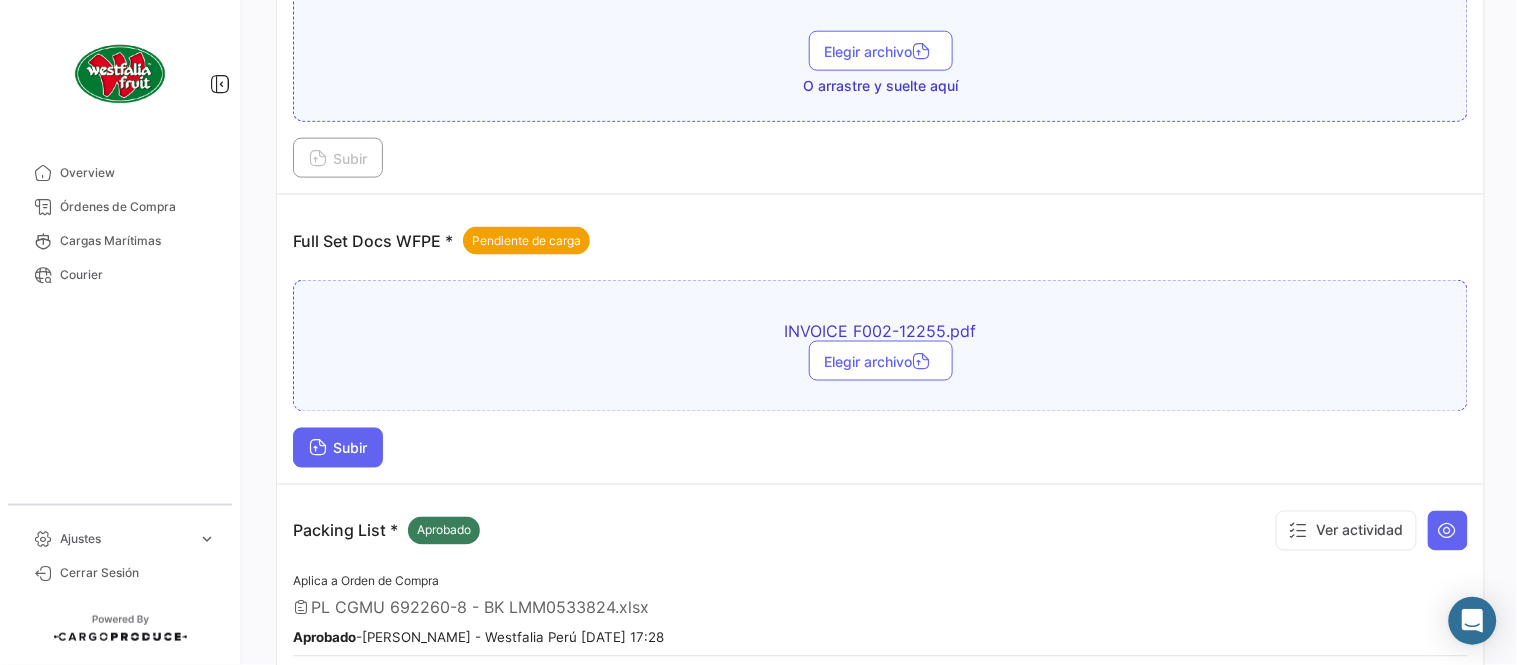 click at bounding box center (318, 450) 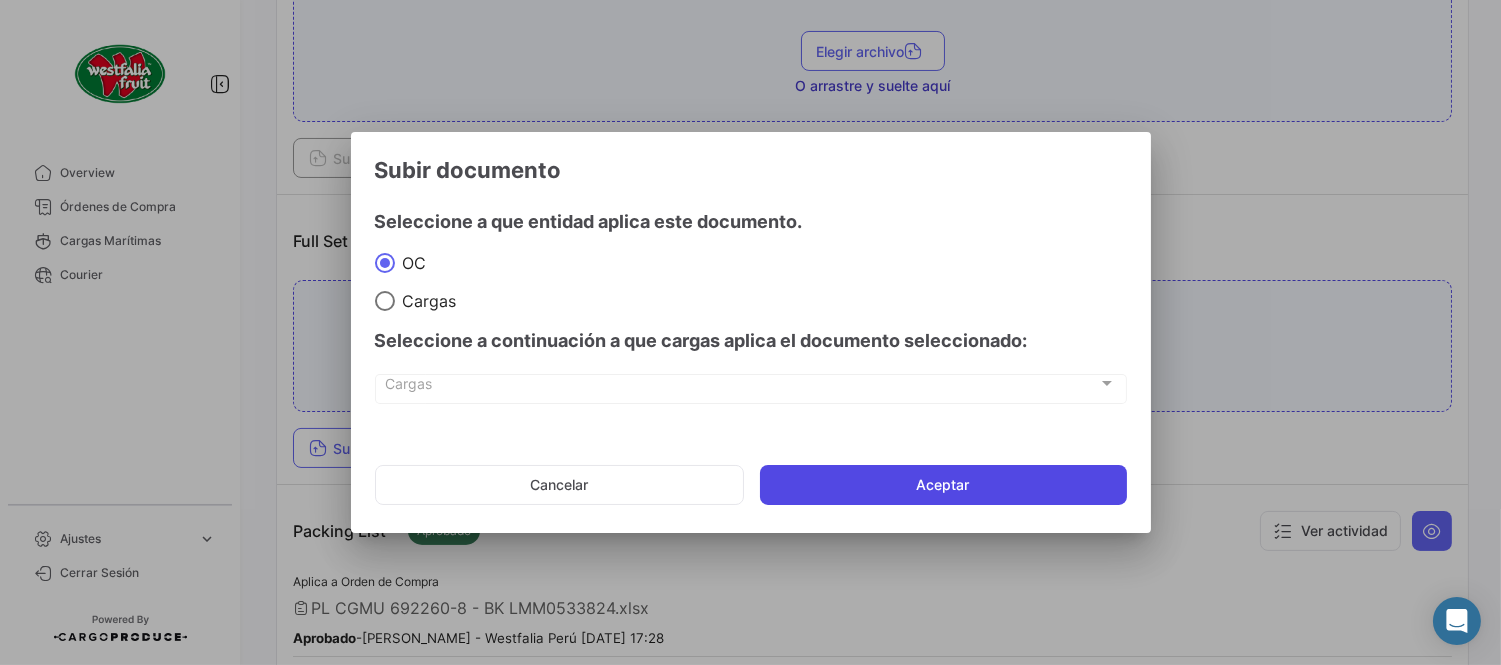 click on "Aceptar" 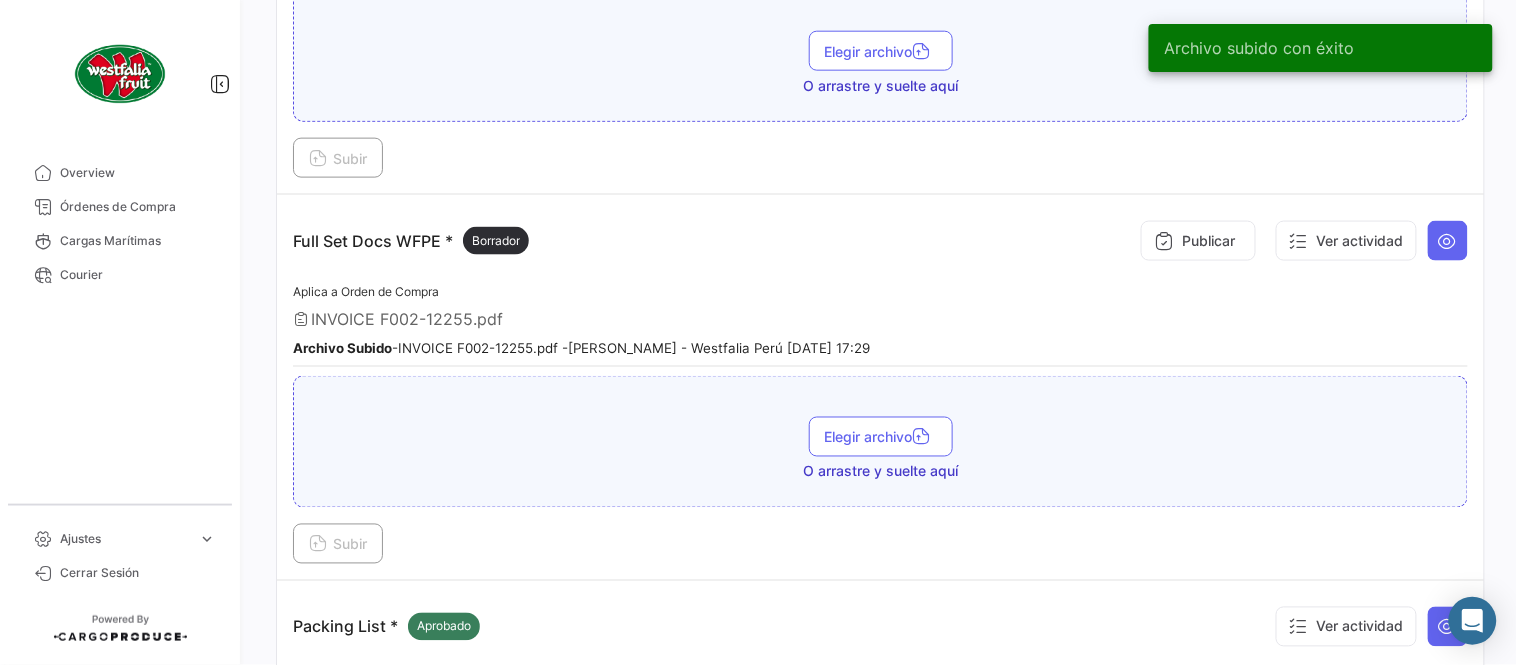 click on "Elegir archivo  O arrastre y suelte aquí" at bounding box center (880, 442) 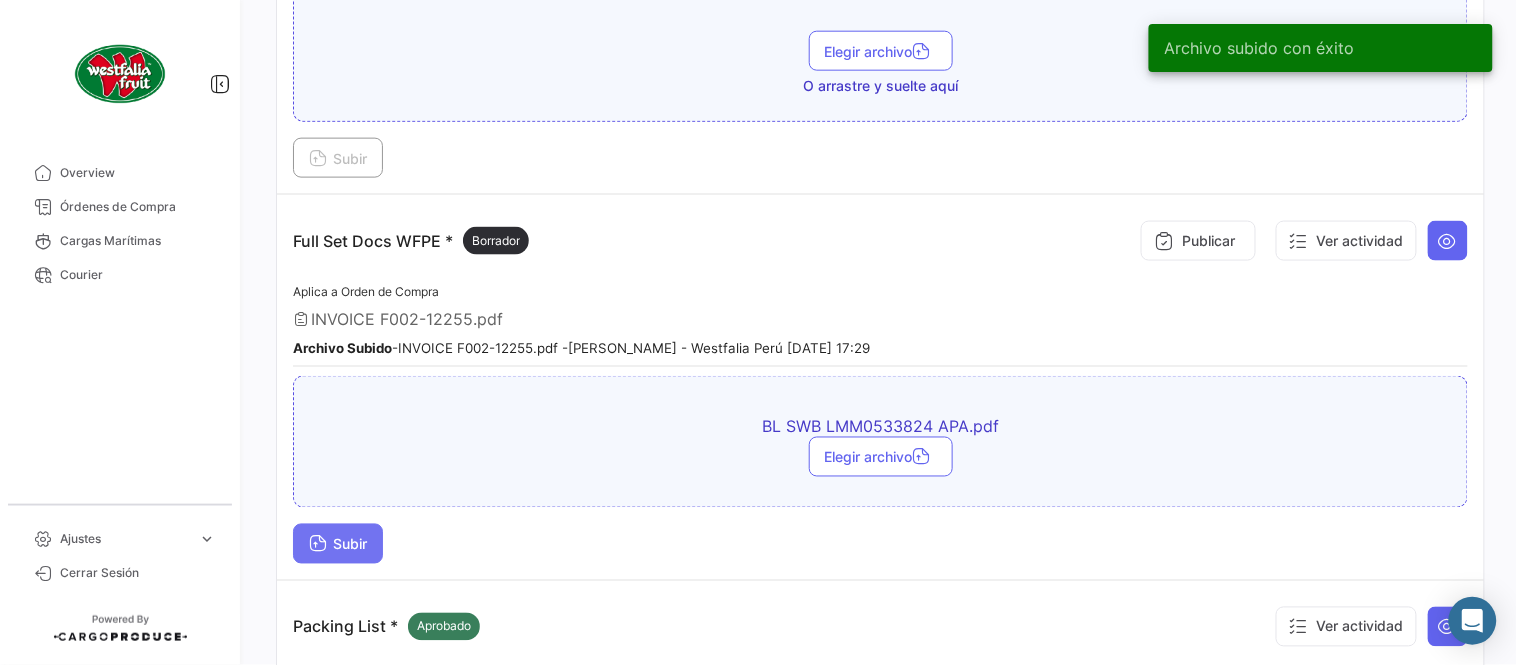 click on "Subir" at bounding box center (338, 544) 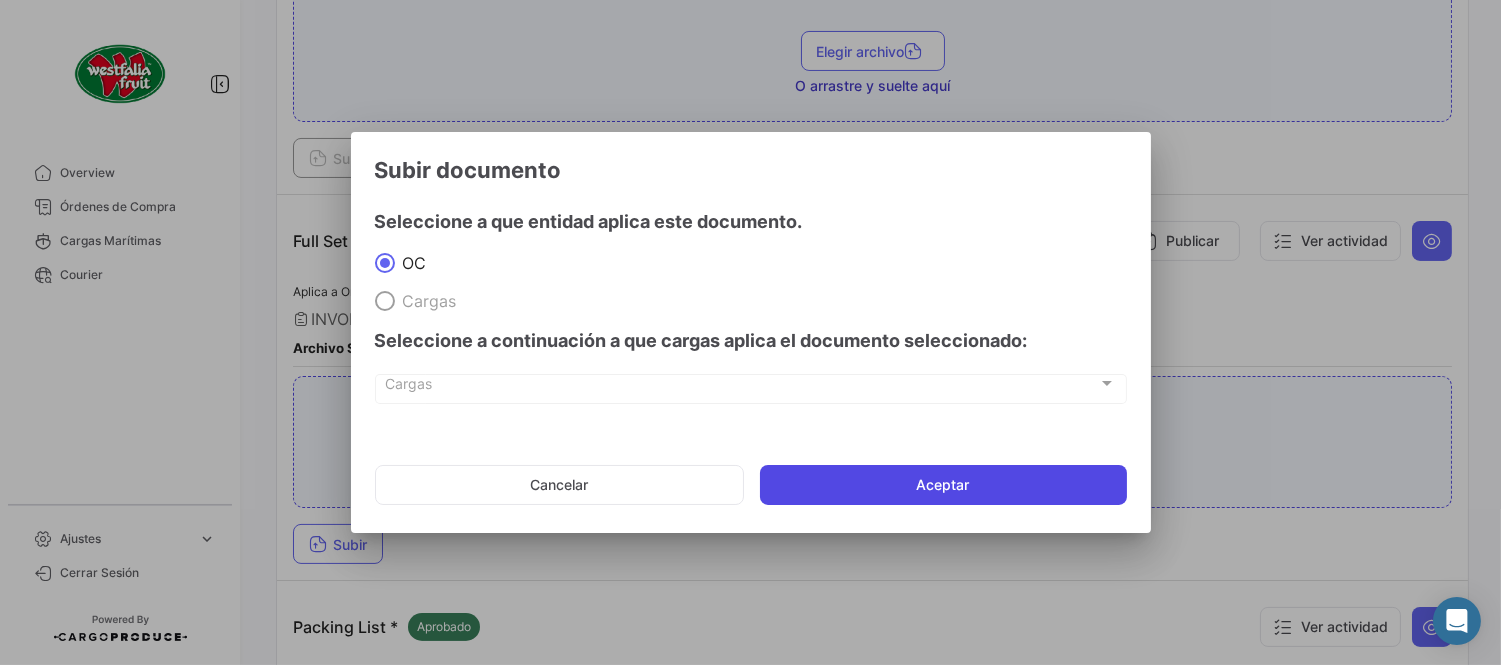 click on "Aceptar" 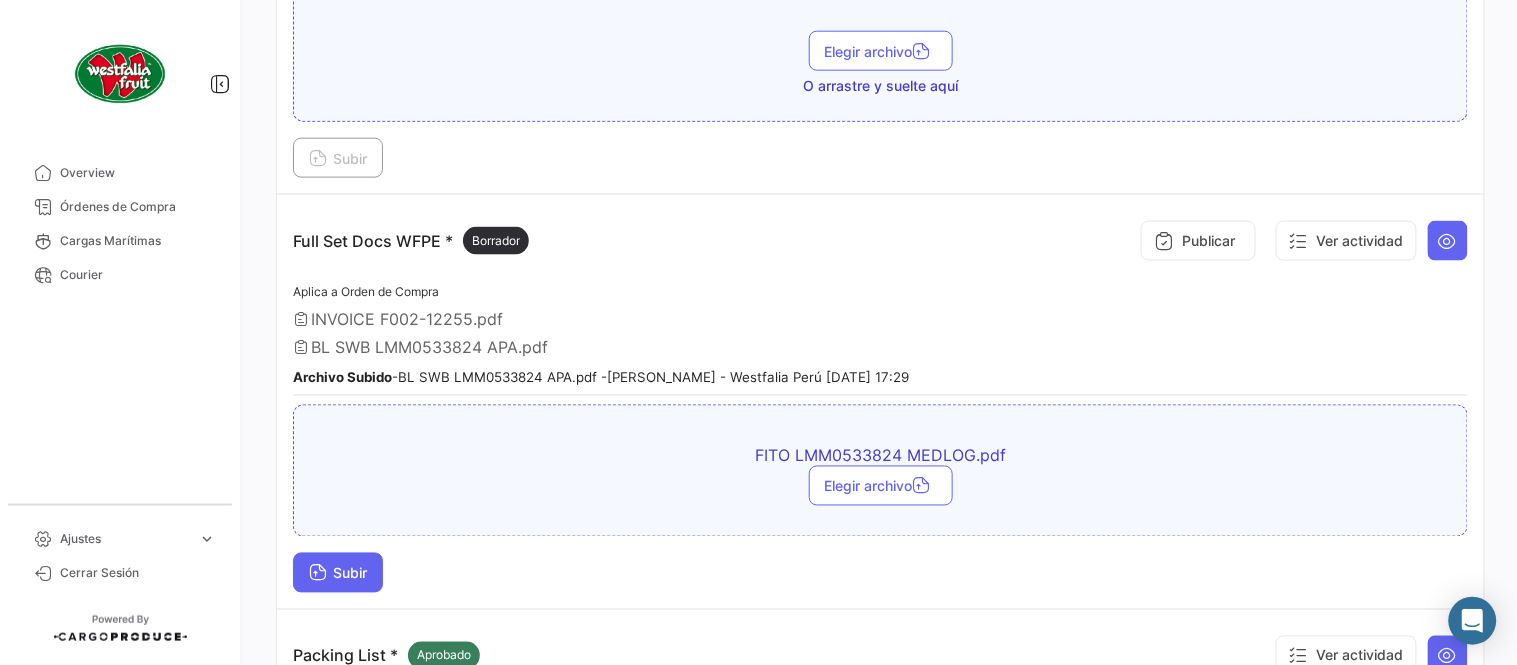 click on "Subir" at bounding box center (338, 573) 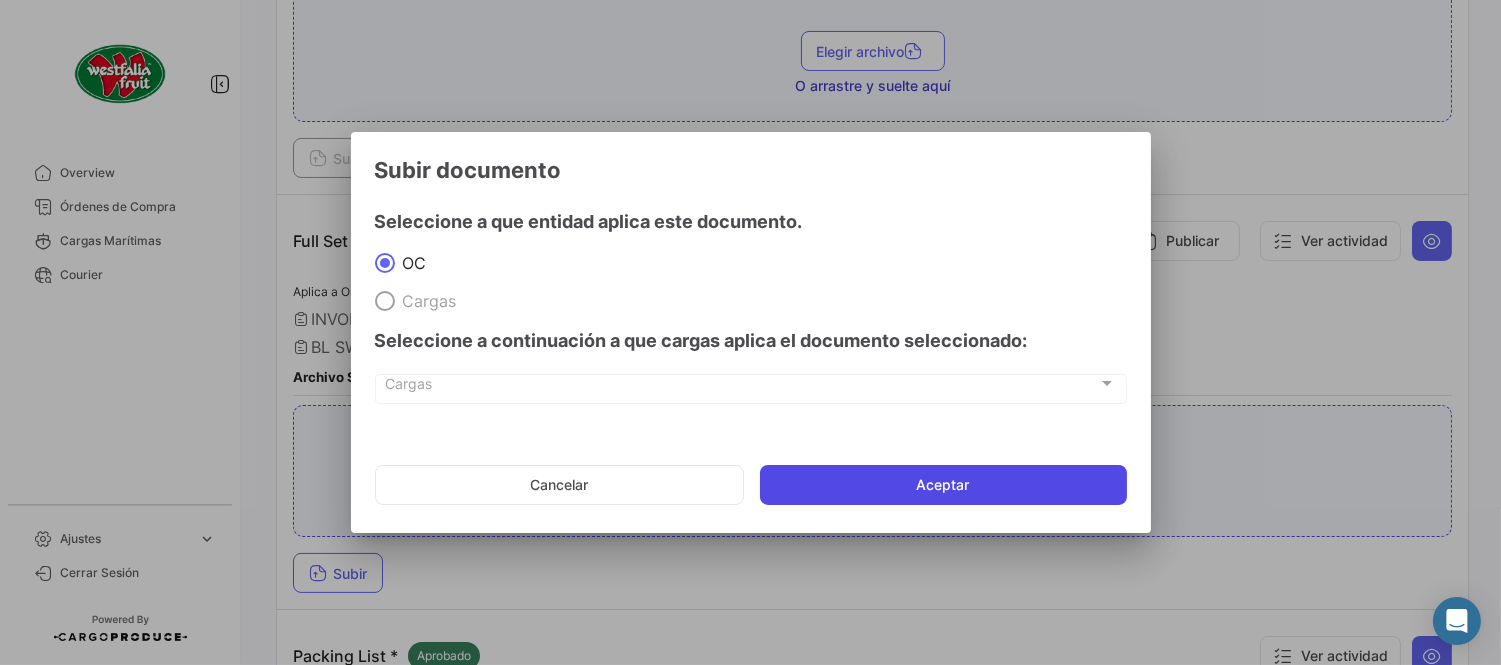 click on "Aceptar" 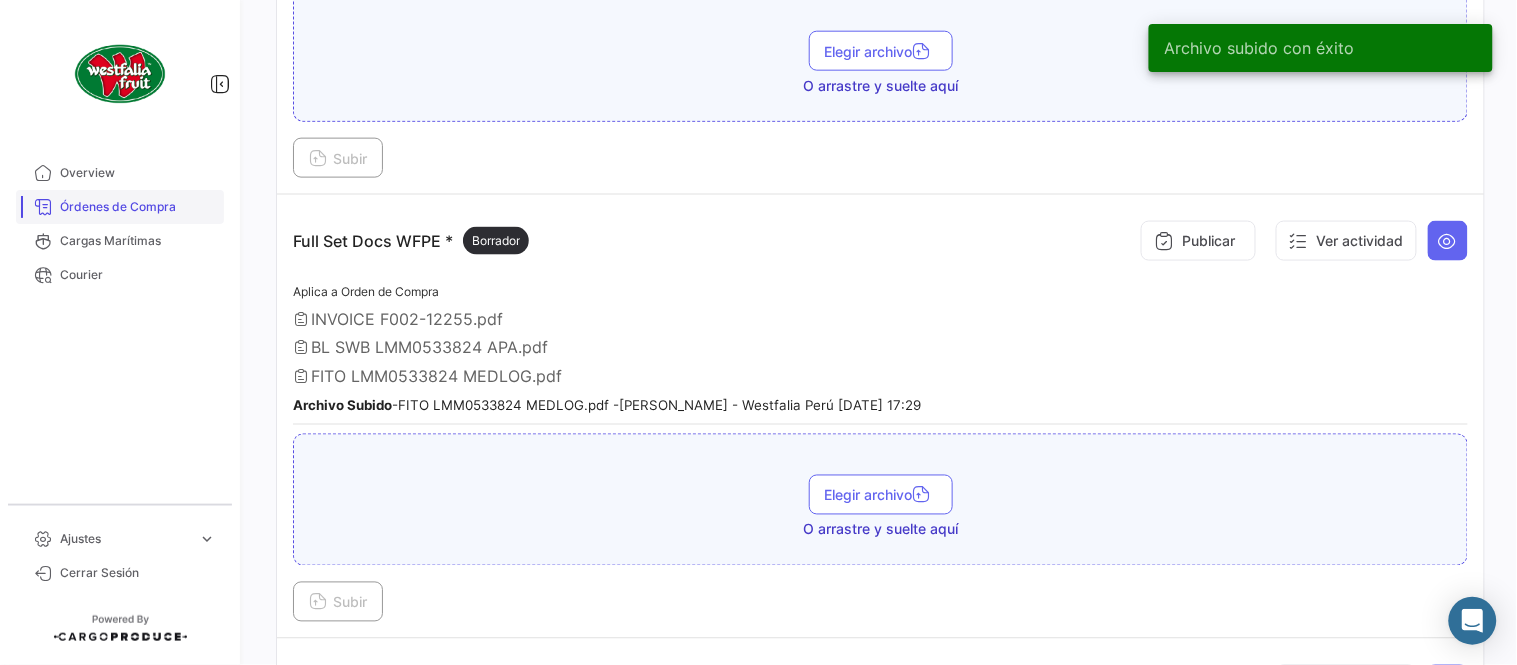 click on "Órdenes de Compra" at bounding box center (138, 207) 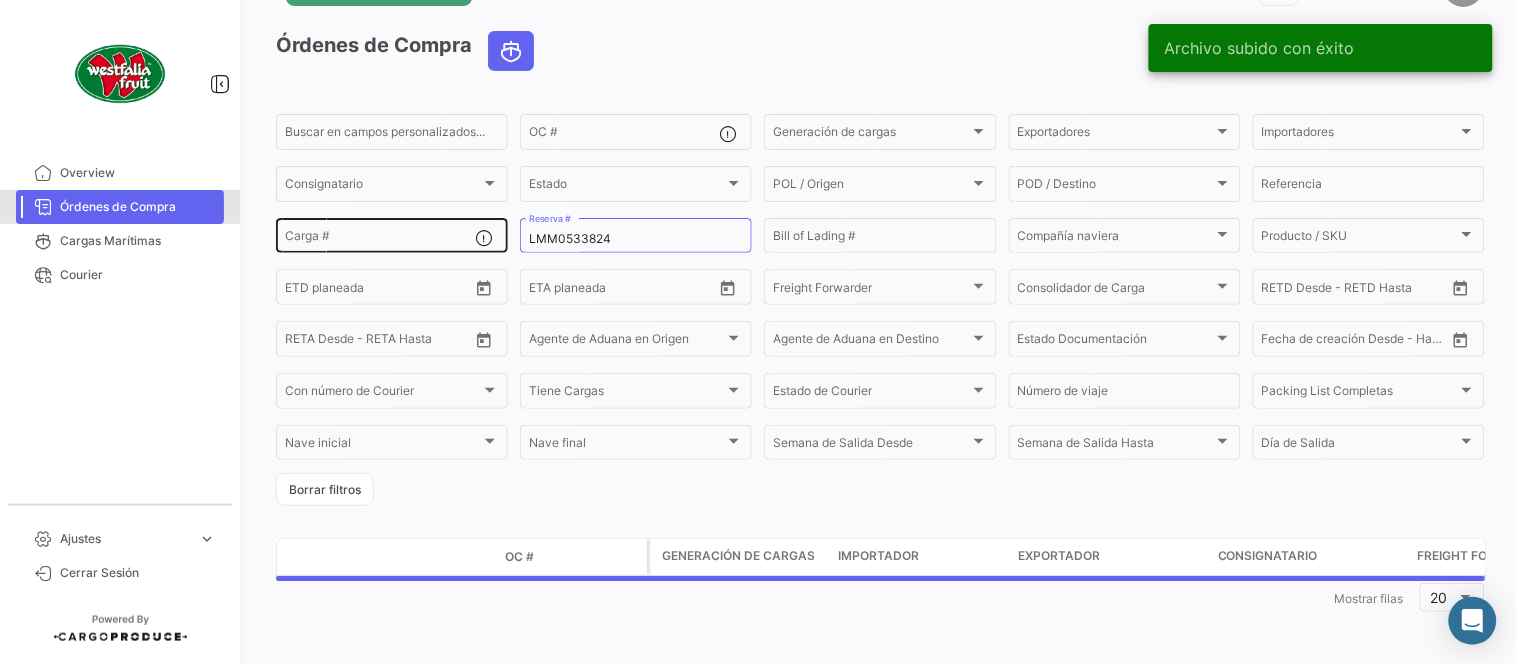 scroll, scrollTop: 0, scrollLeft: 0, axis: both 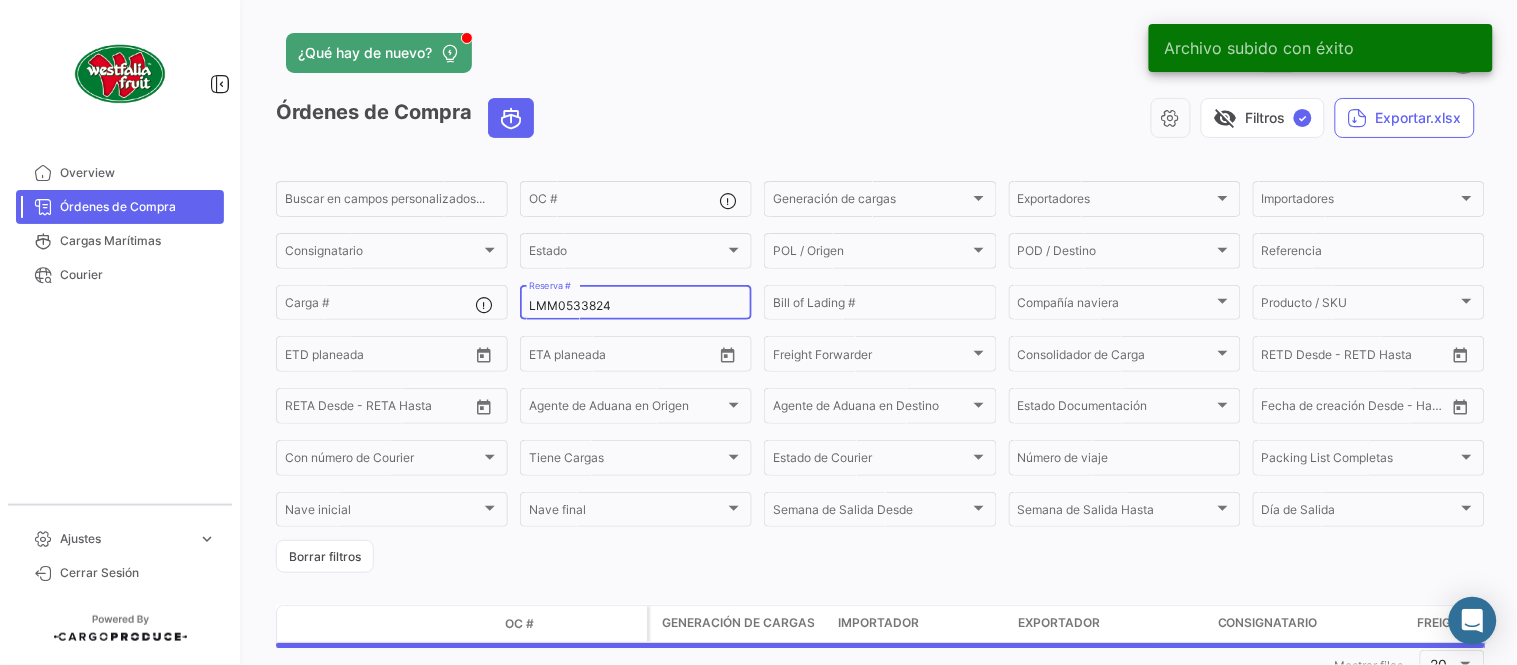 click on "LMM0533824 Reserva #" 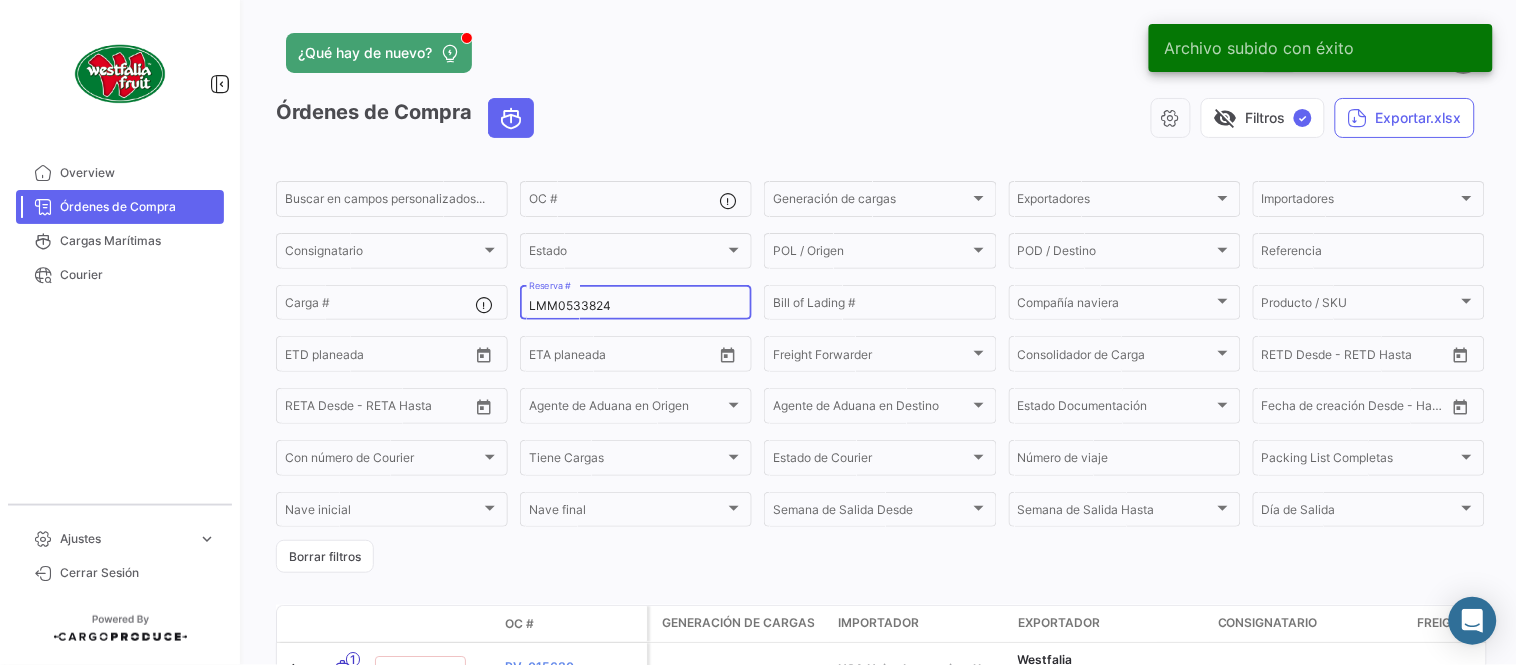 click on "LMM0533824" at bounding box center (636, 306) 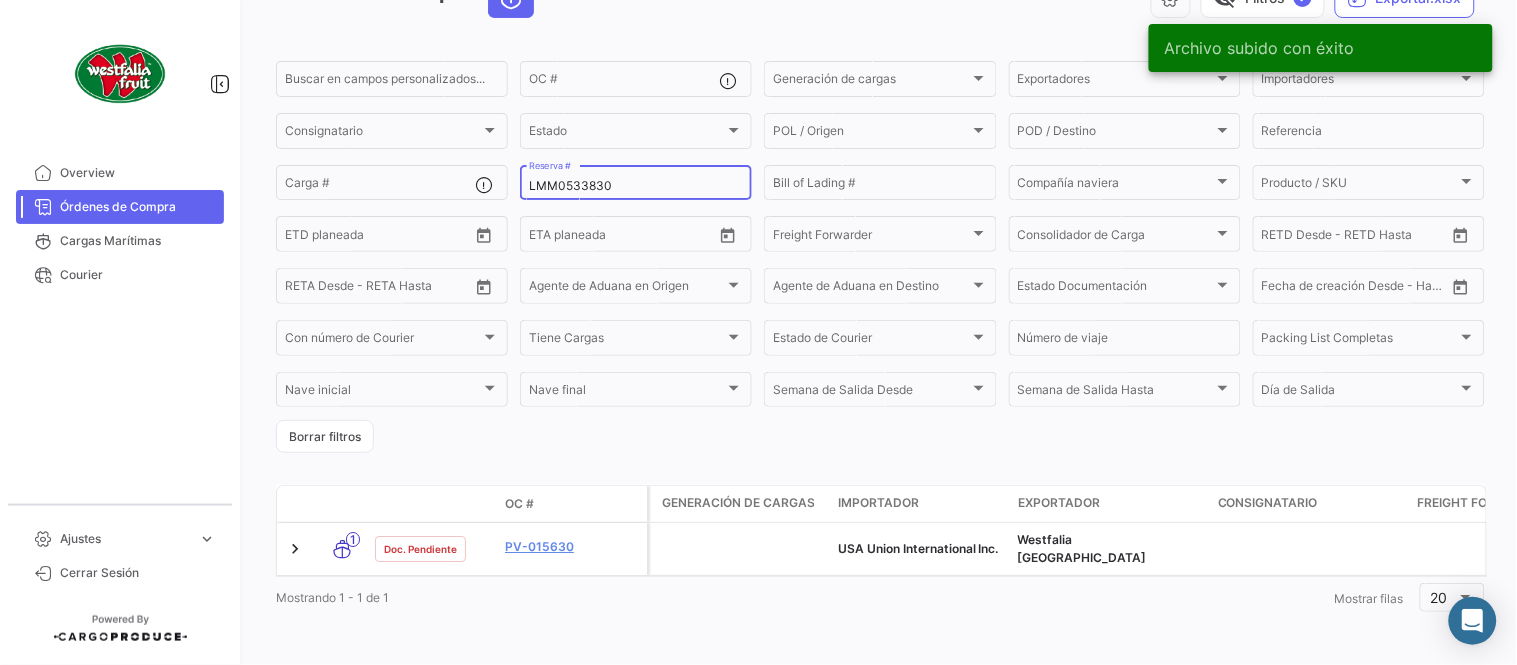 scroll, scrollTop: 128, scrollLeft: 0, axis: vertical 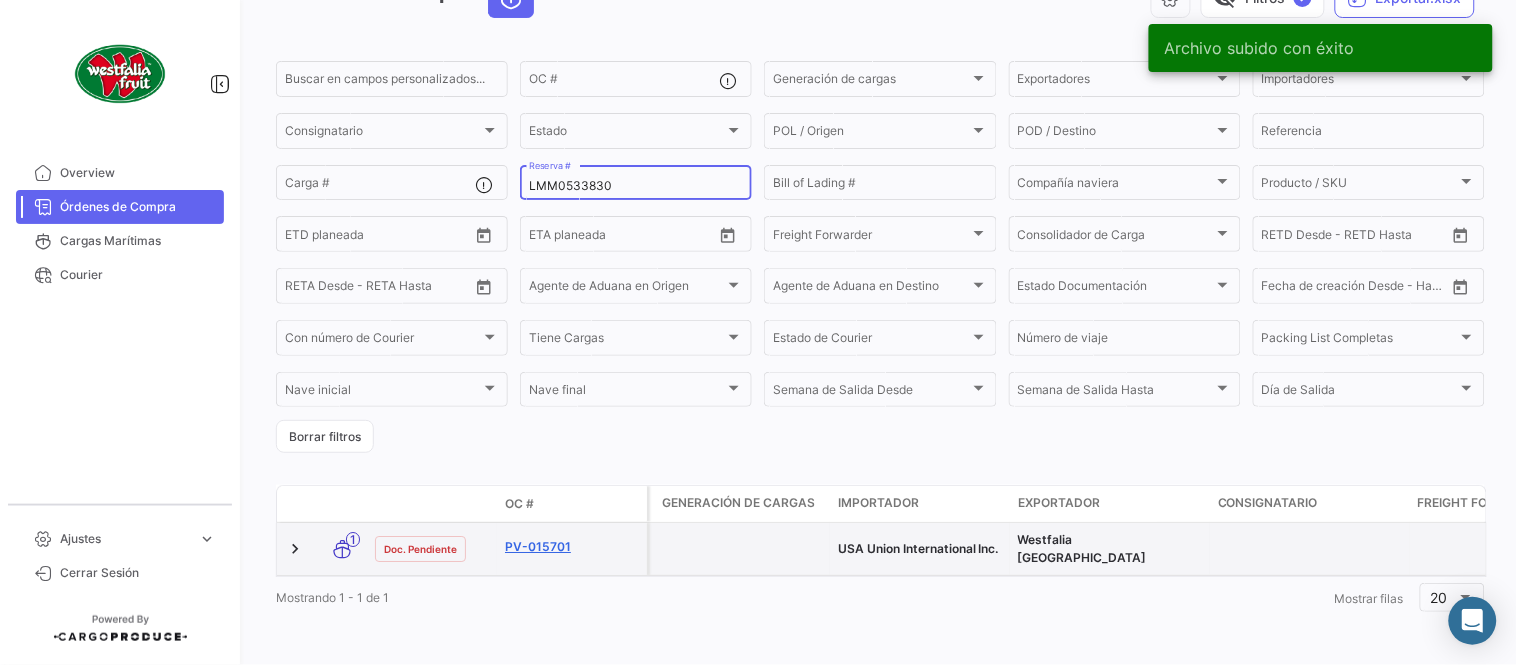 click on "PV-015701" 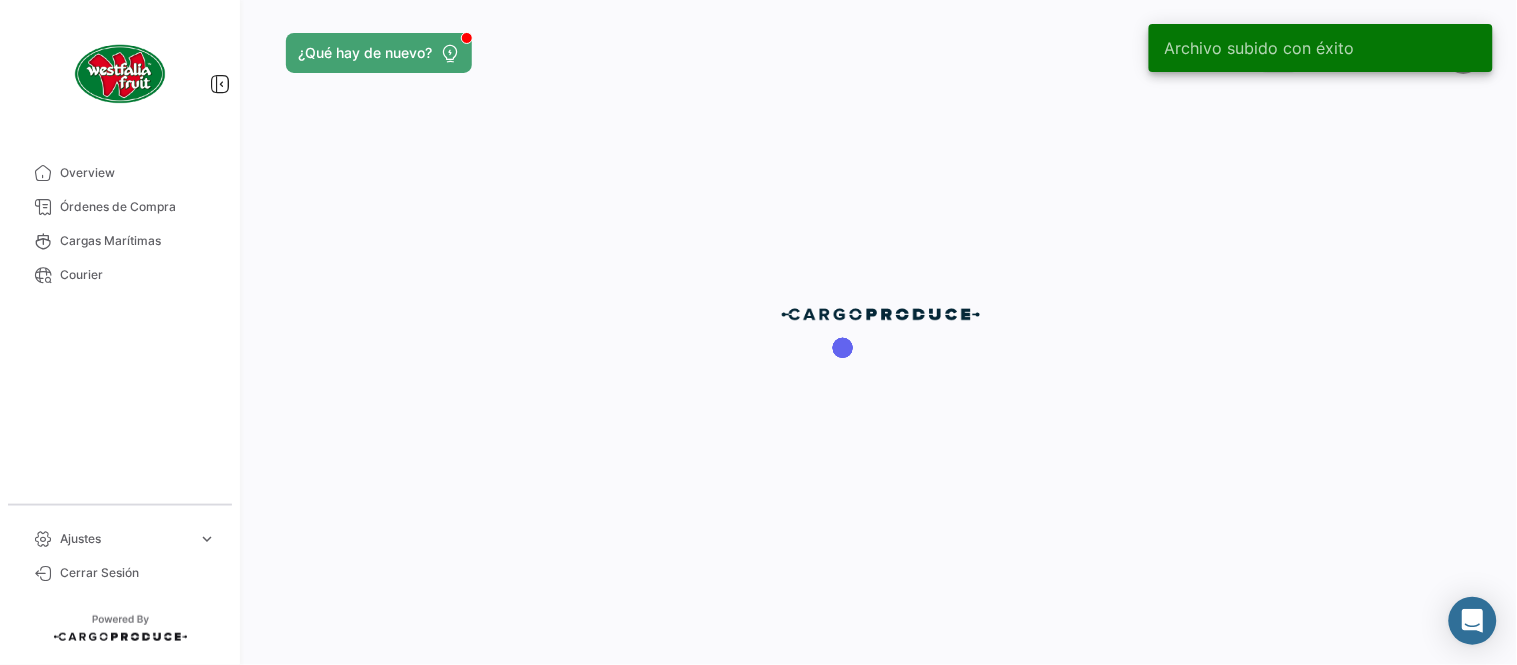 scroll, scrollTop: 0, scrollLeft: 0, axis: both 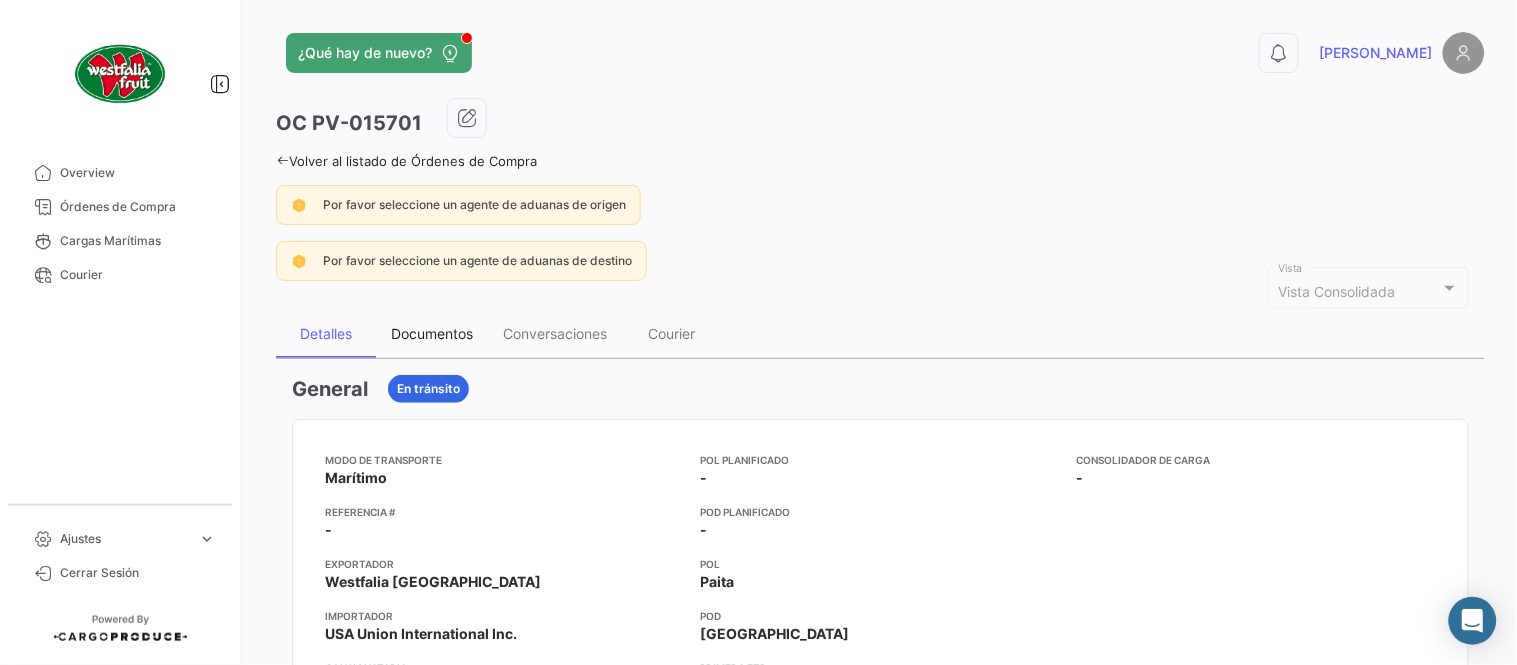 click on "Documentos" at bounding box center [432, 333] 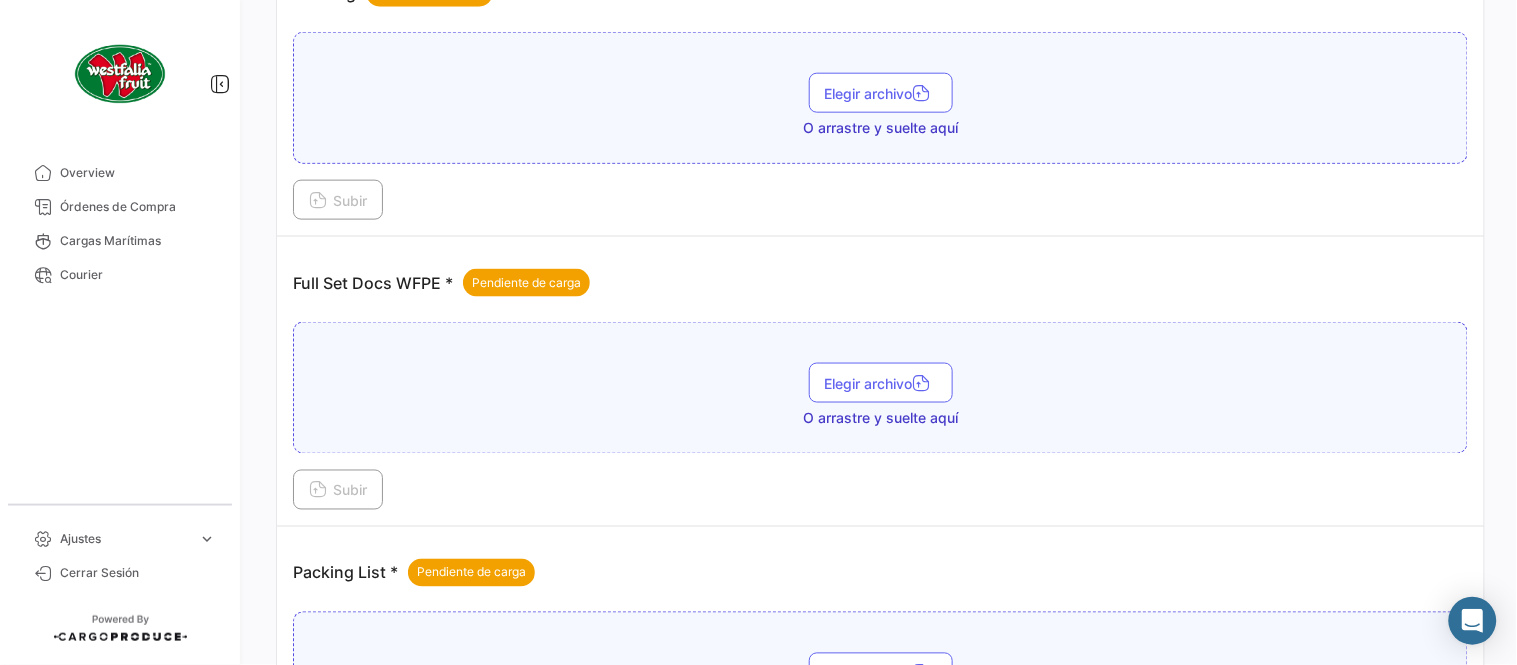 scroll, scrollTop: 806, scrollLeft: 0, axis: vertical 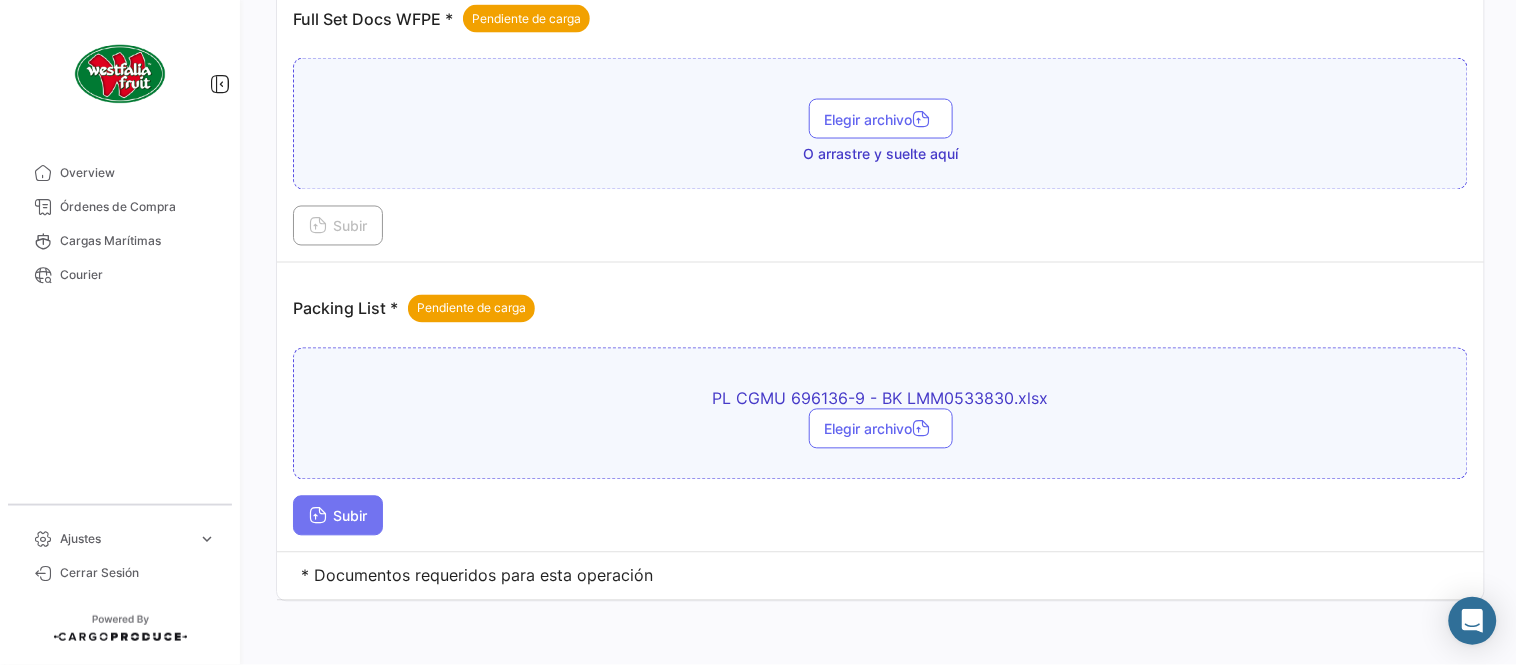 click on "Subir" at bounding box center [338, 516] 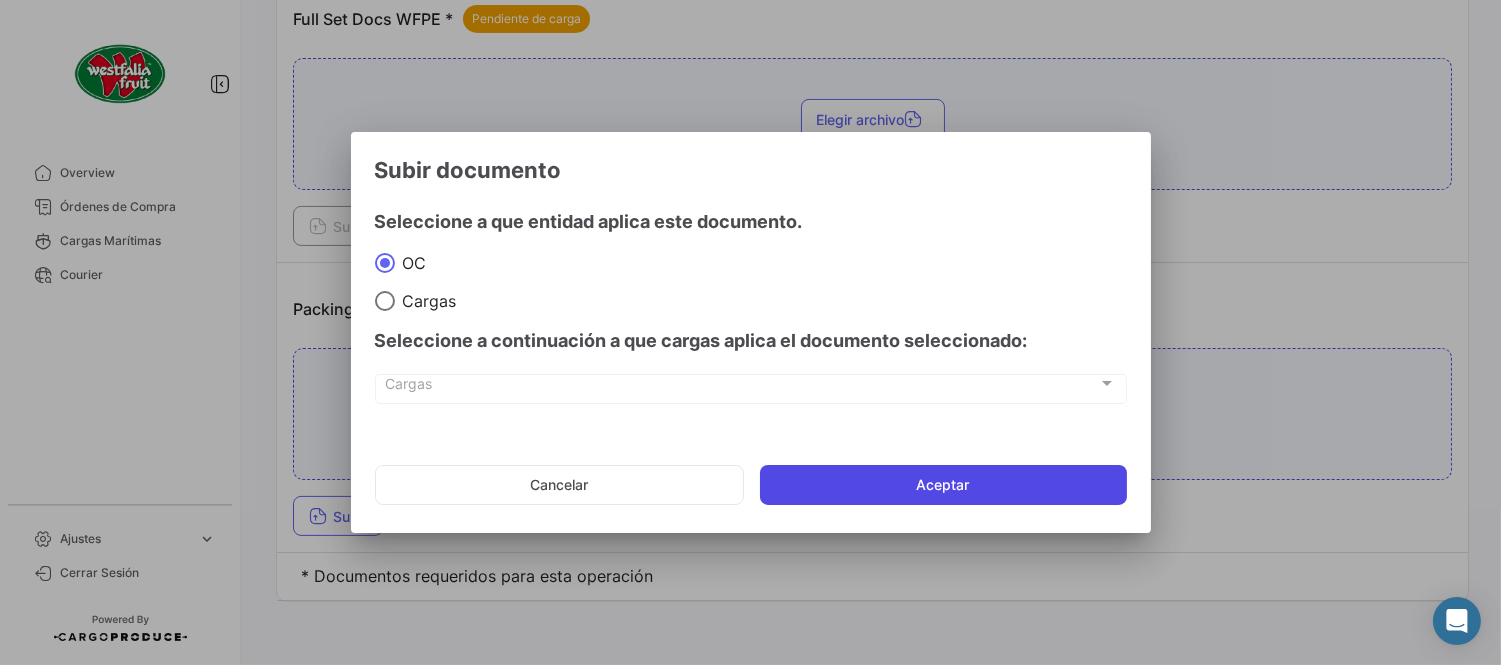 click on "Aceptar" 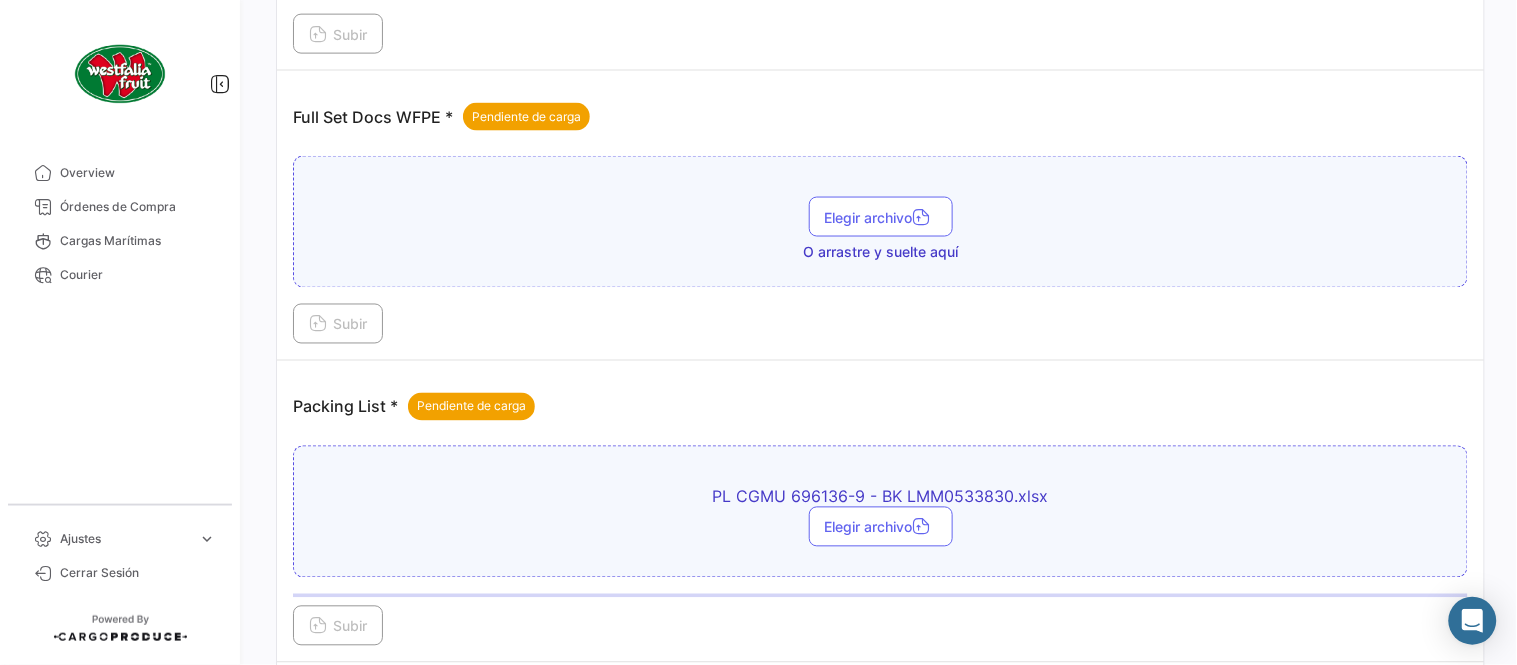 scroll, scrollTop: 584, scrollLeft: 0, axis: vertical 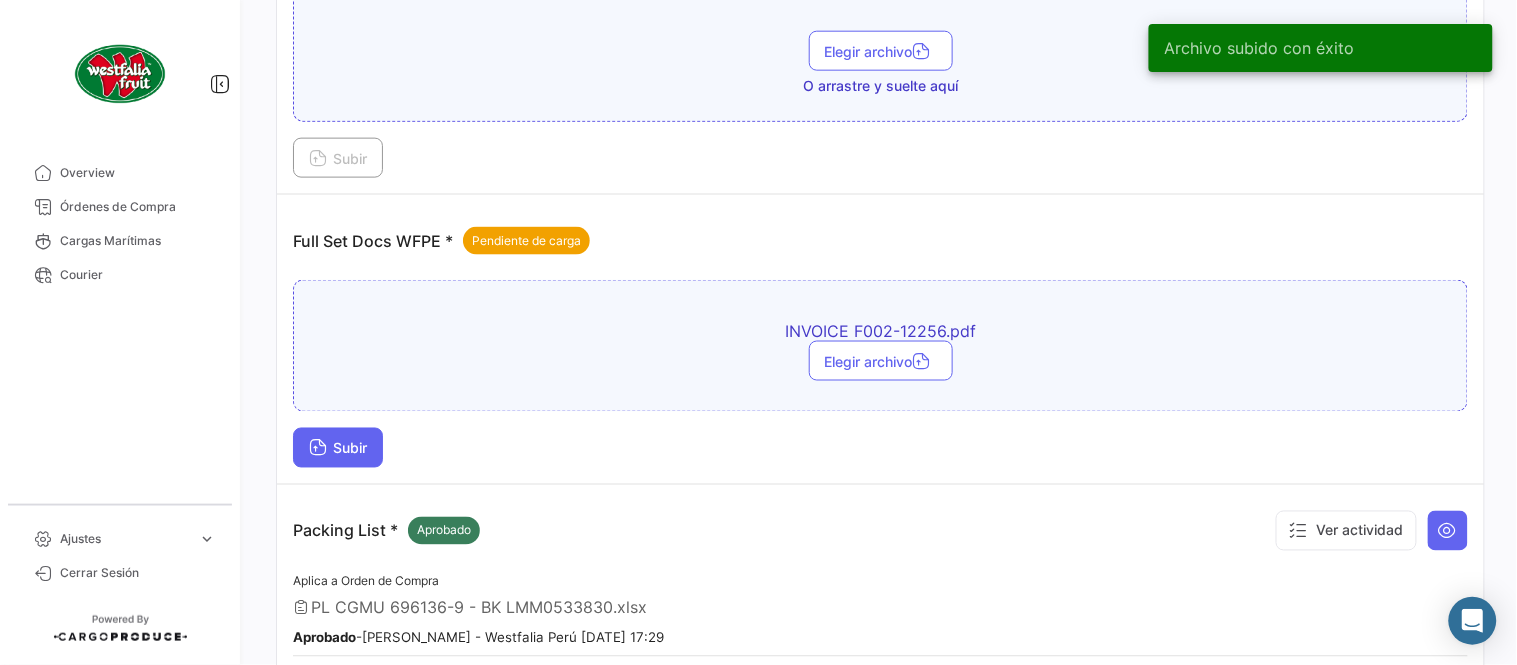 click on "Subir" at bounding box center [338, 448] 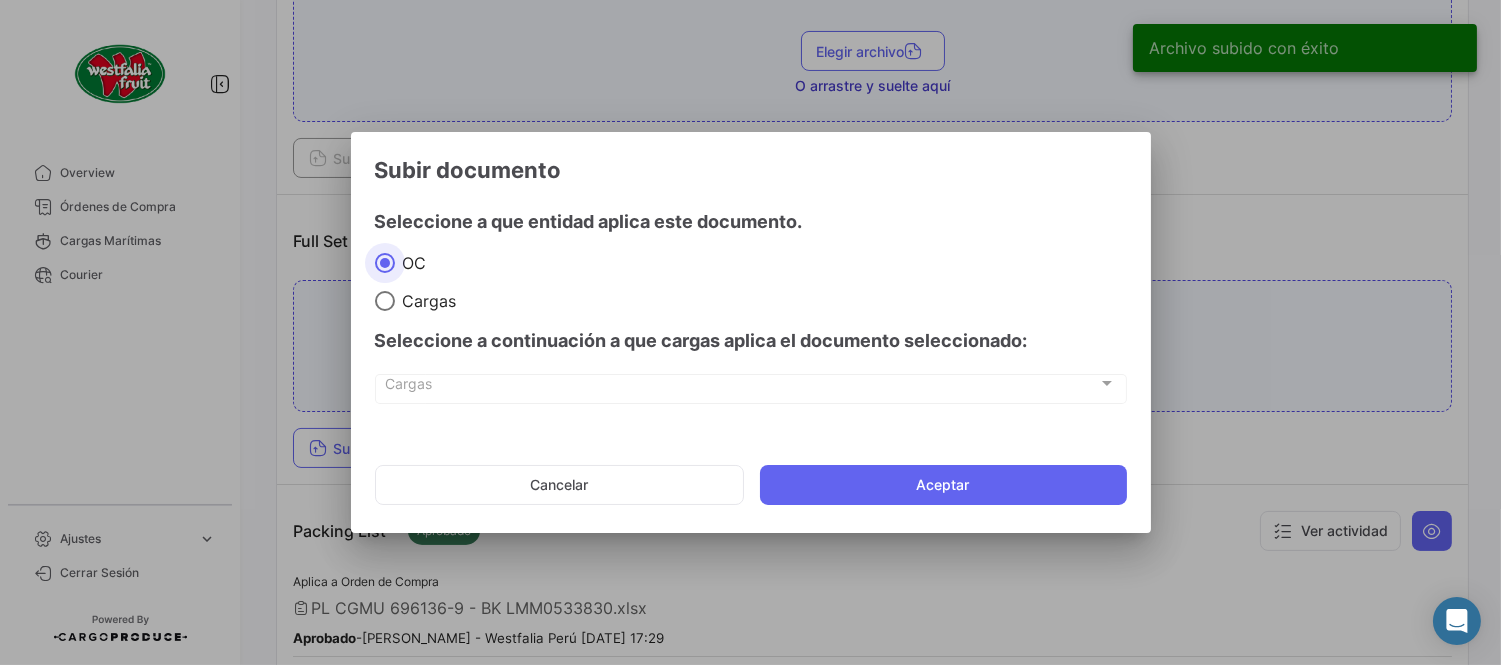 drag, startPoint x: 865, startPoint y: 471, endPoint x: 870, endPoint y: 508, distance: 37.336308 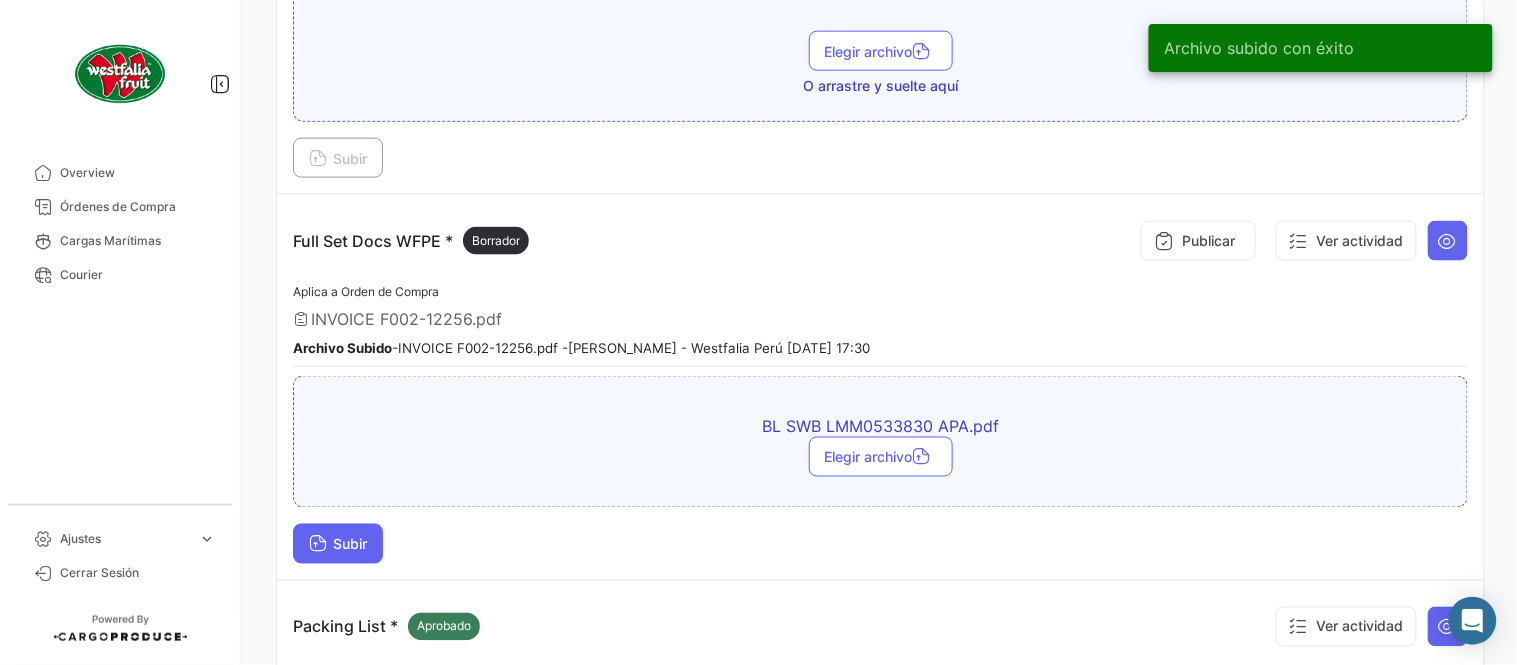 click on "Subir" at bounding box center (338, 544) 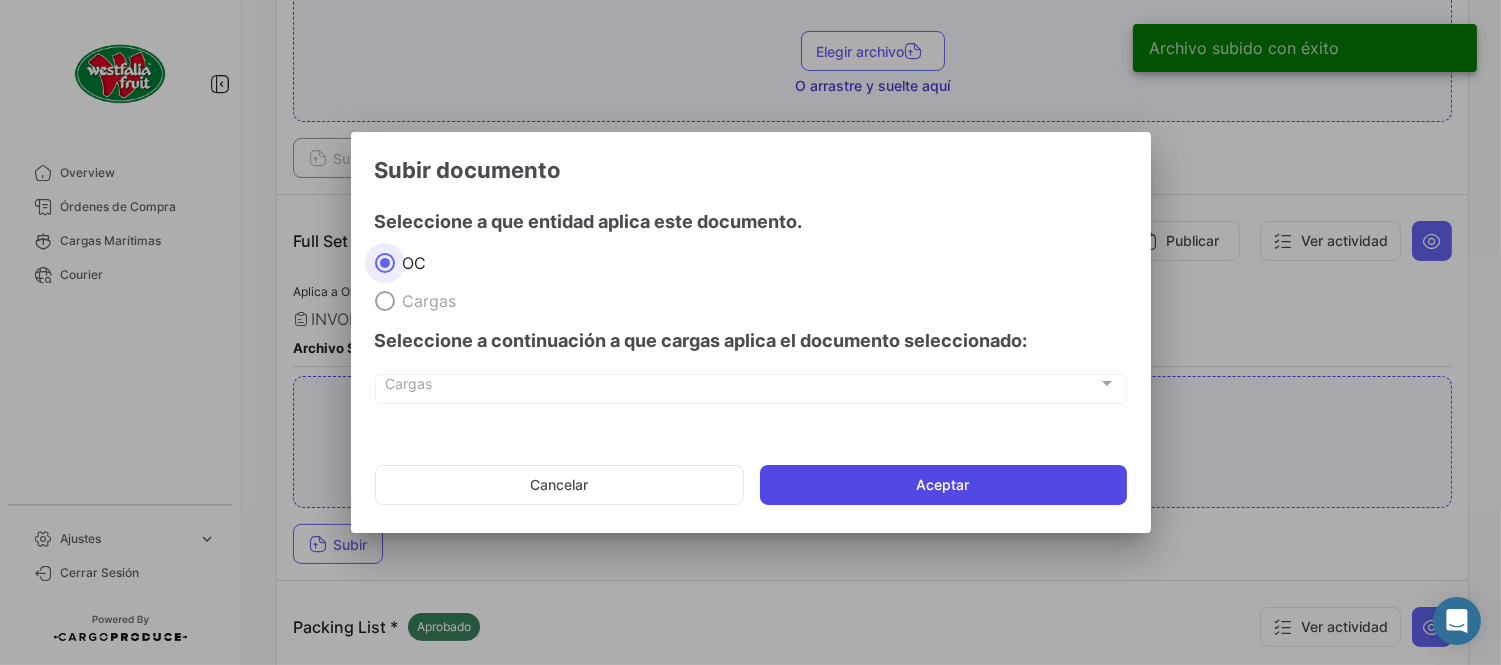 click on "Aceptar" 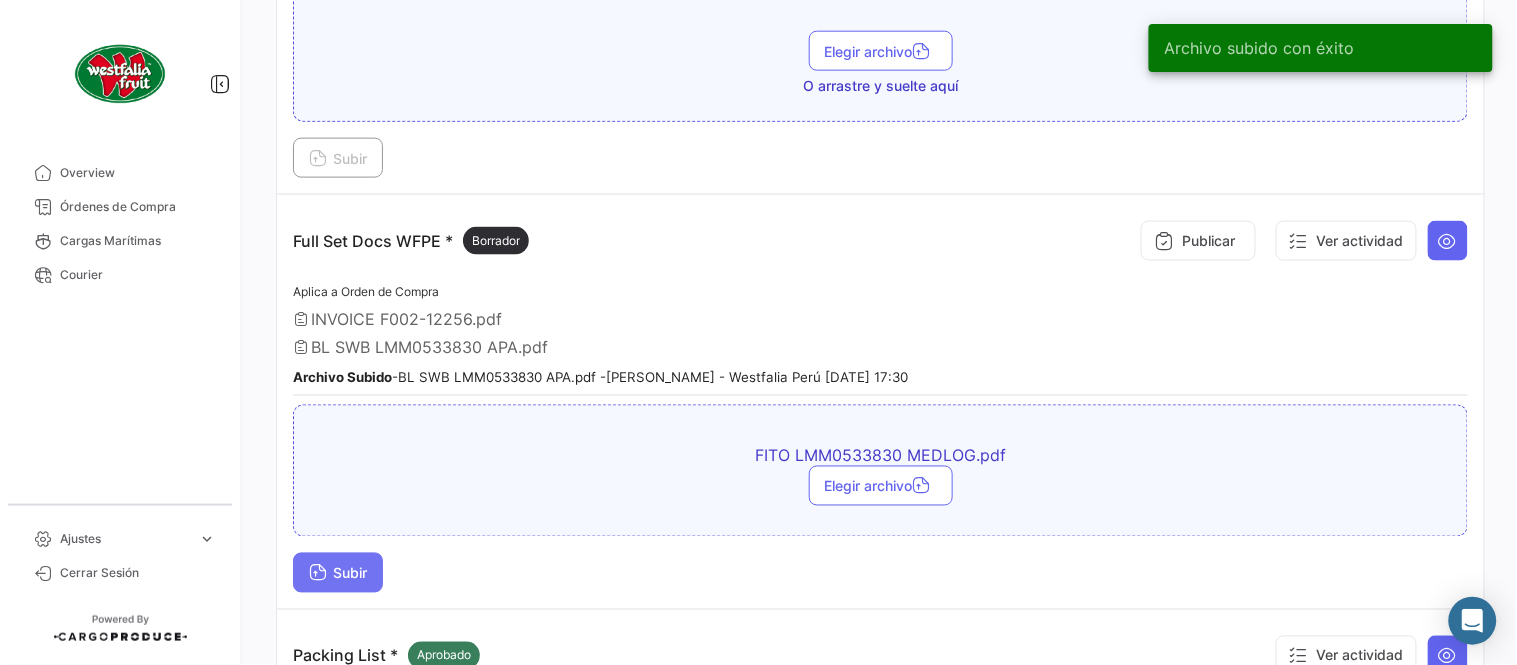 click on "Subir" at bounding box center [338, 573] 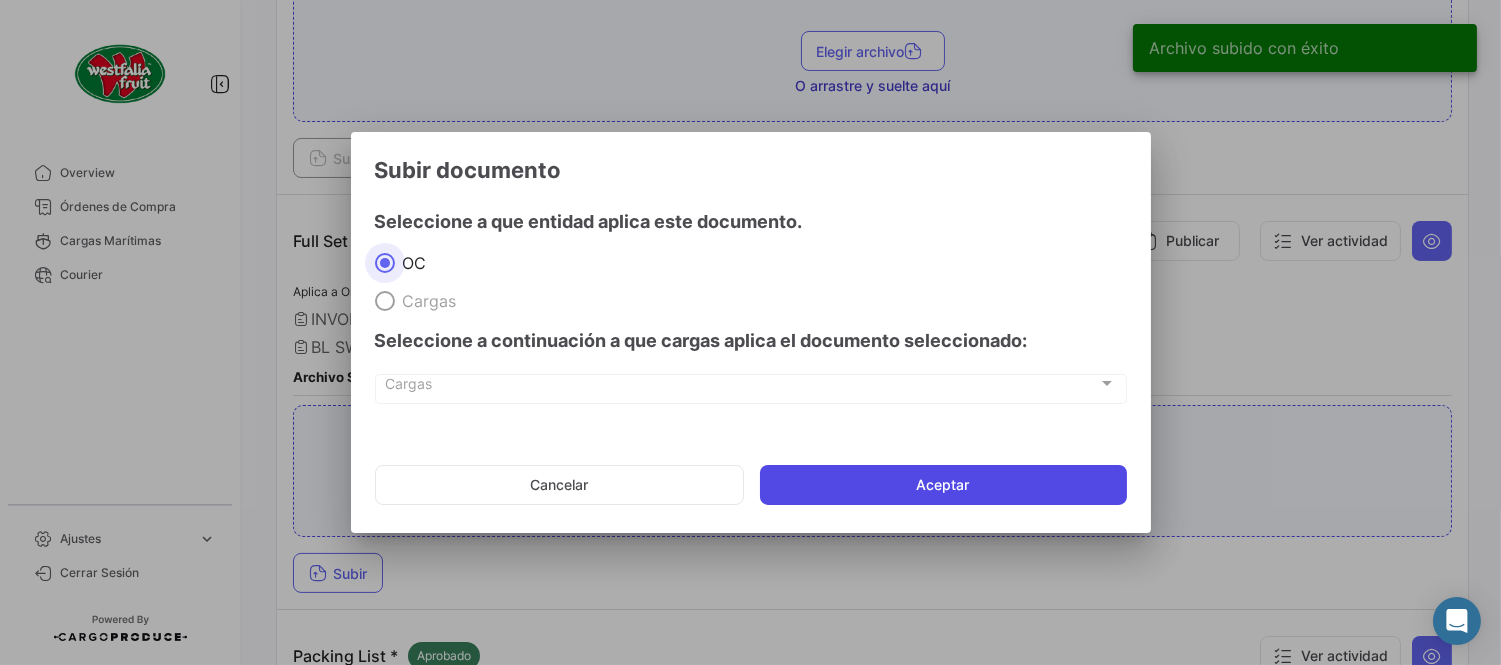 click on "Aceptar" 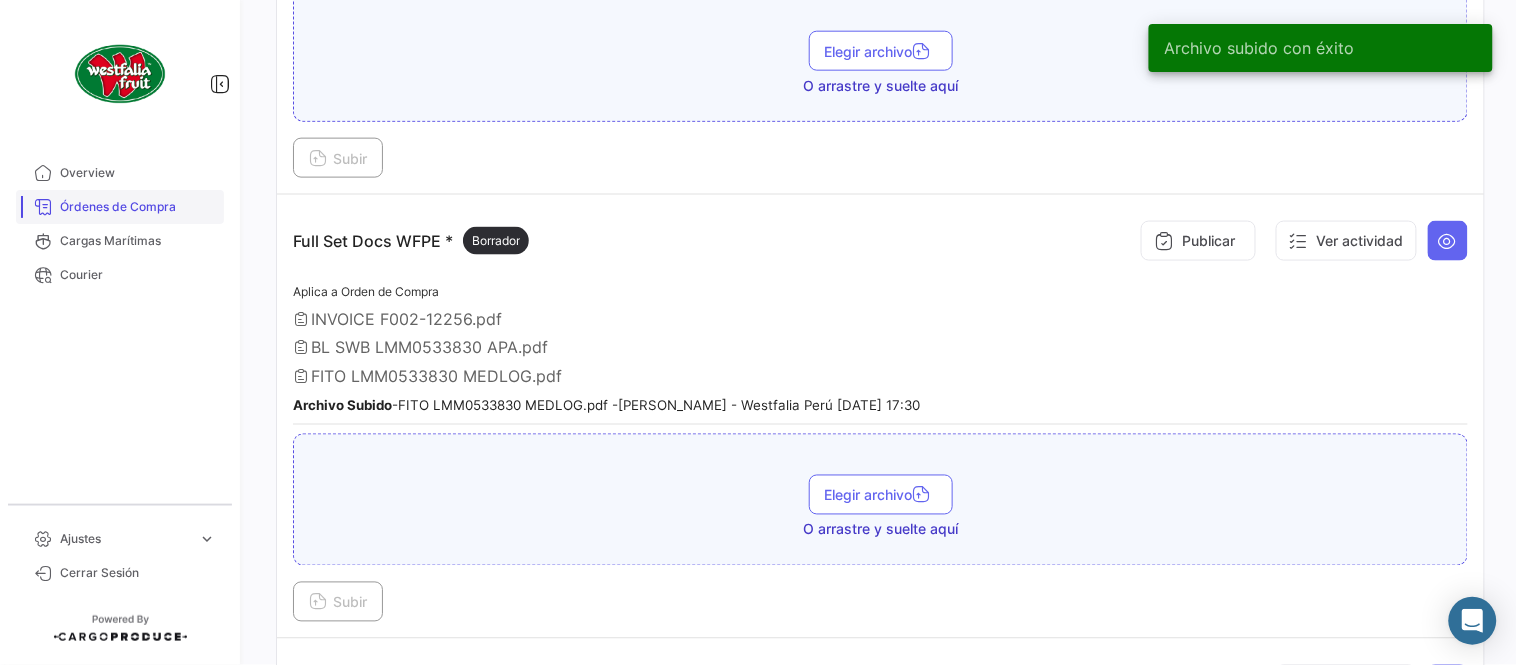 click on "Órdenes de Compra" at bounding box center (120, 207) 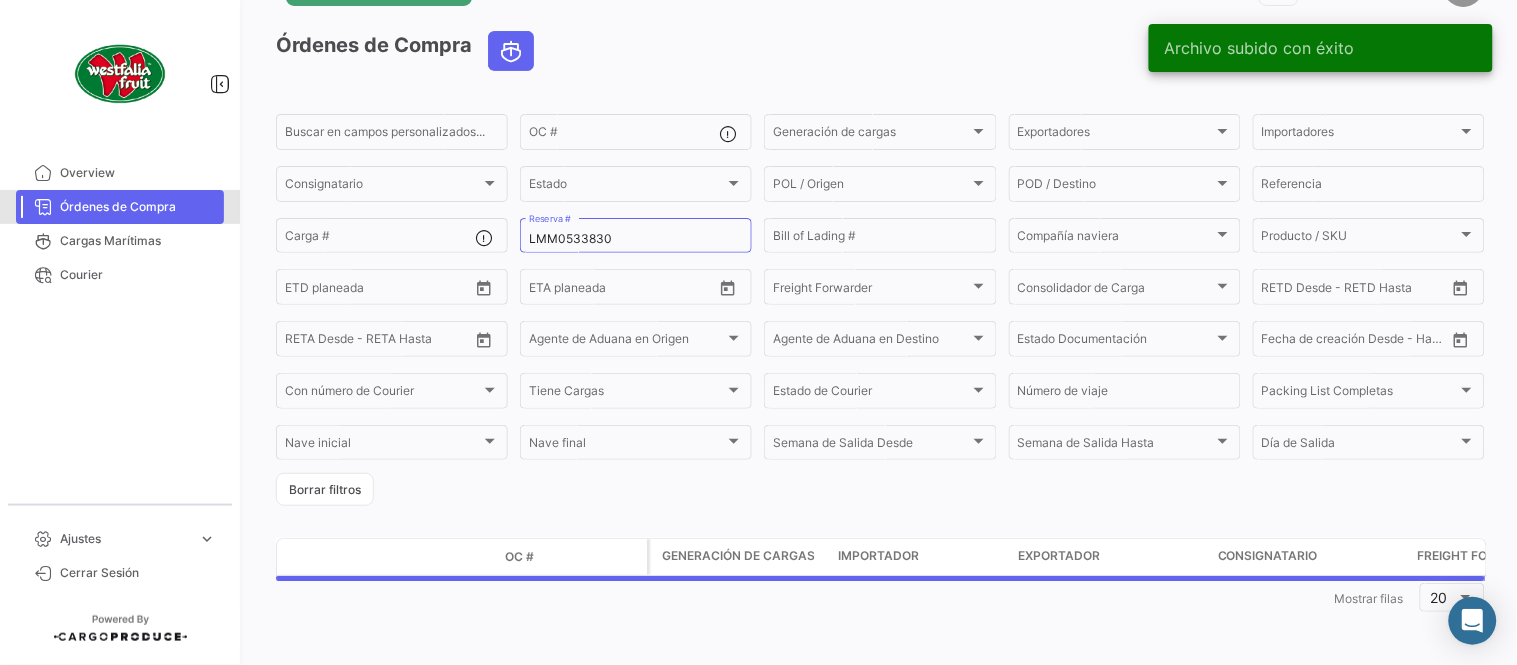 scroll, scrollTop: 0, scrollLeft: 0, axis: both 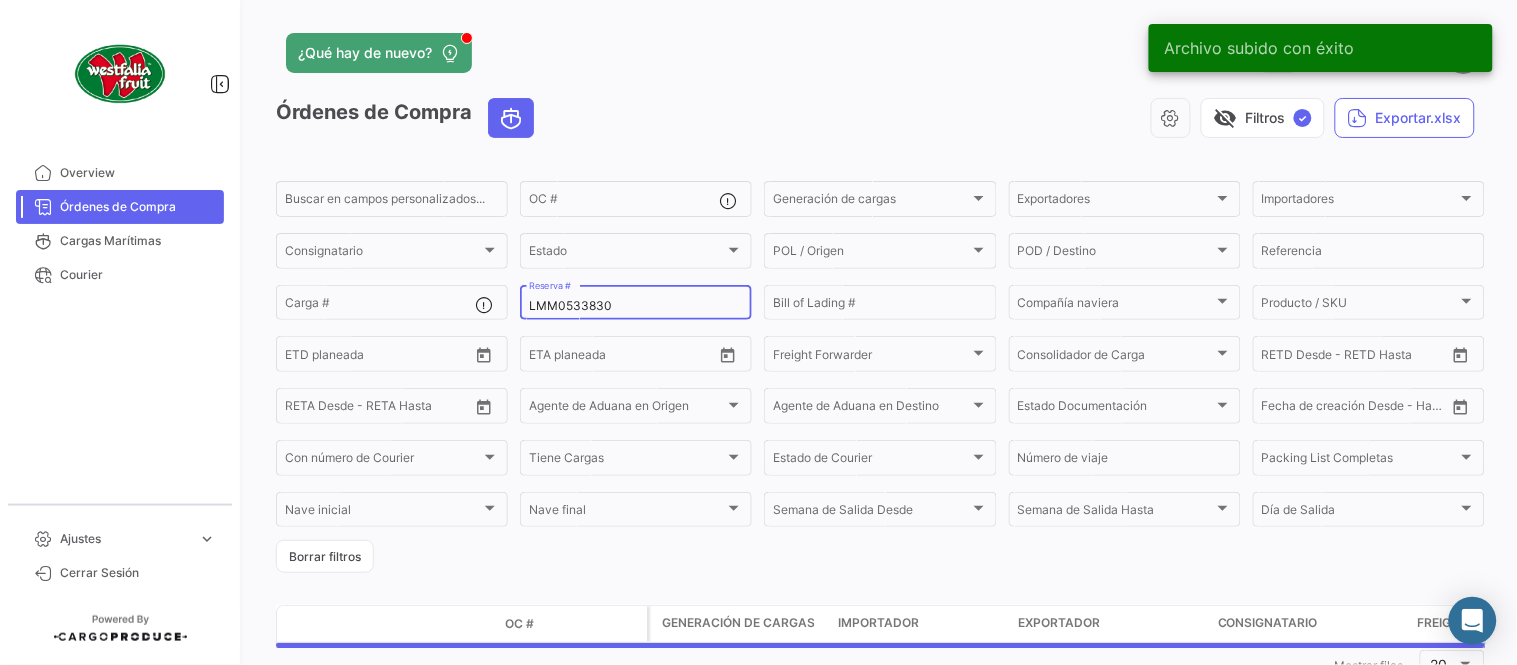 click on "LMM0533830" at bounding box center [636, 306] 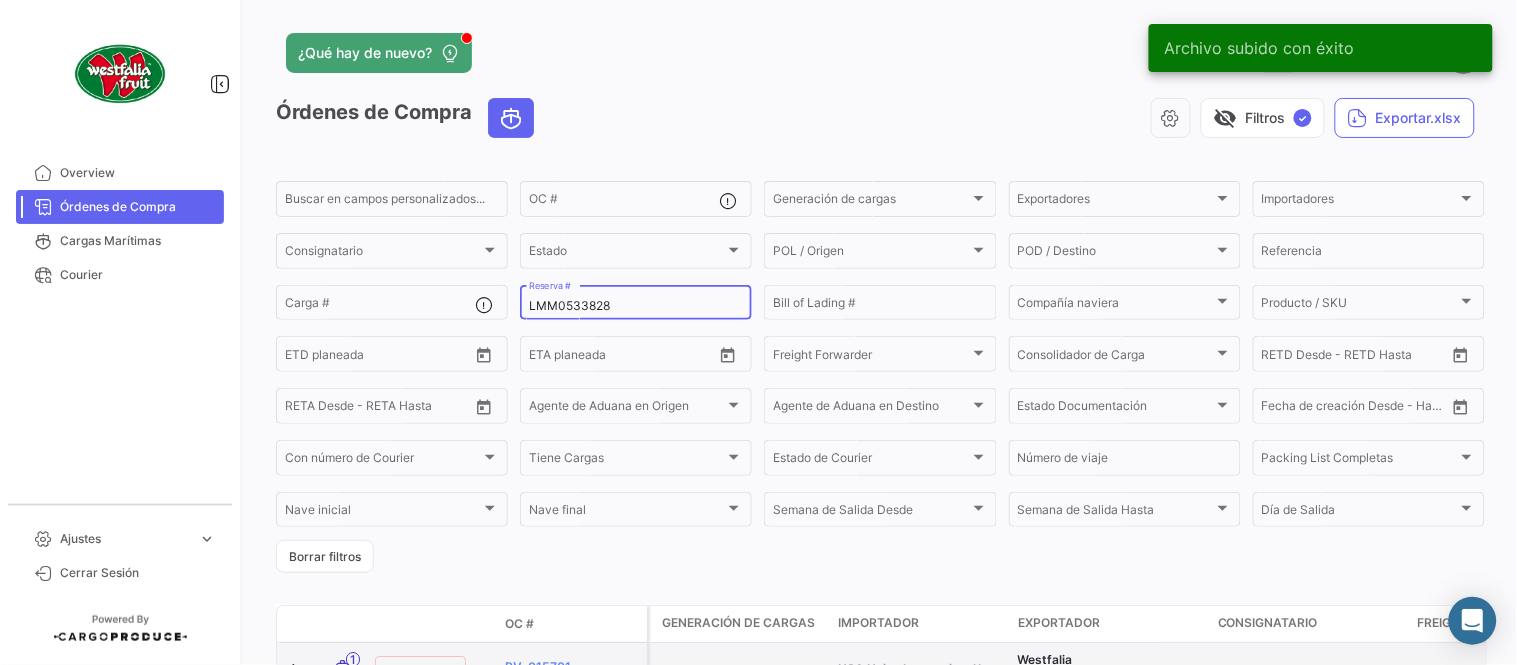 type on "LMM0533828" 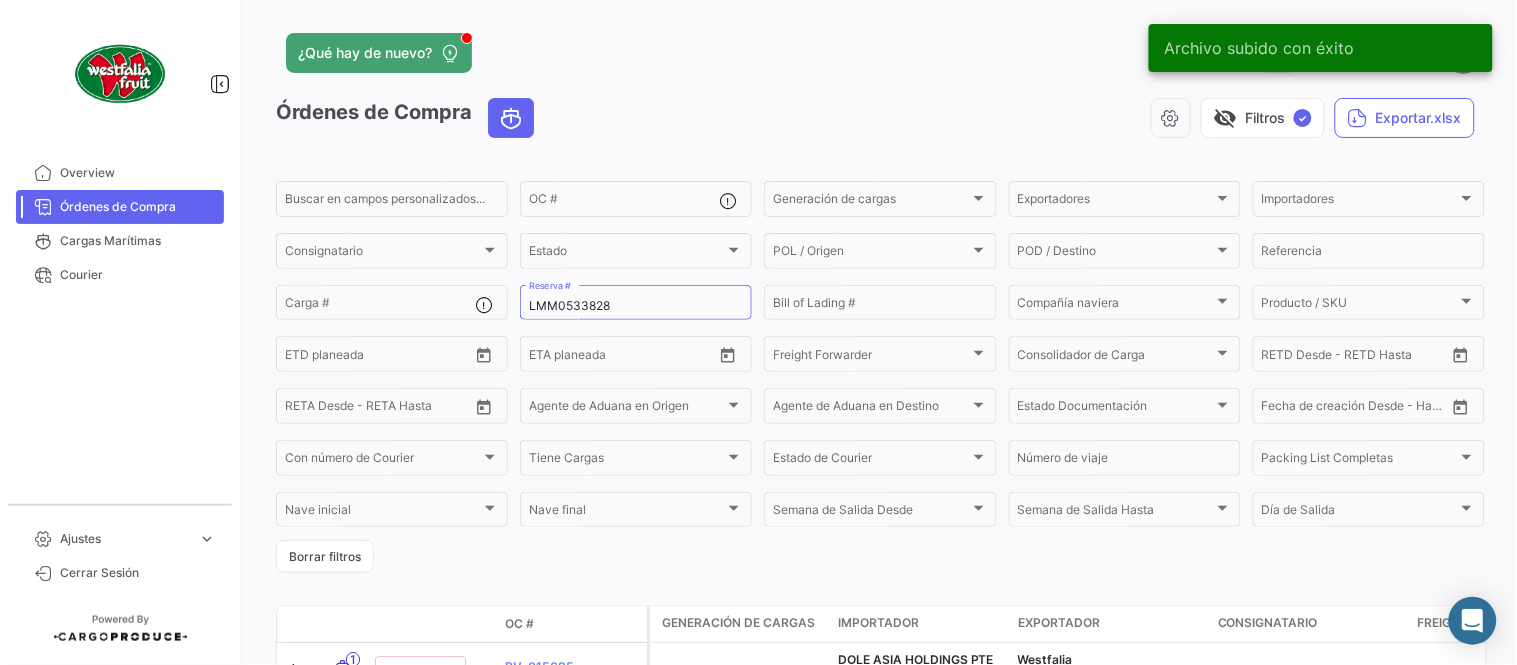 click on "Órdenes de Compra   visibility_off   Filtros  ✓  Exportar.xlsx  Buscar en campos personalizados...  OC #  Generación de cargas Generación de cargas Exportadores Exportadores Importadores Importadores Consignatario Consignatario Estado Estado POL / Origen  POL / Origen  POD / Destino POD / Destino  Referencia  Carga # LMM0533828 Reserva # Bill of Lading # Compañía naviera Compañía naviera Producto / SKU Producto / SKU Desde –  ETD planeada  Desde –  ETA planeada  Freight Forwarder Freight Forwarder Consolidador de Carga Consolidador de Carga Desde –  RETD Desde - RETD Hasta  Desde –  RETA Desde - RETA Hasta  Agente de Aduana en Origen Agente de Aduana en Origen Agente de Aduana en Destino Agente de Aduana en Destino Estado Documentación Estado Documentación Desde –  Fecha de creación Desde - Hasta  Con número de Courier Con número de Courier Tiene Cargas Tiene Cargas Estado de Courier Estado de Courier Número de viaje Packing List Completas Packing List Completas Nave inicial" 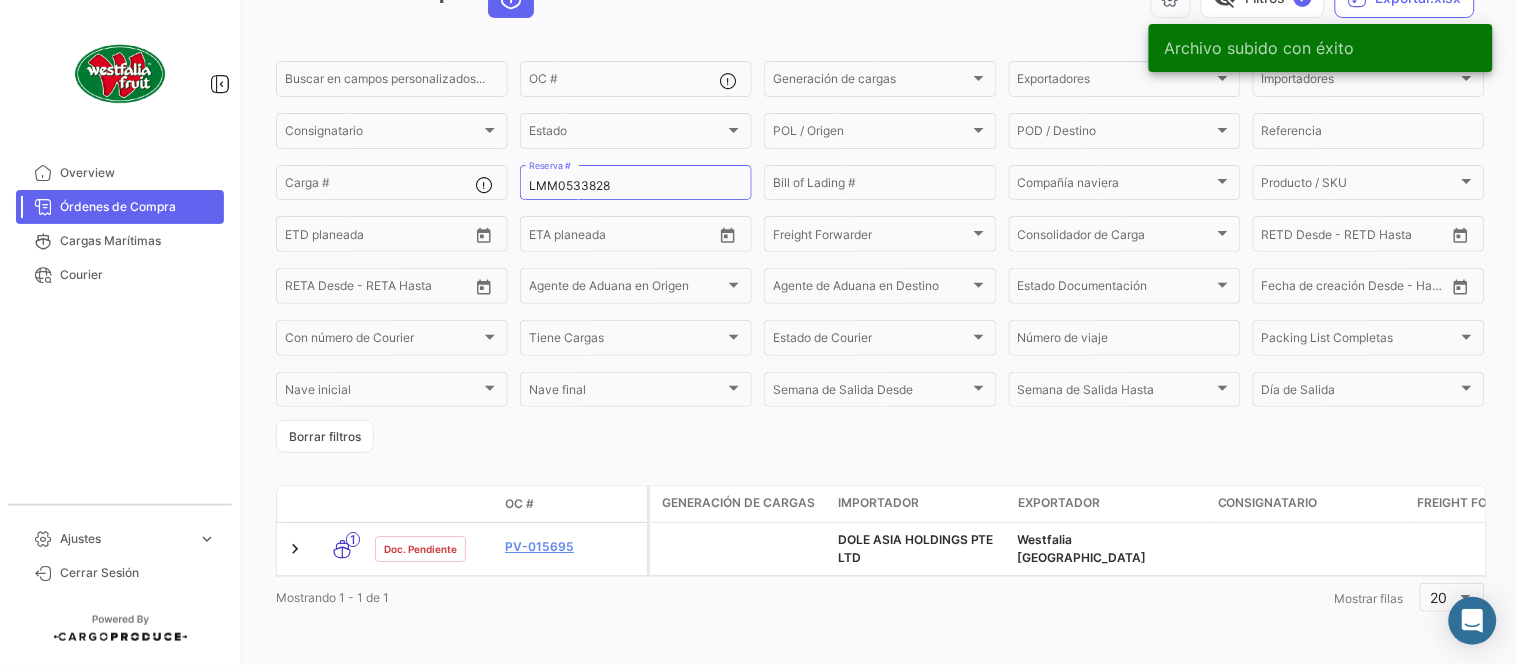 scroll, scrollTop: 136, scrollLeft: 0, axis: vertical 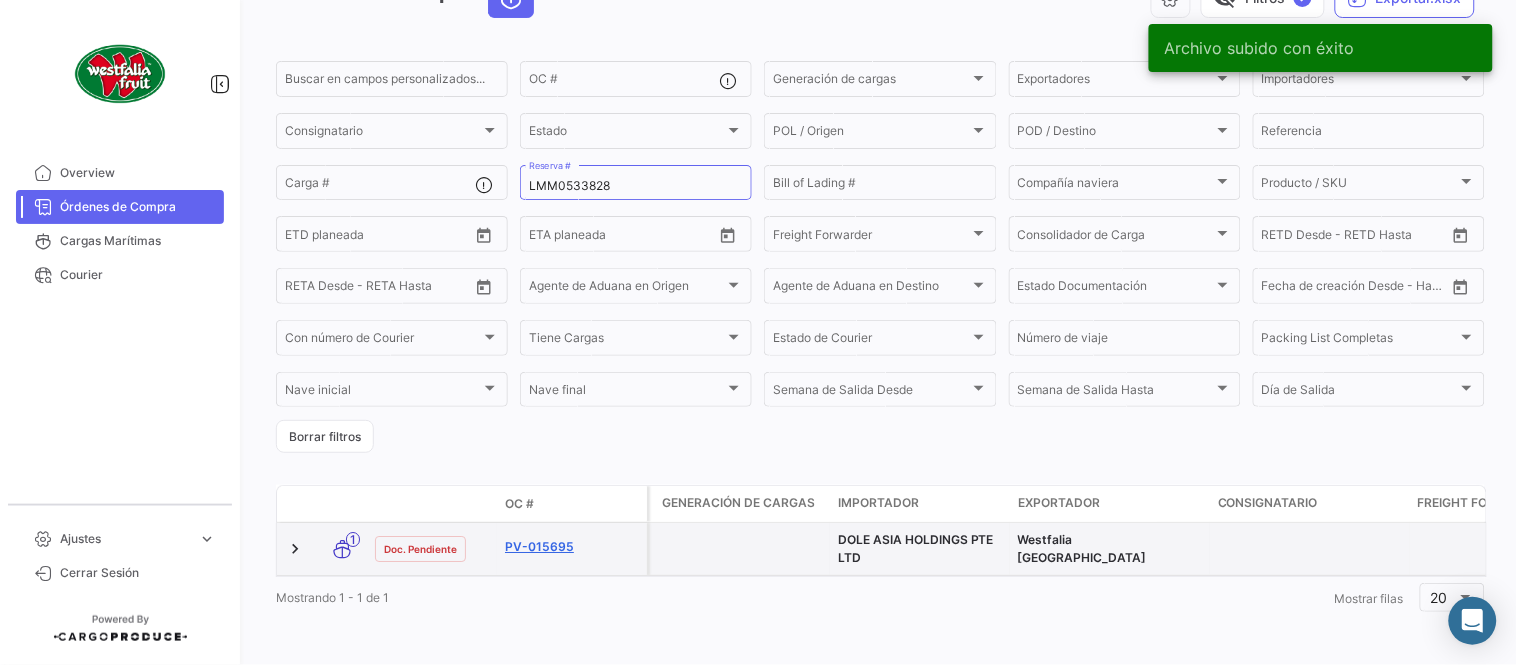 click on "PV-015695" 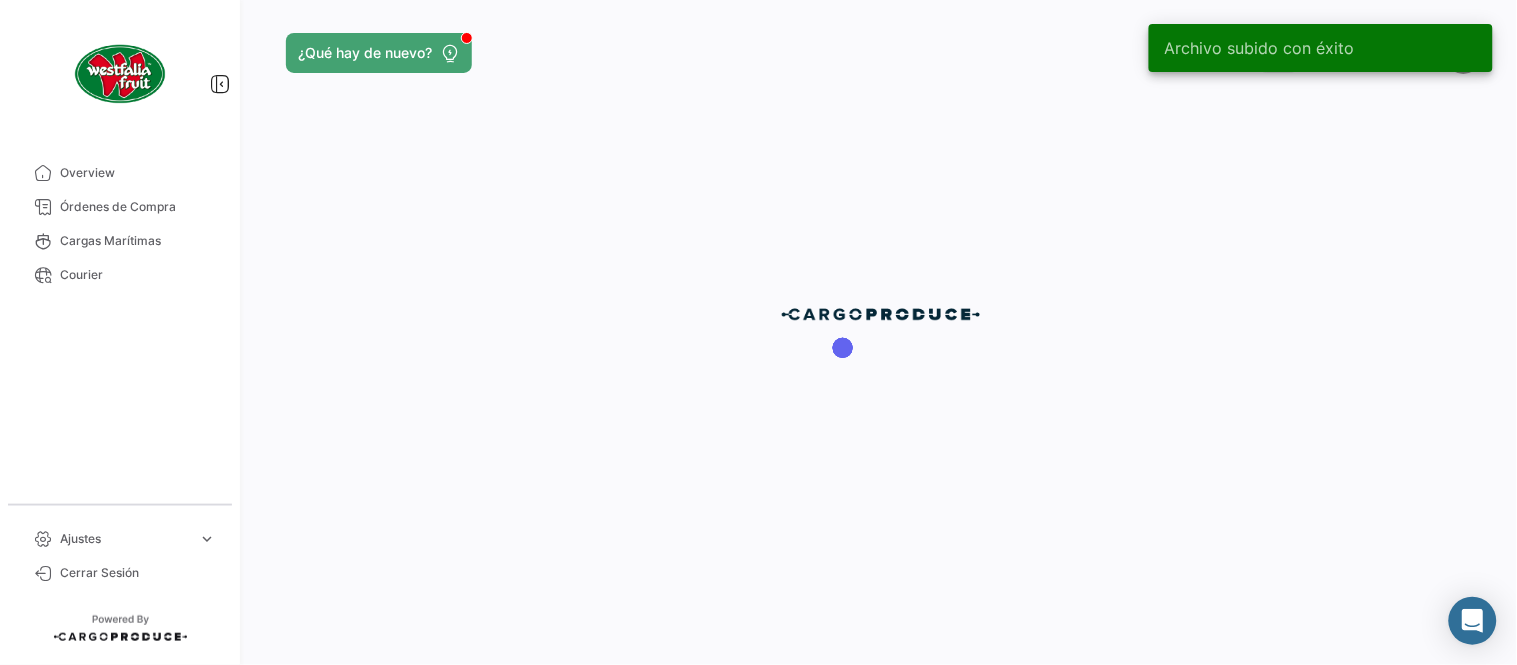 scroll, scrollTop: 0, scrollLeft: 0, axis: both 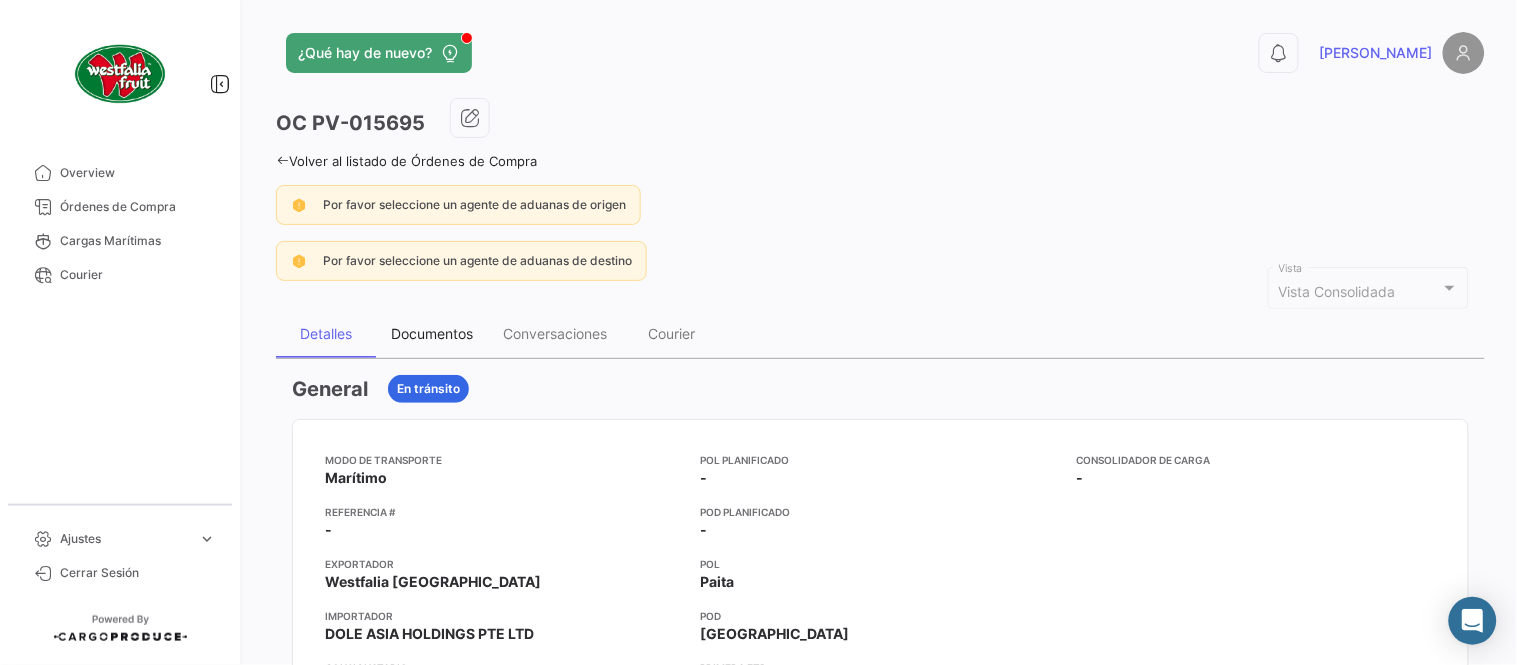 click on "Documentos" at bounding box center [432, 333] 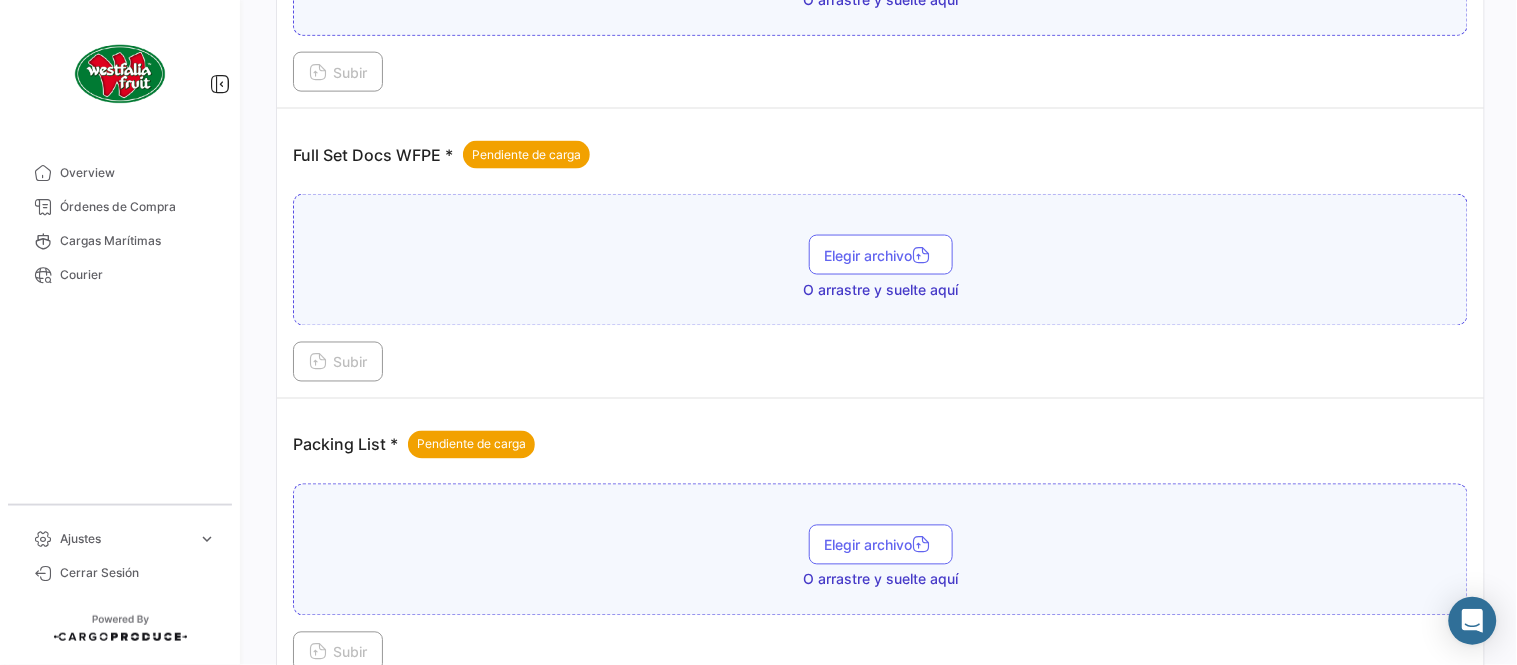 scroll, scrollTop: 806, scrollLeft: 0, axis: vertical 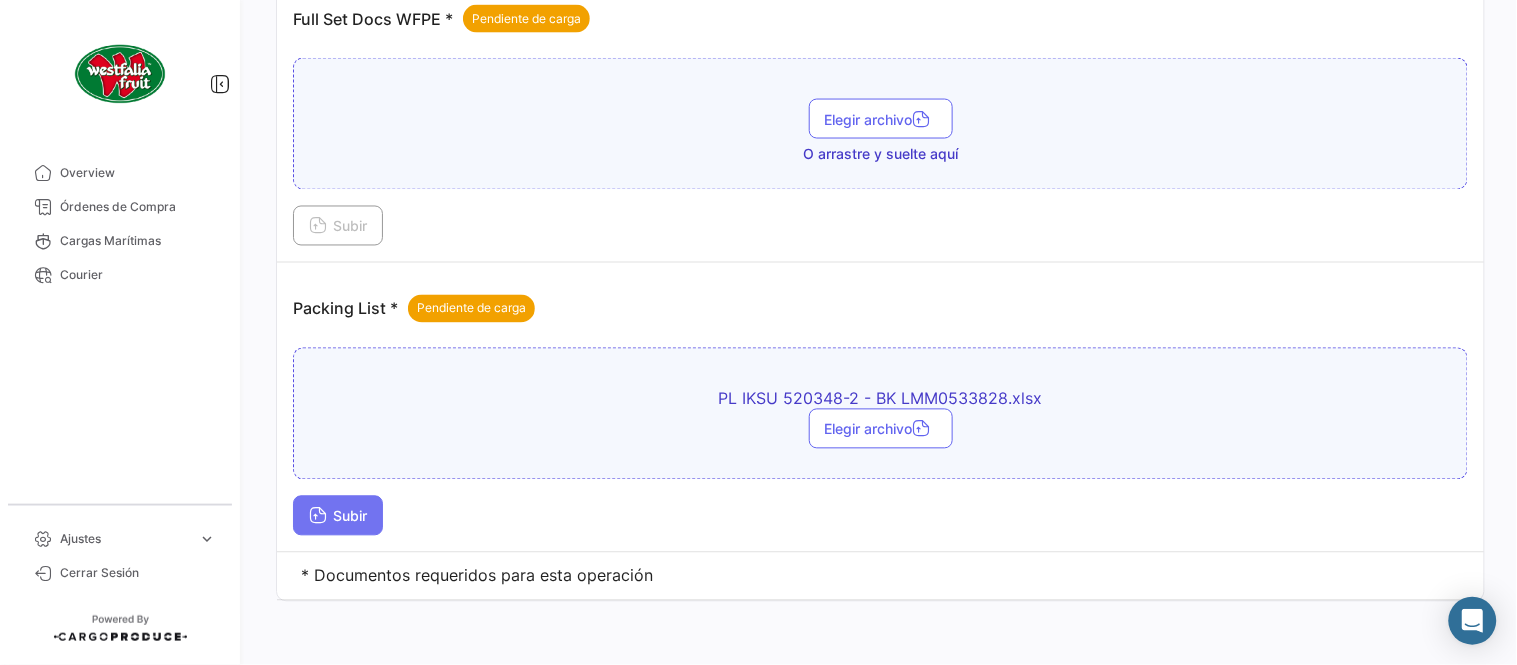 click on "Subir" at bounding box center (338, 516) 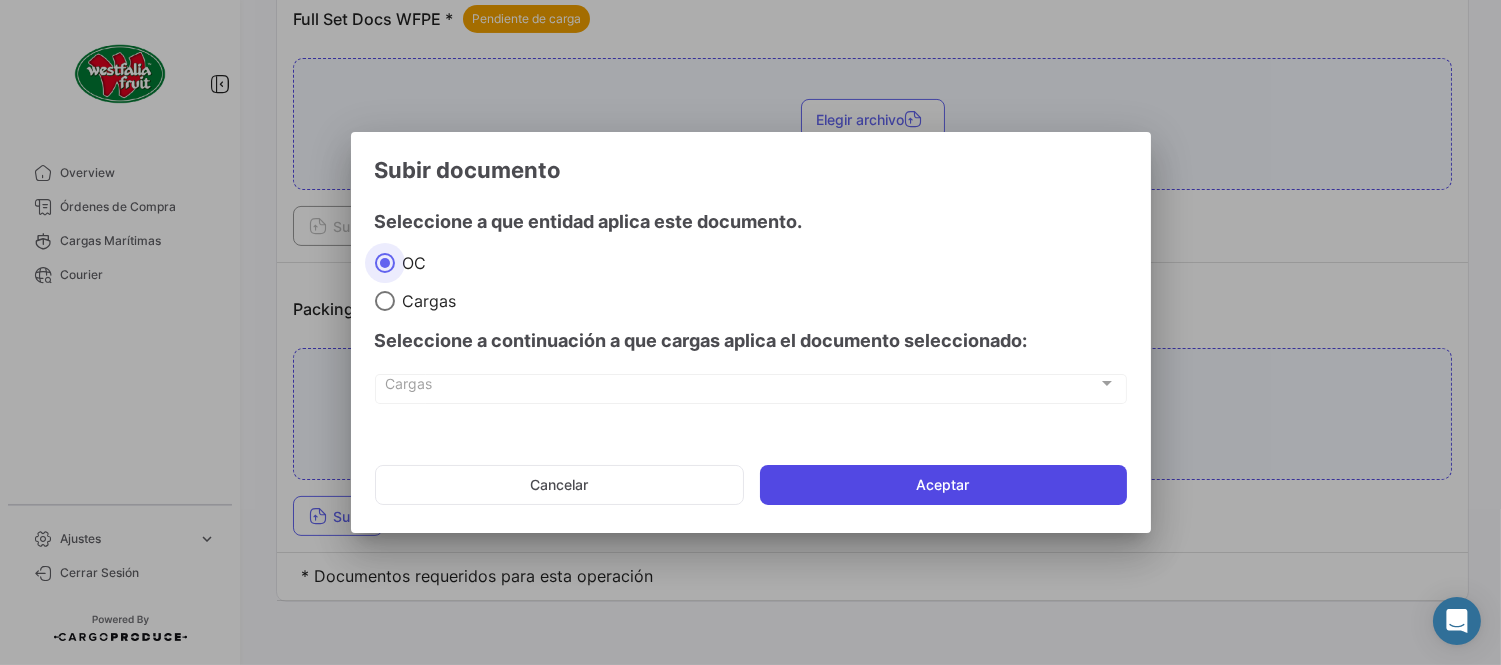click on "Aceptar" 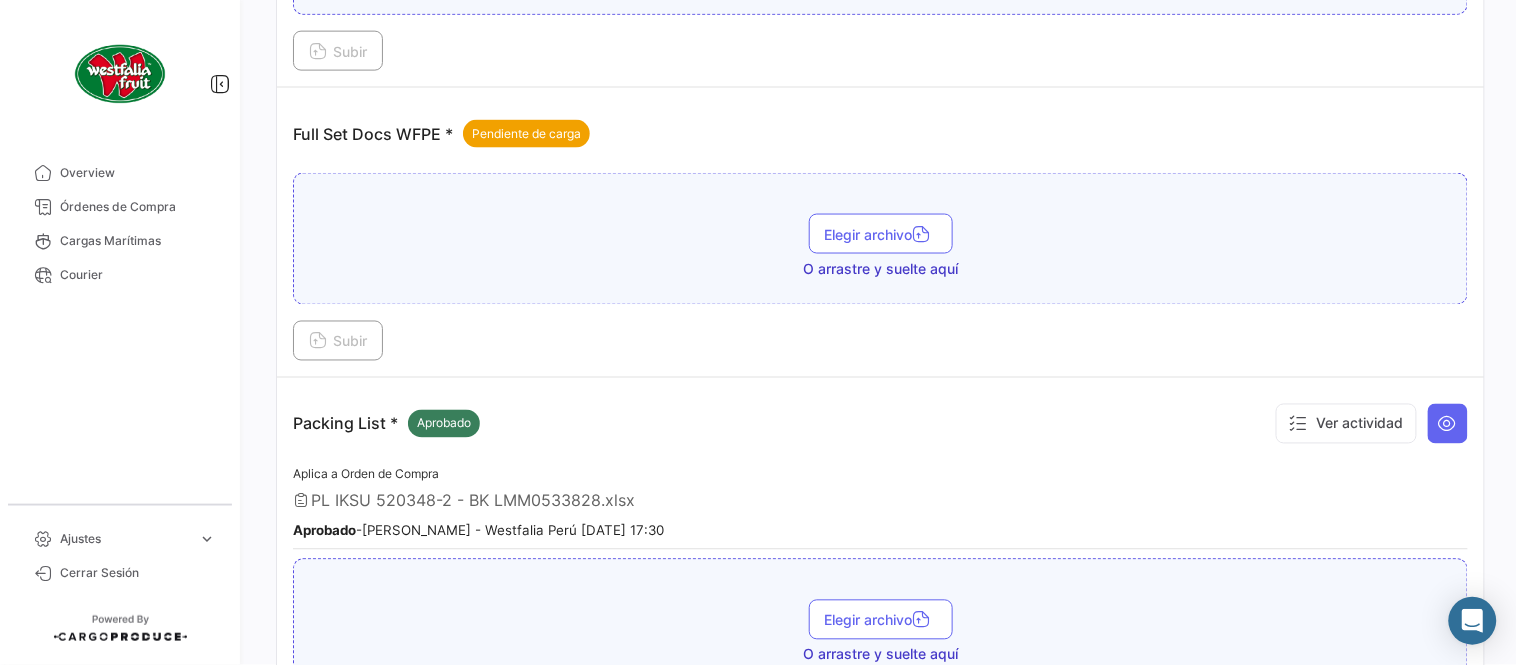 scroll, scrollTop: 584, scrollLeft: 0, axis: vertical 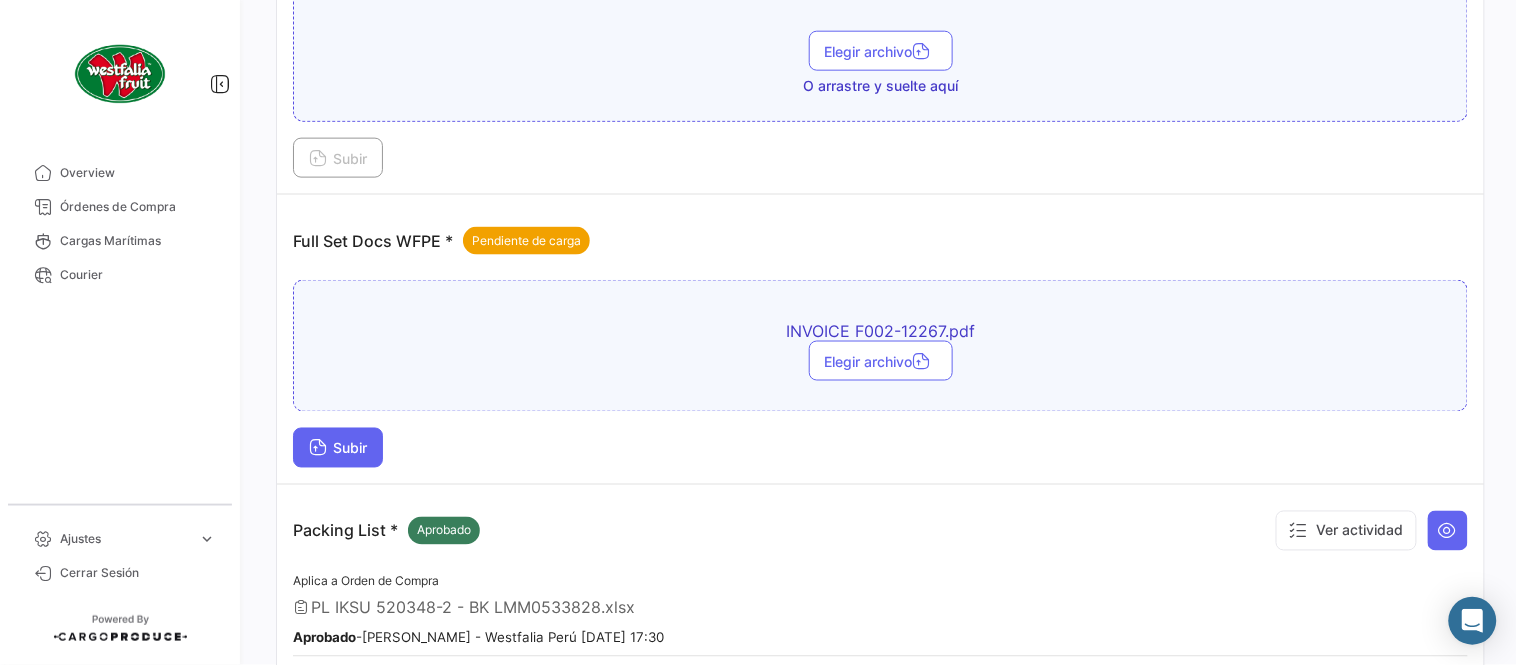 click on "Subir" at bounding box center [338, 448] 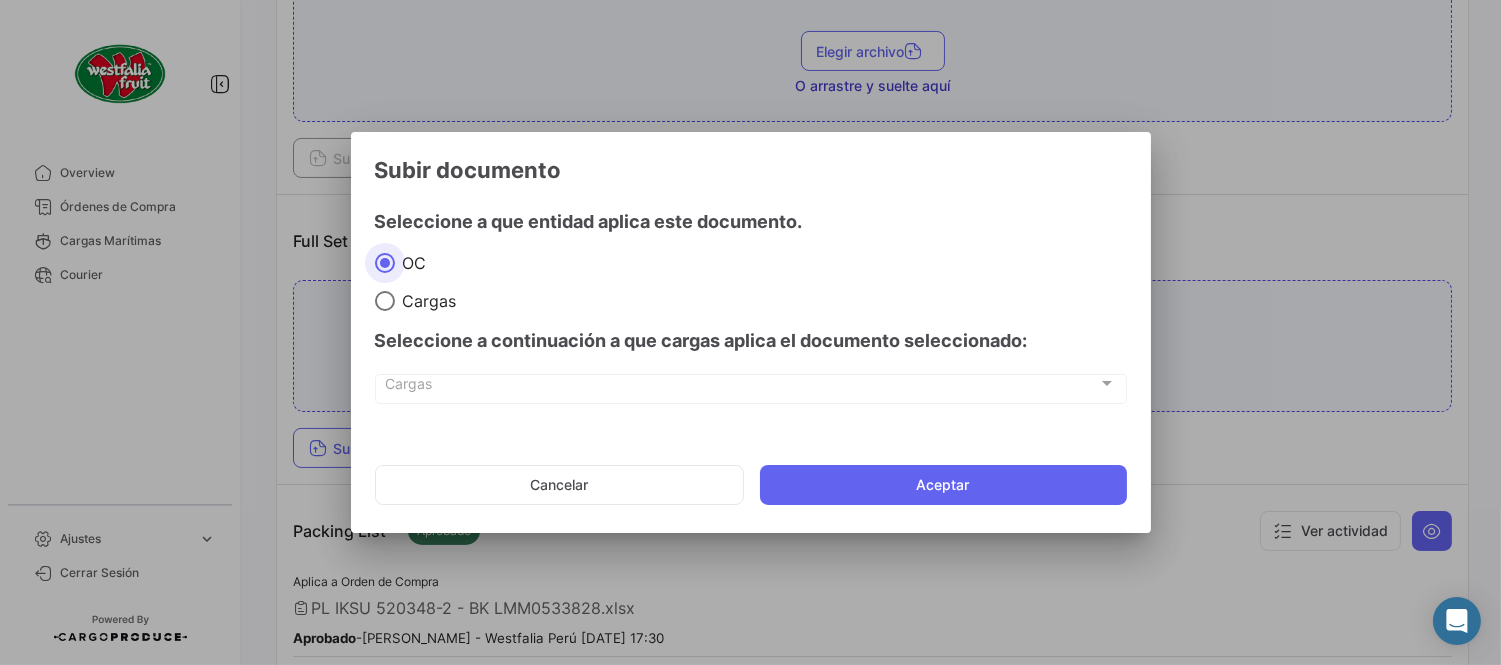 drag, startPoint x: 853, startPoint y: 460, endPoint x: 871, endPoint y: 473, distance: 22.203604 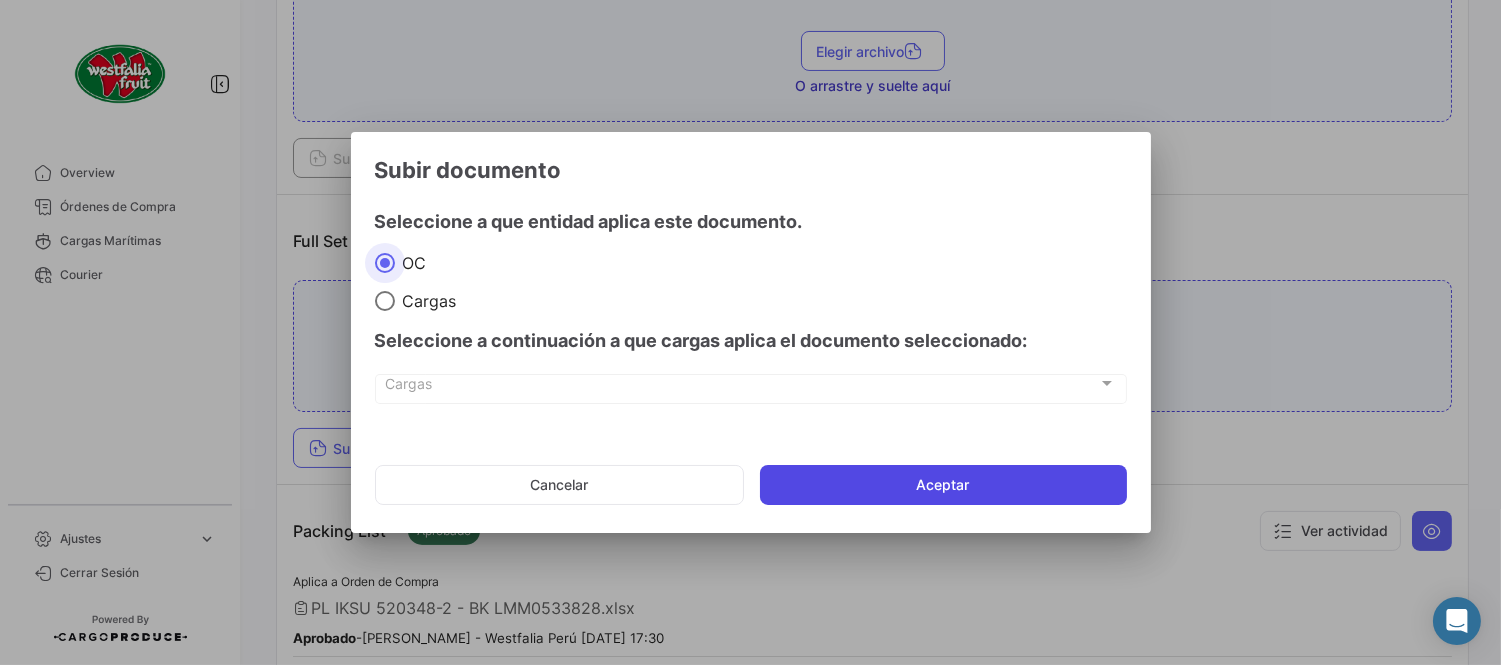 click on "Cancelar   Aceptar" 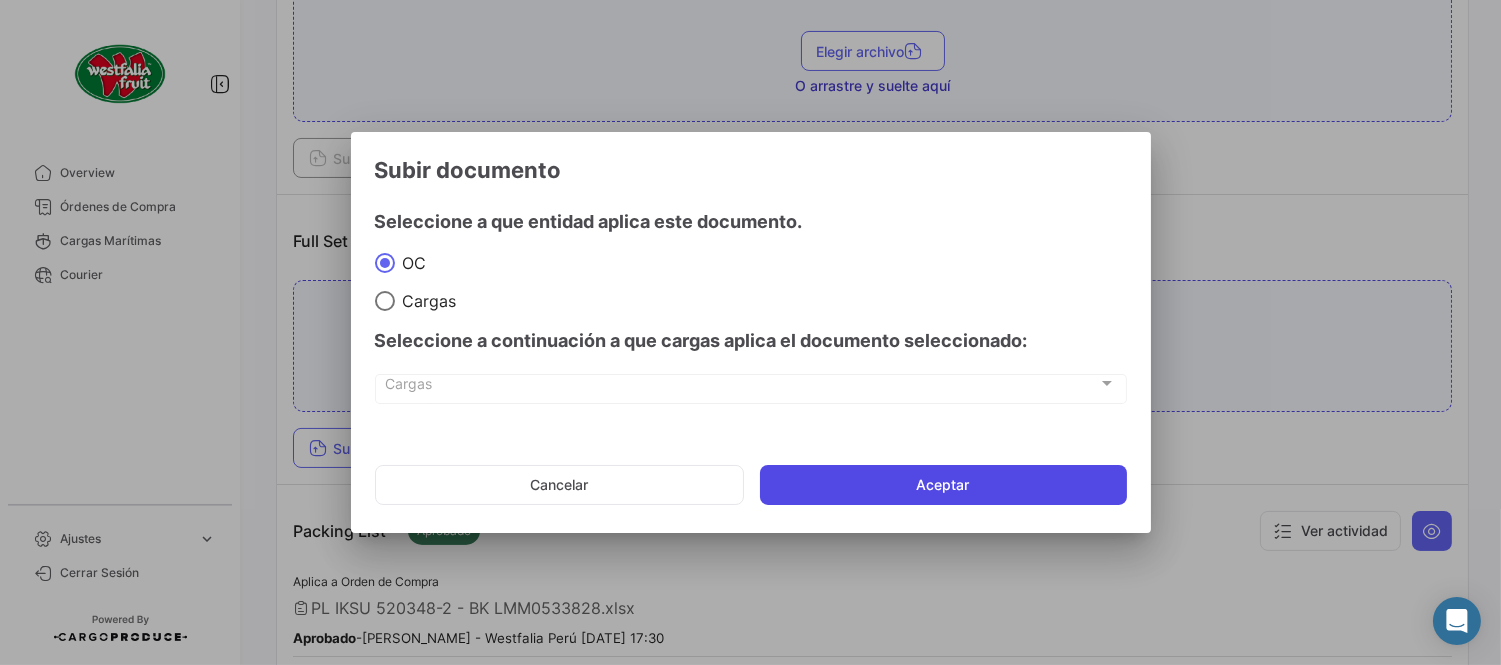click on "Aceptar" 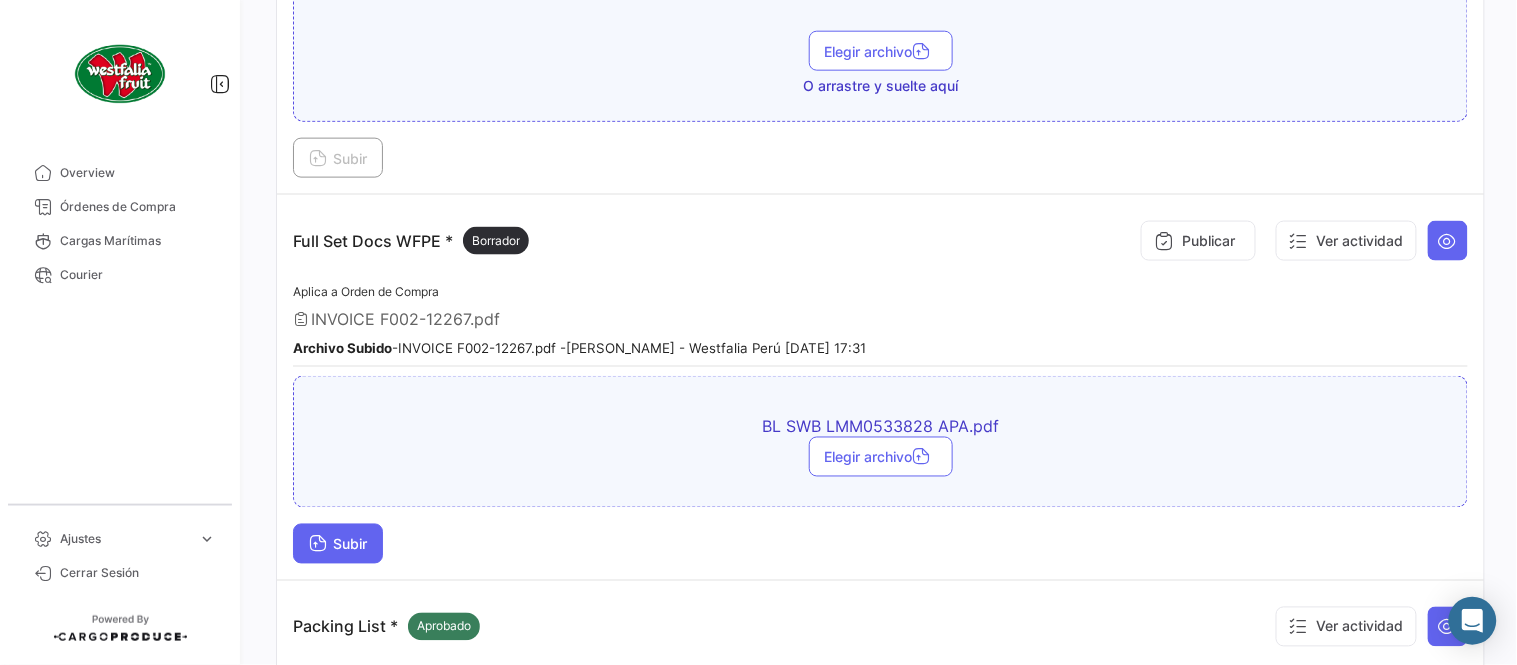 click on "Subir" at bounding box center (338, 544) 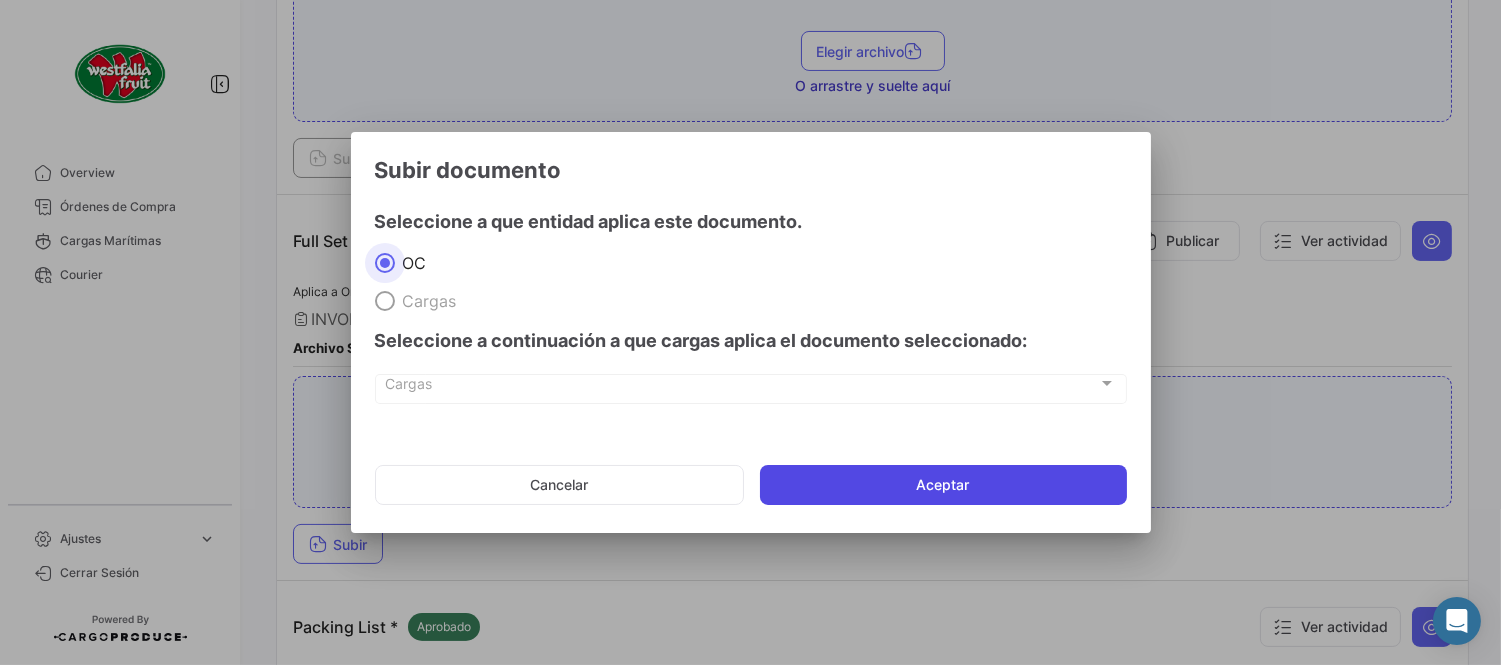 click on "Aceptar" 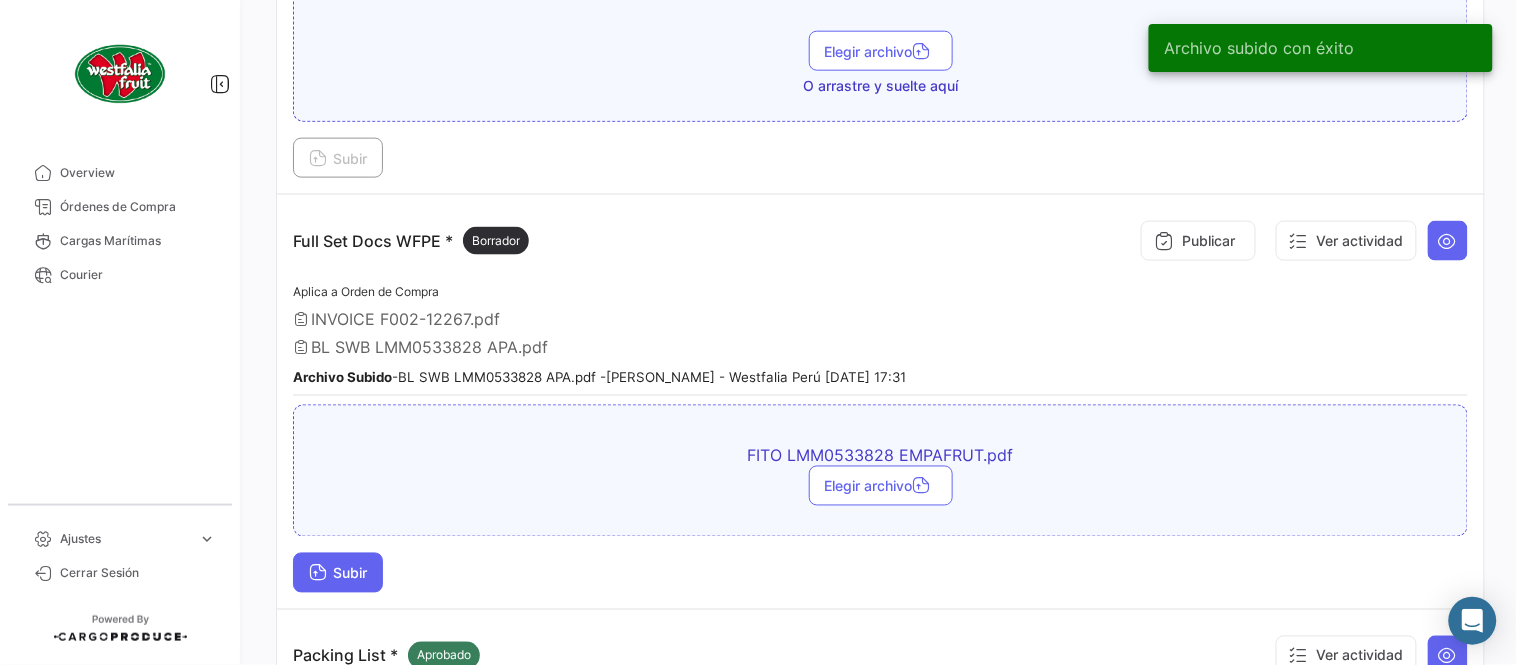 click on "Subir" at bounding box center [338, 573] 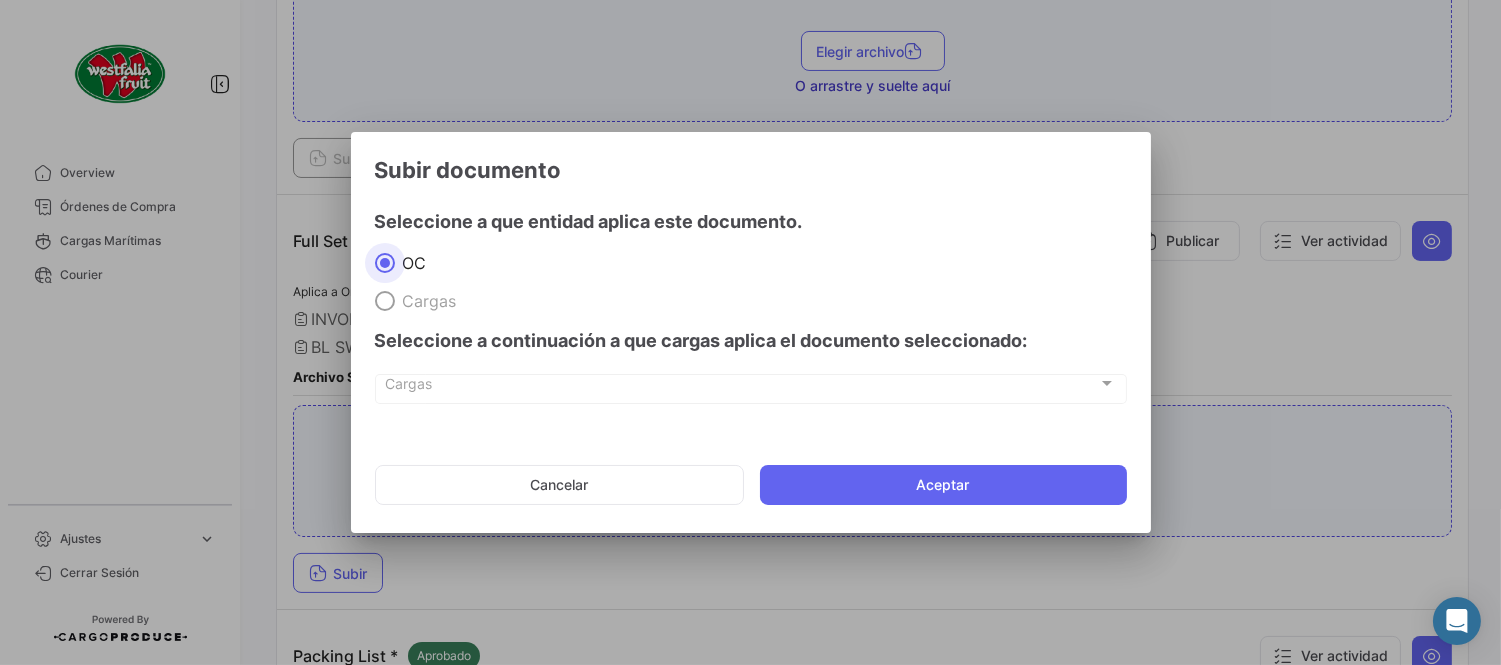 drag, startPoint x: 961, startPoint y: 482, endPoint x: 996, endPoint y: 661, distance: 182.3897 